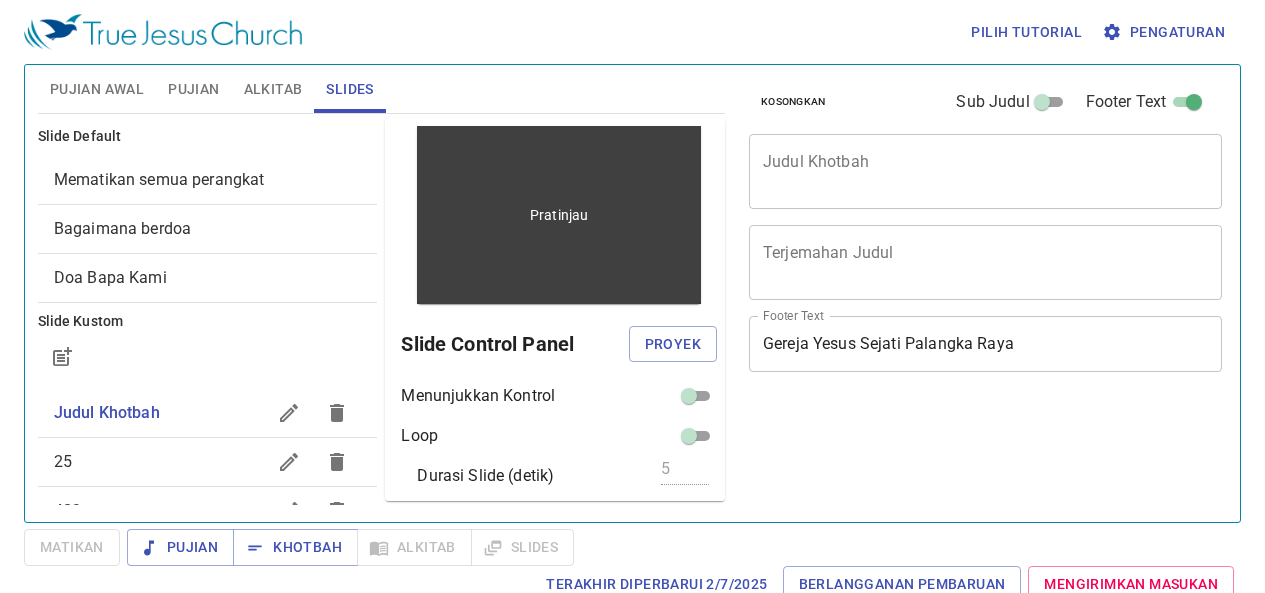 scroll, scrollTop: 0, scrollLeft: 0, axis: both 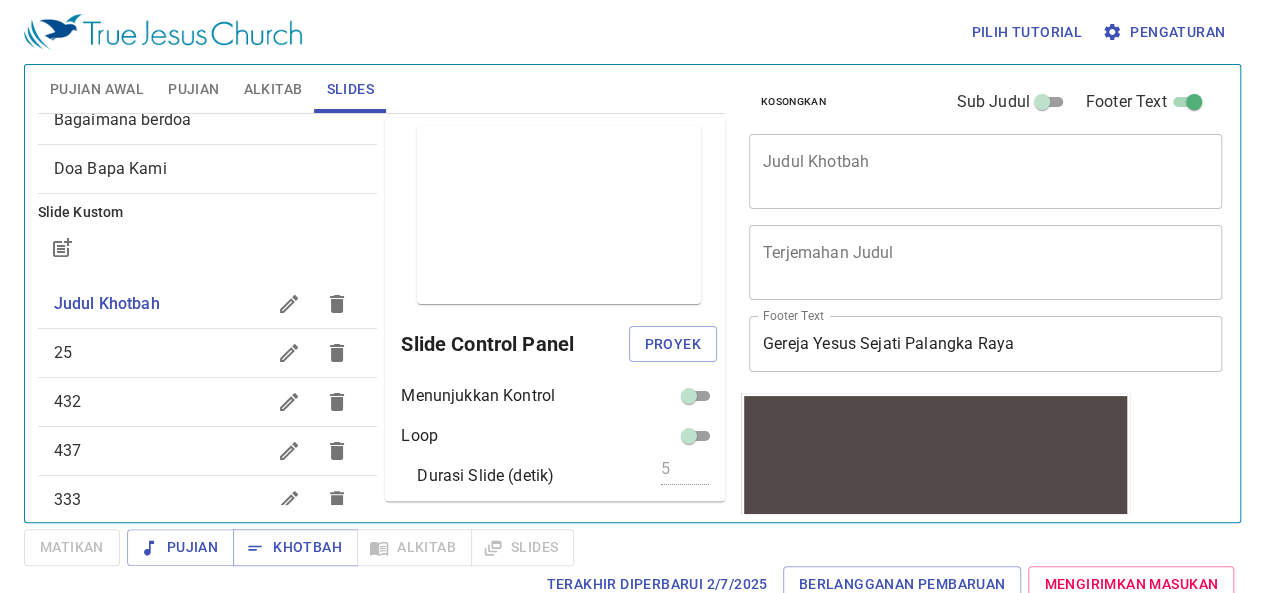 click on "Pratinjau Slide Control Panel Proyek Menunjukkan Kontrol Loop Durasi Slide (detik) 5 Refresh Simpan" at bounding box center [555, 309] 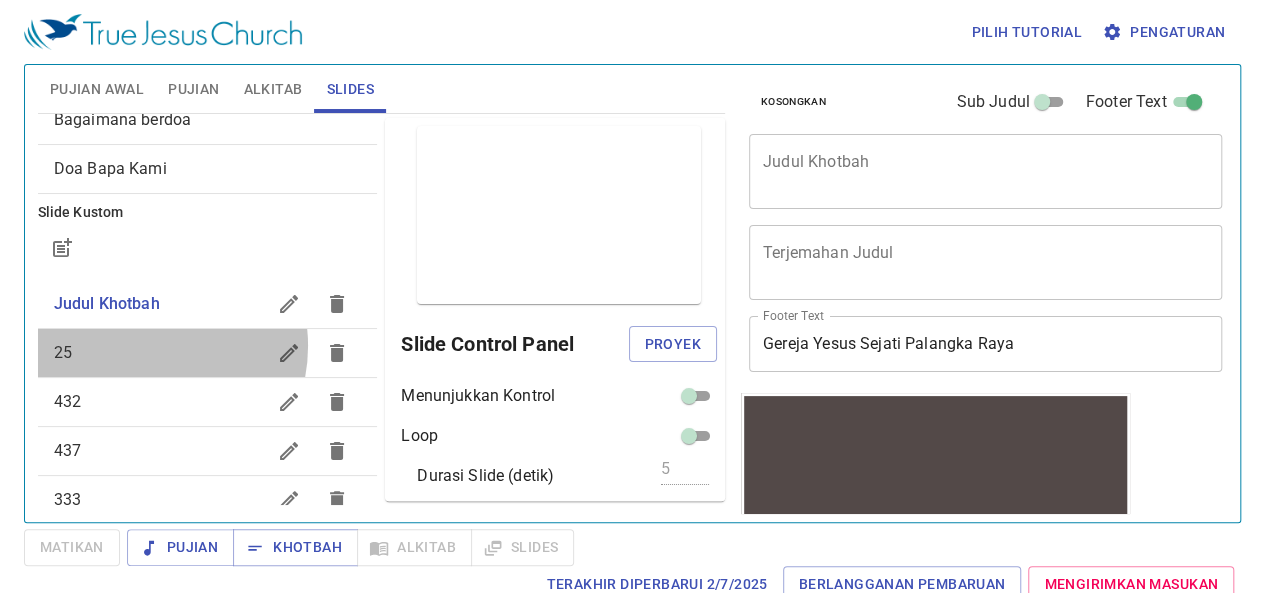 click on "25" at bounding box center (160, 353) 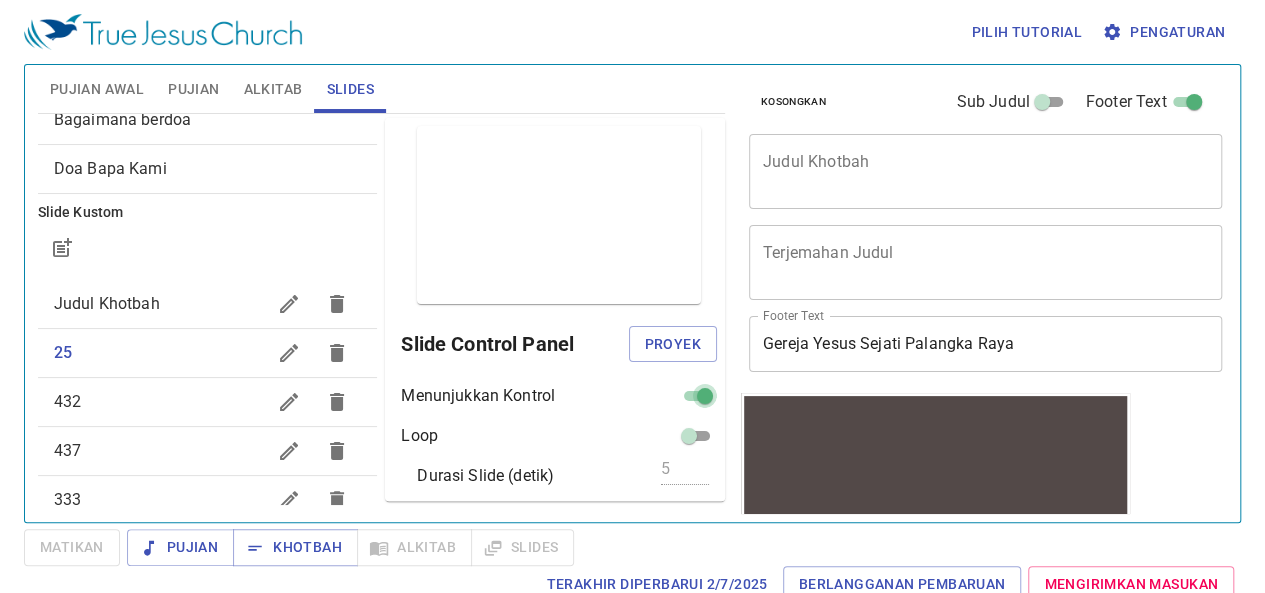 click at bounding box center (705, 400) 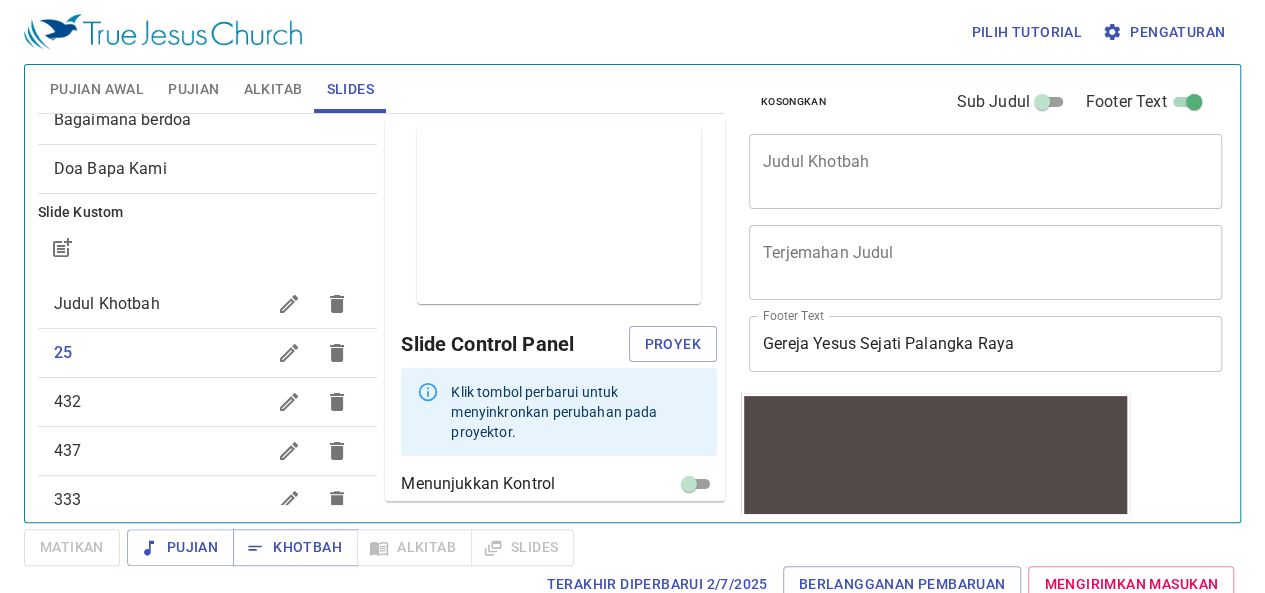 scroll, scrollTop: 119, scrollLeft: 0, axis: vertical 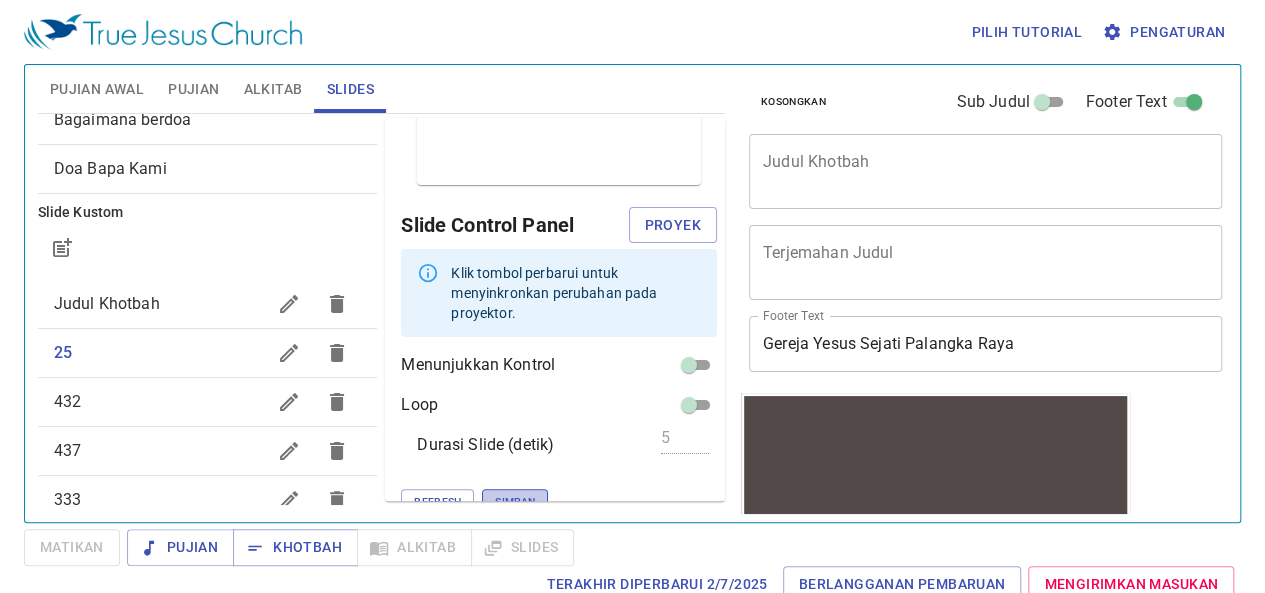 click on "Simpan" at bounding box center [515, 502] 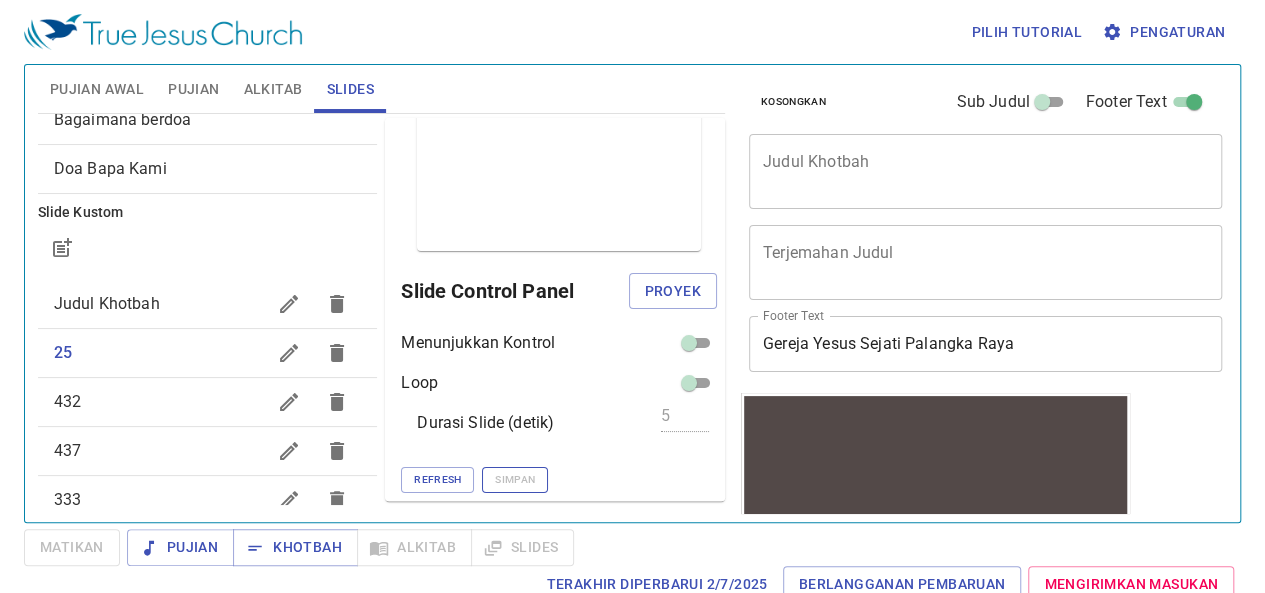 scroll, scrollTop: 51, scrollLeft: 0, axis: vertical 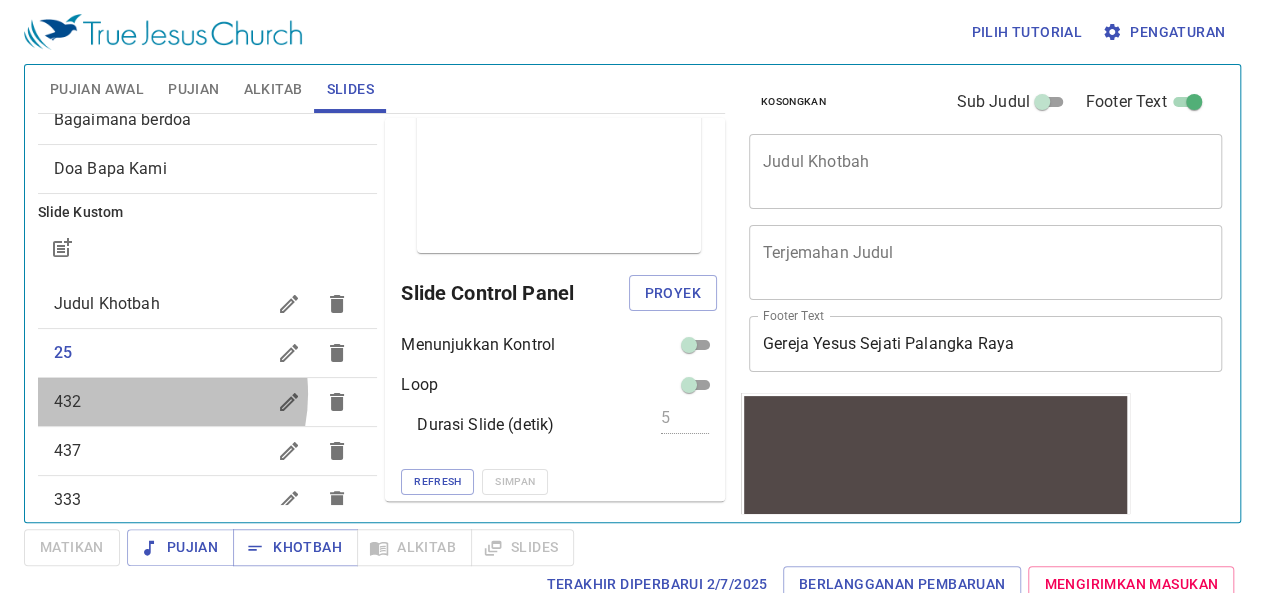 click on "432" at bounding box center [160, 402] 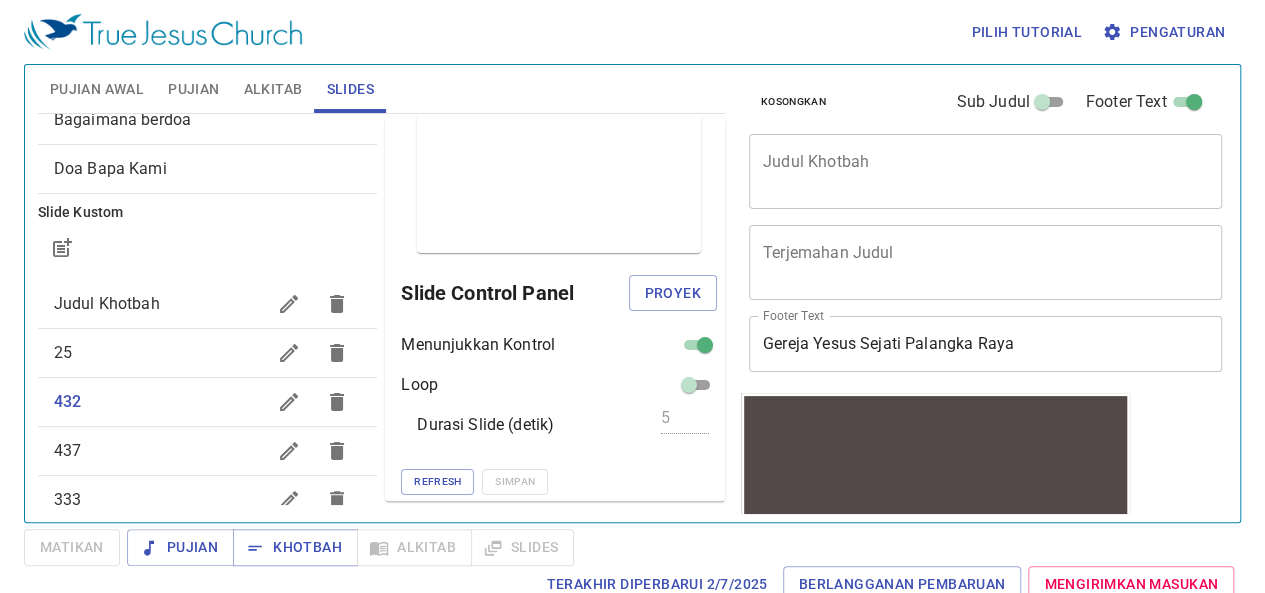click on "Menunjukkan Kontrol" at bounding box center (559, 345) 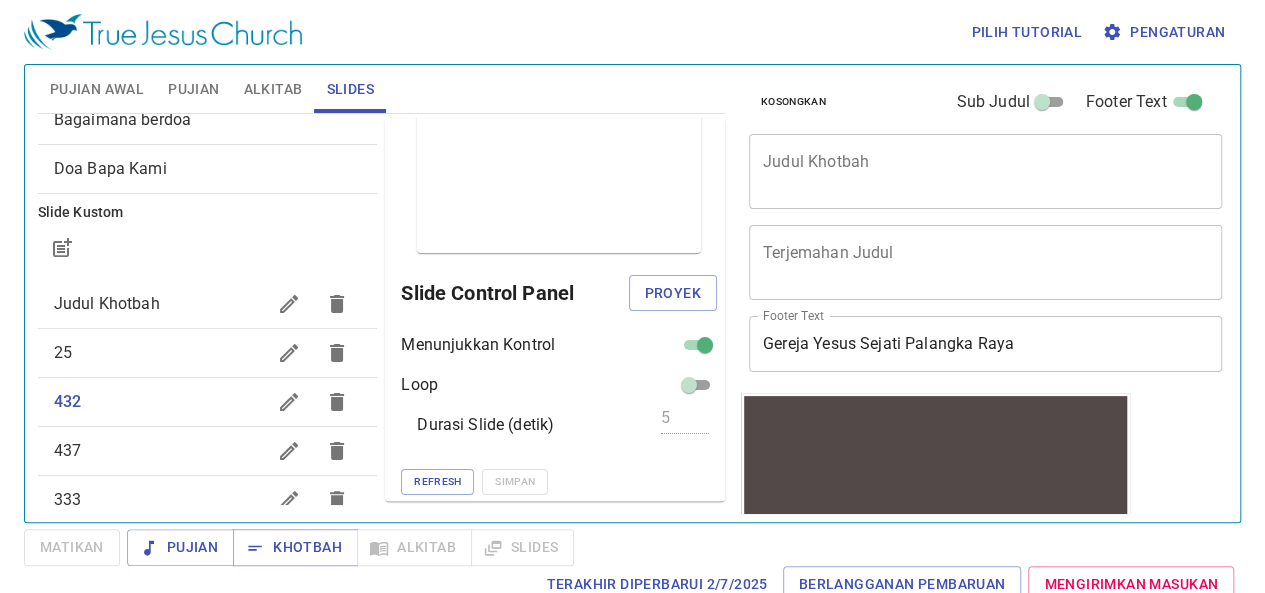 click at bounding box center (705, 349) 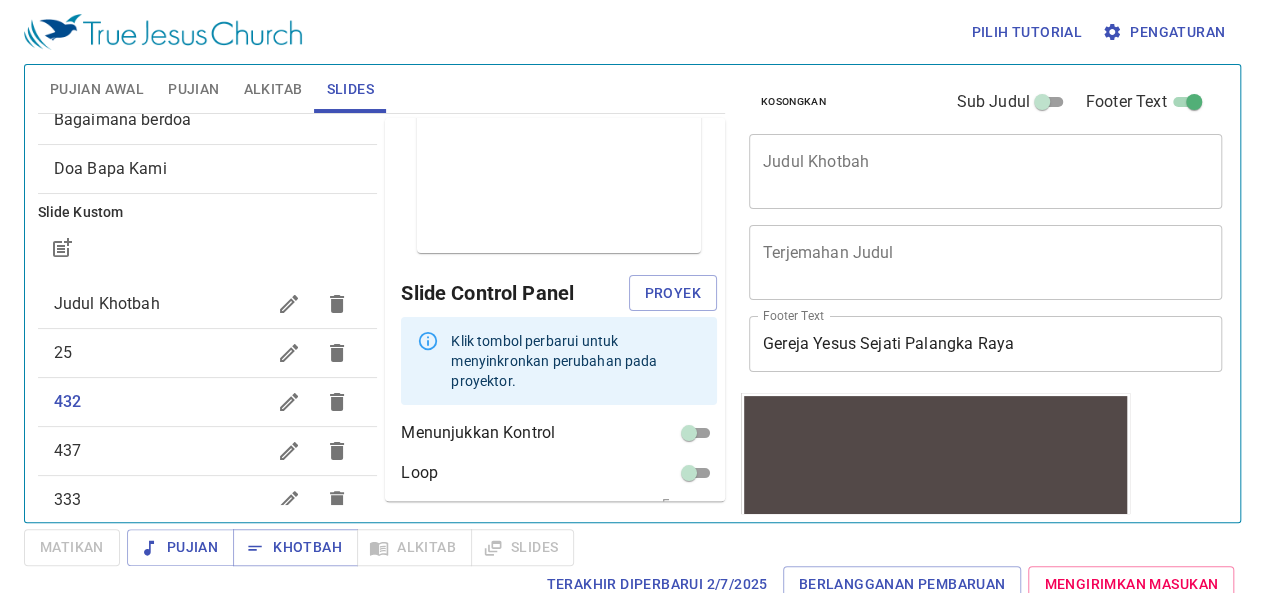 click on "Klik tombol perbarui untuk menyinkronkan perubahan pada proyektor." at bounding box center [559, 361] 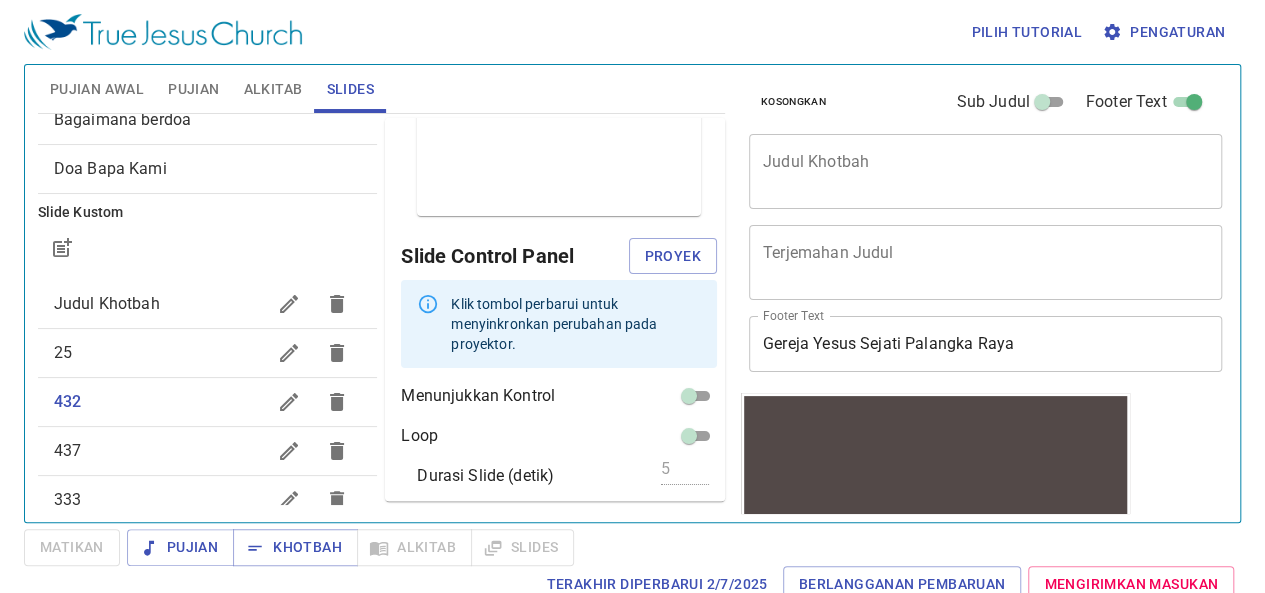 scroll, scrollTop: 119, scrollLeft: 0, axis: vertical 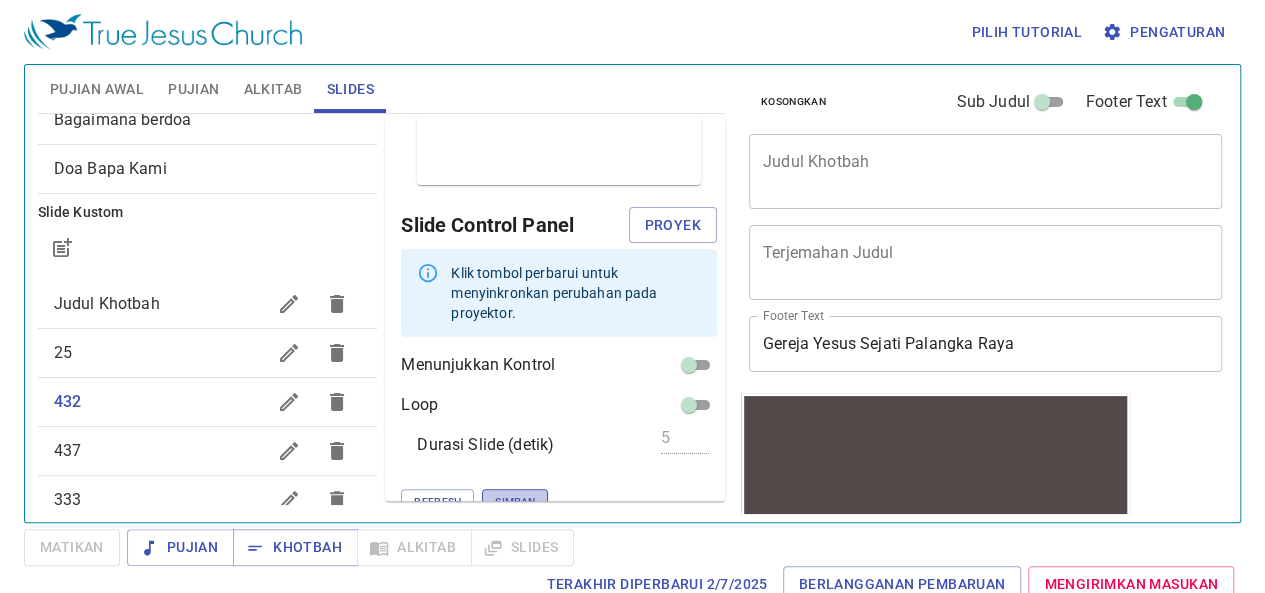 click on "Simpan" at bounding box center (515, 502) 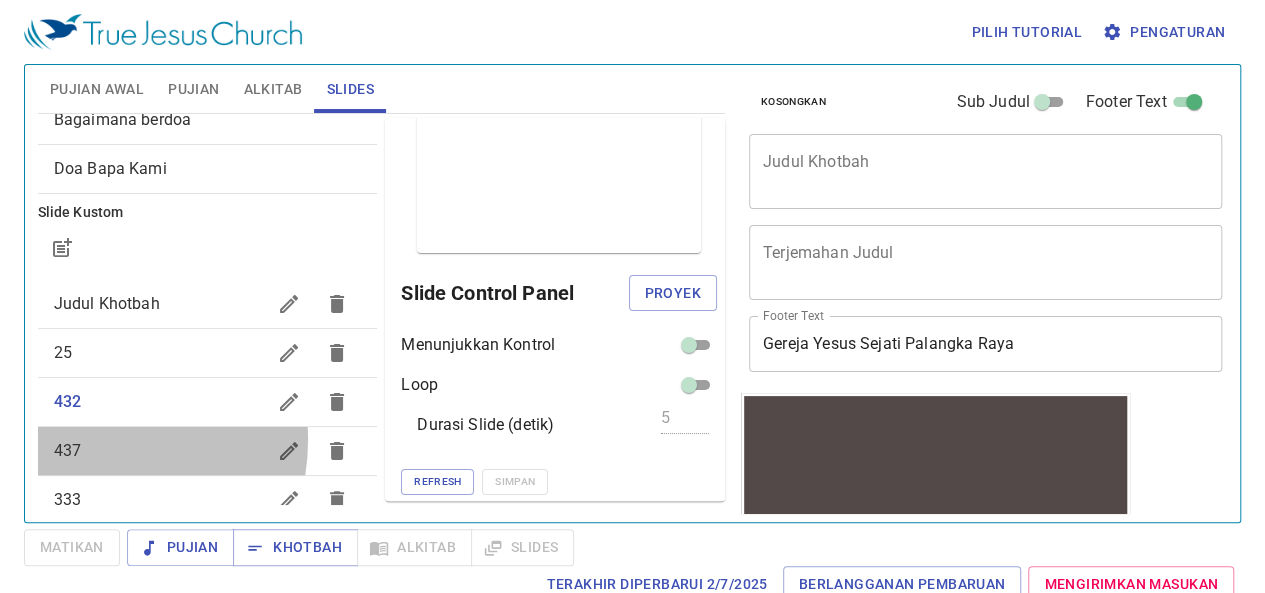click on "437" at bounding box center (160, 451) 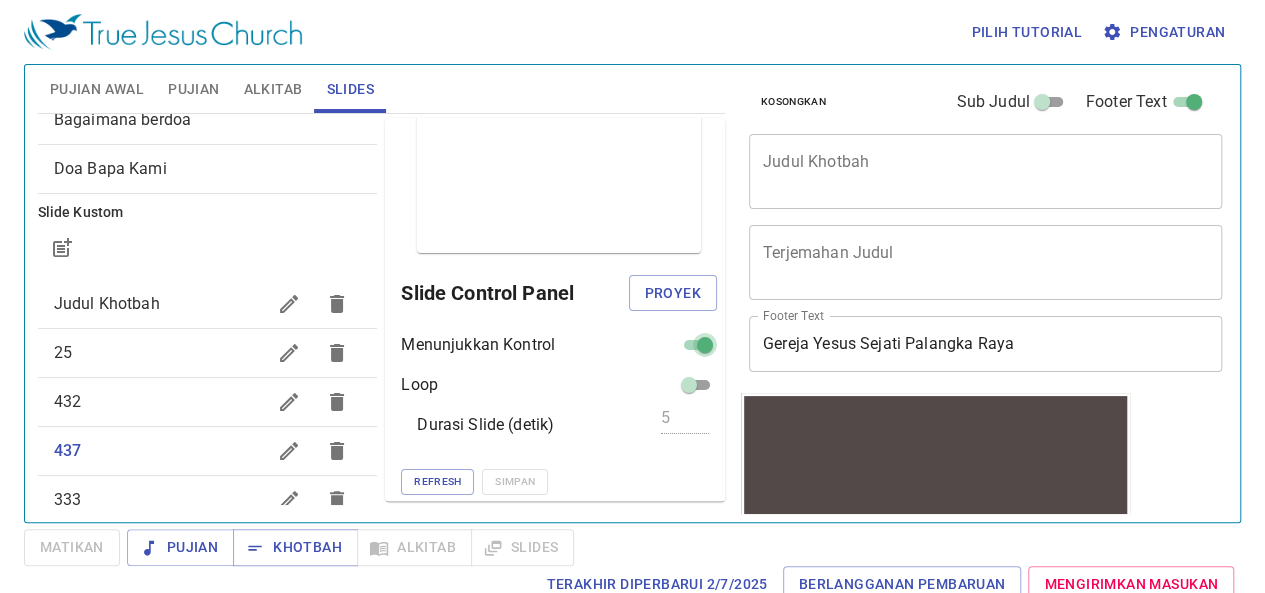click at bounding box center (705, 349) 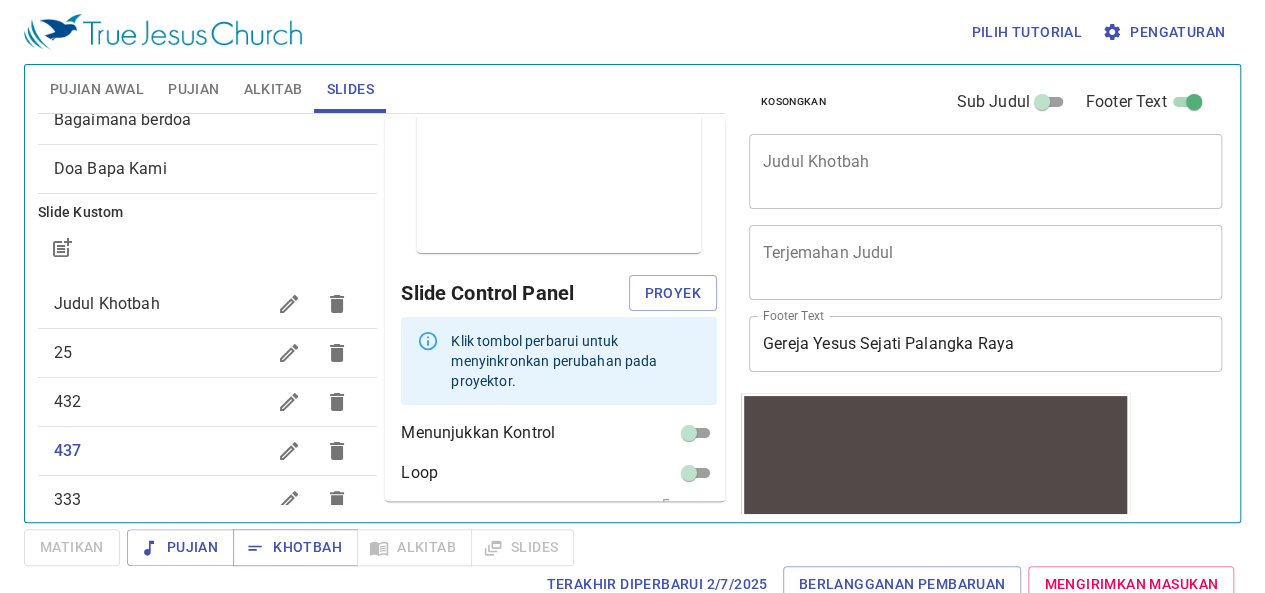 scroll, scrollTop: 119, scrollLeft: 0, axis: vertical 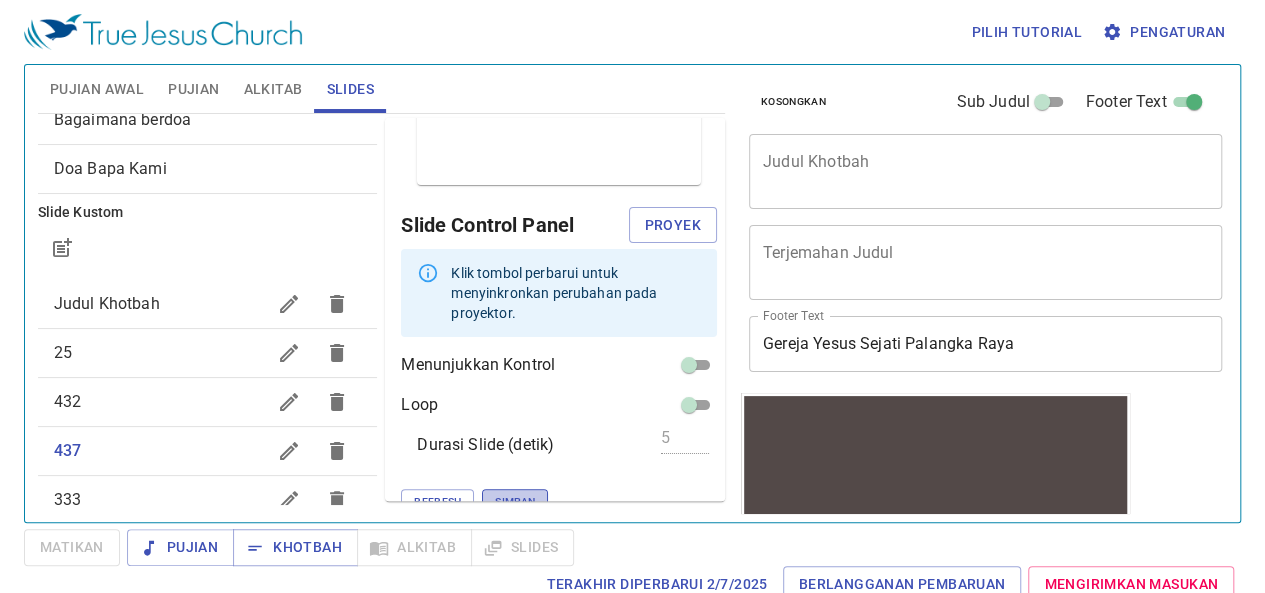 click on "Simpan" at bounding box center [515, 502] 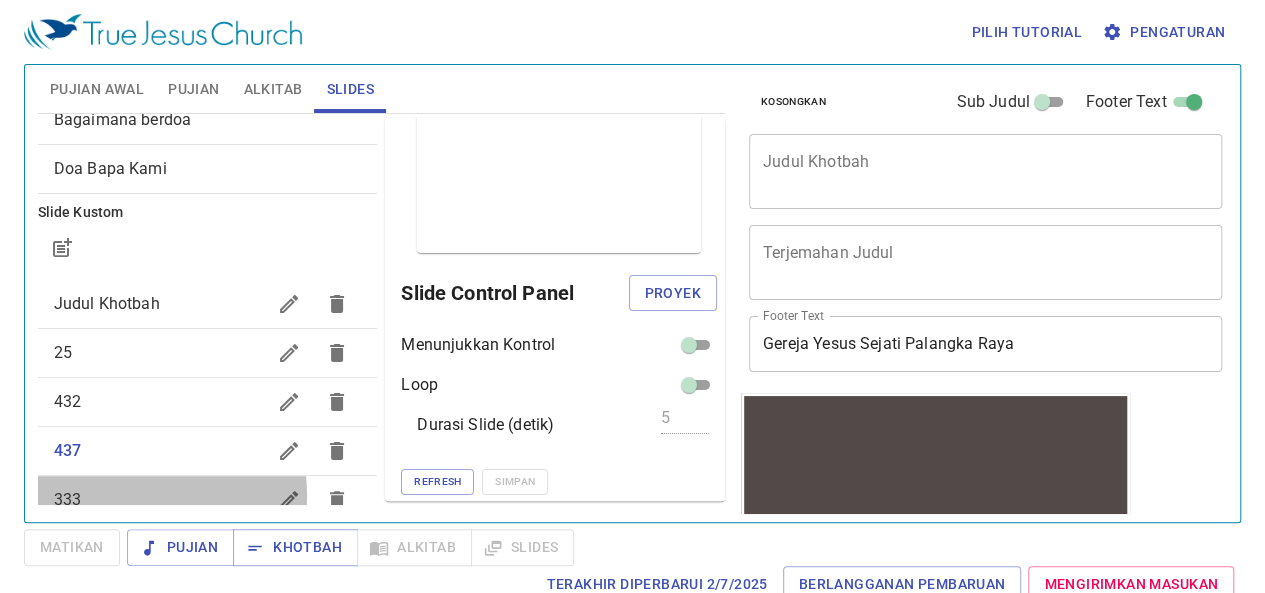 click on "333" at bounding box center (160, 500) 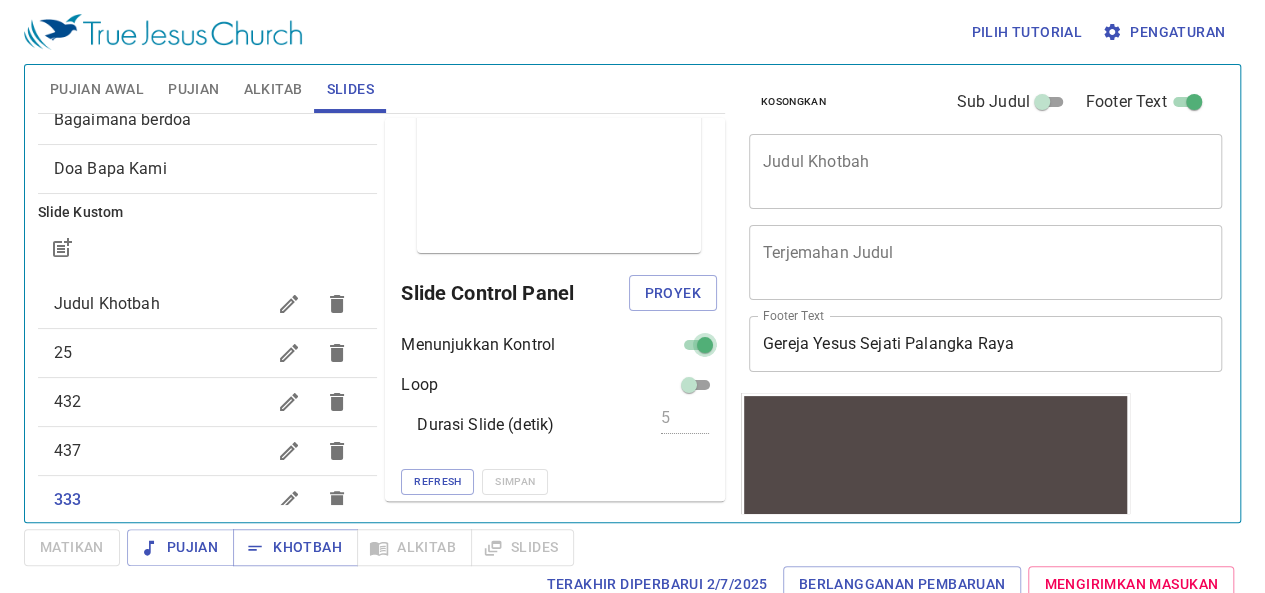 click at bounding box center (705, 349) 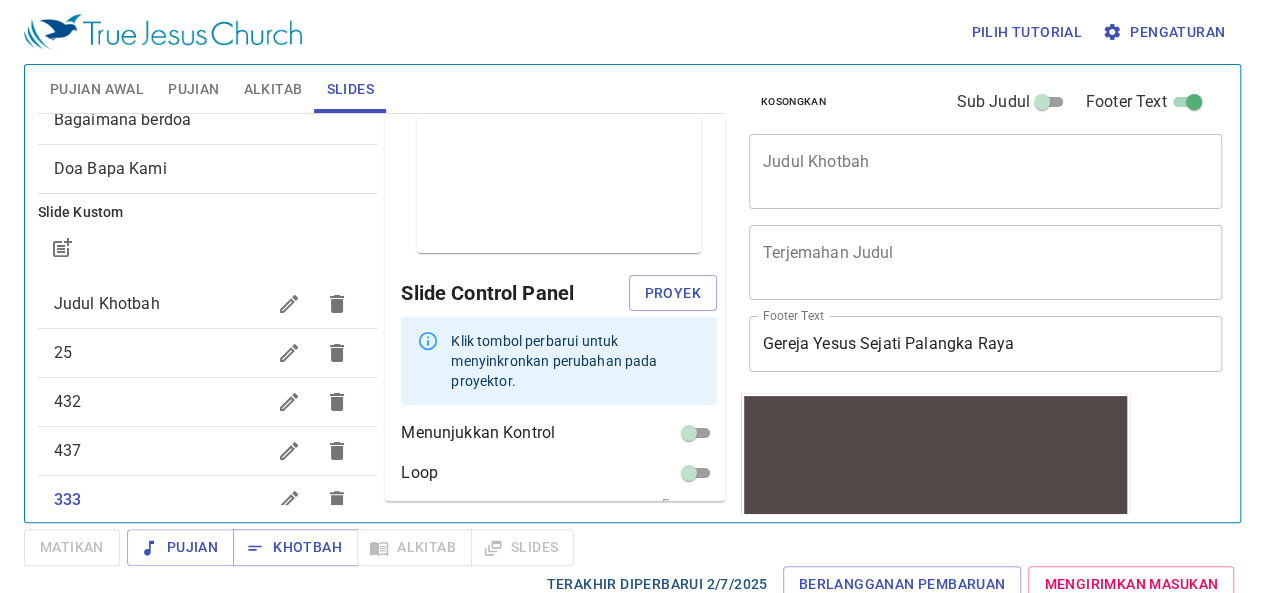 scroll, scrollTop: 119, scrollLeft: 0, axis: vertical 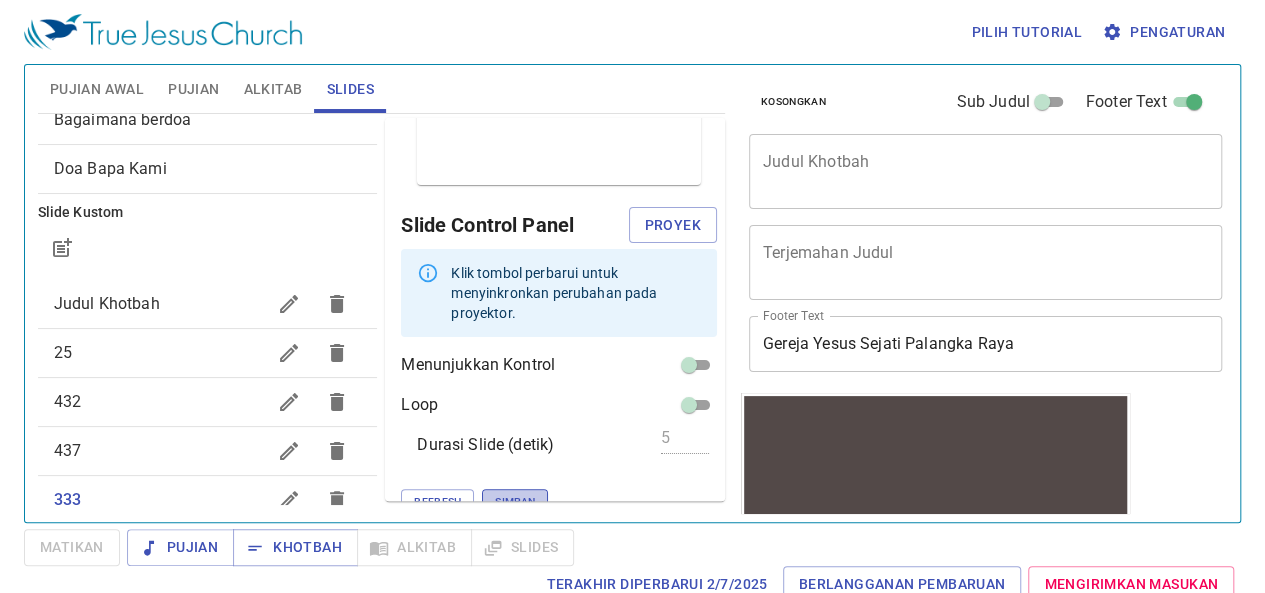 click on "Simpan" at bounding box center [515, 502] 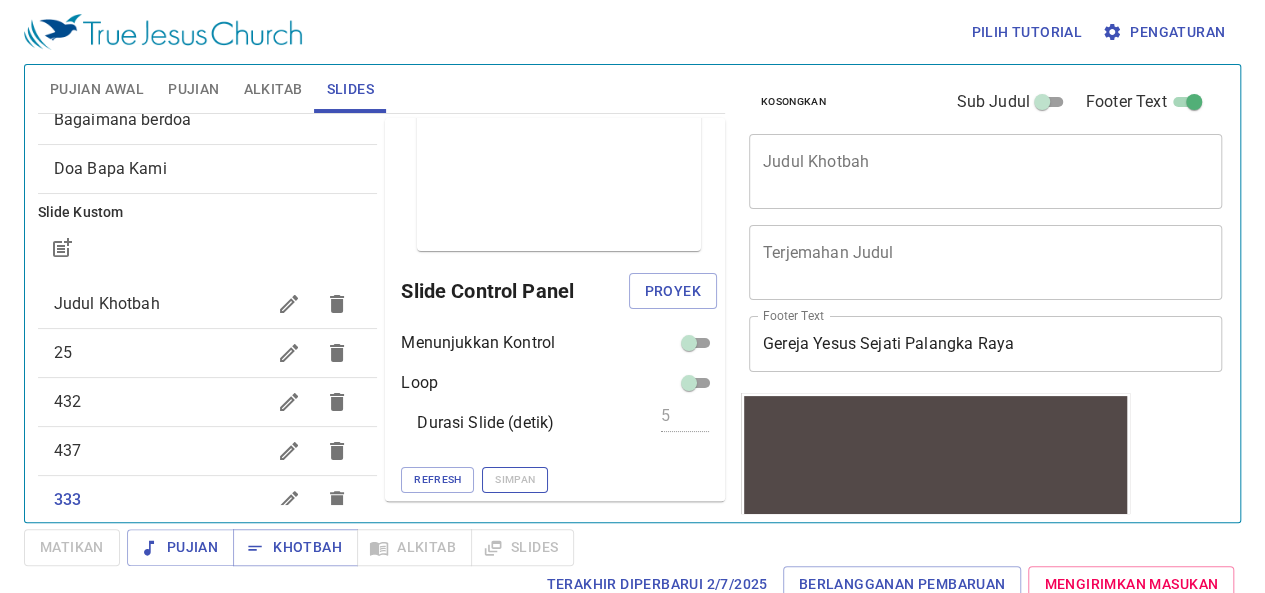 scroll, scrollTop: 51, scrollLeft: 0, axis: vertical 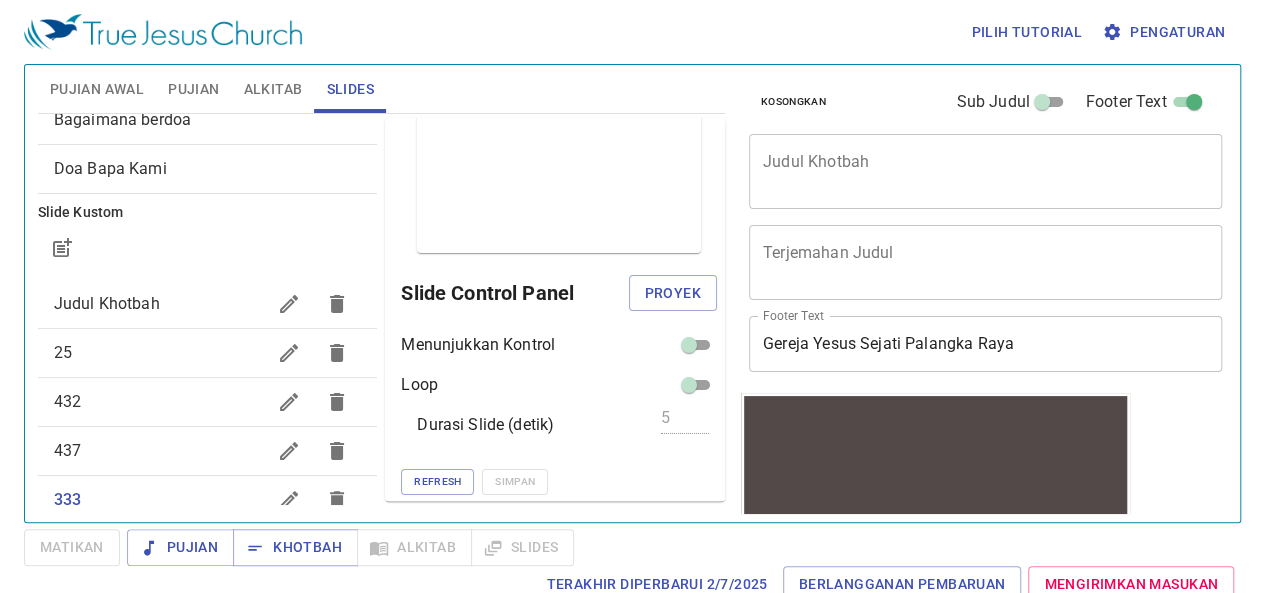 drag, startPoint x: 324, startPoint y: 389, endPoint x: 337, endPoint y: 573, distance: 184.45866 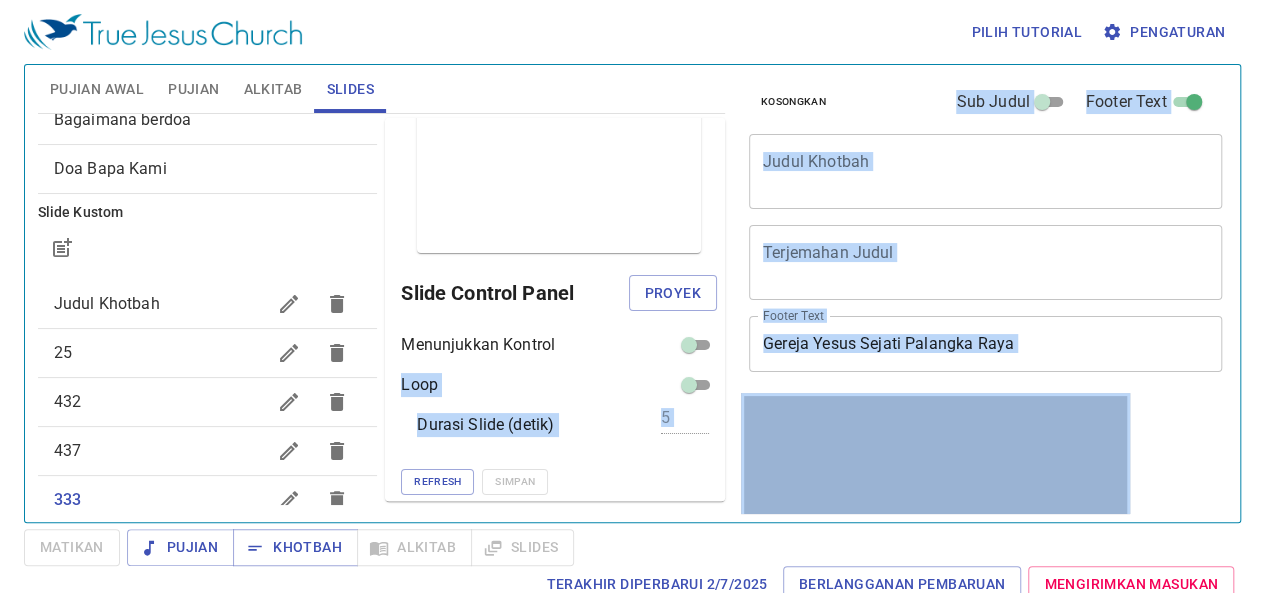 click on "Durasi Slide (detik)" at bounding box center (485, 425) 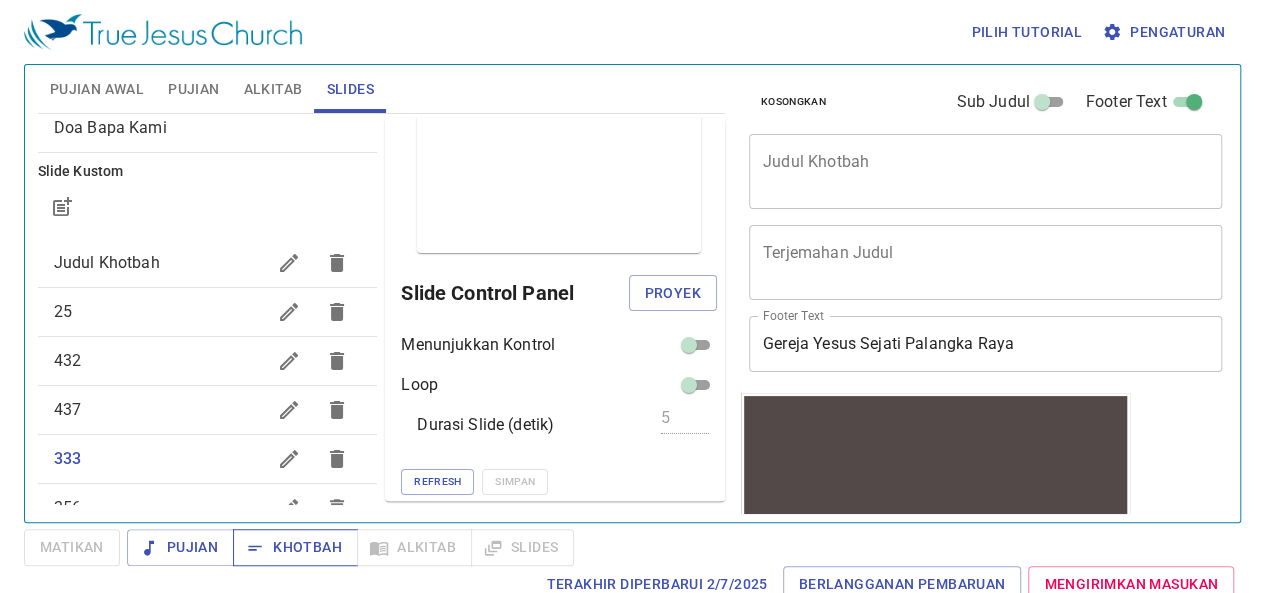 scroll, scrollTop: 270, scrollLeft: 0, axis: vertical 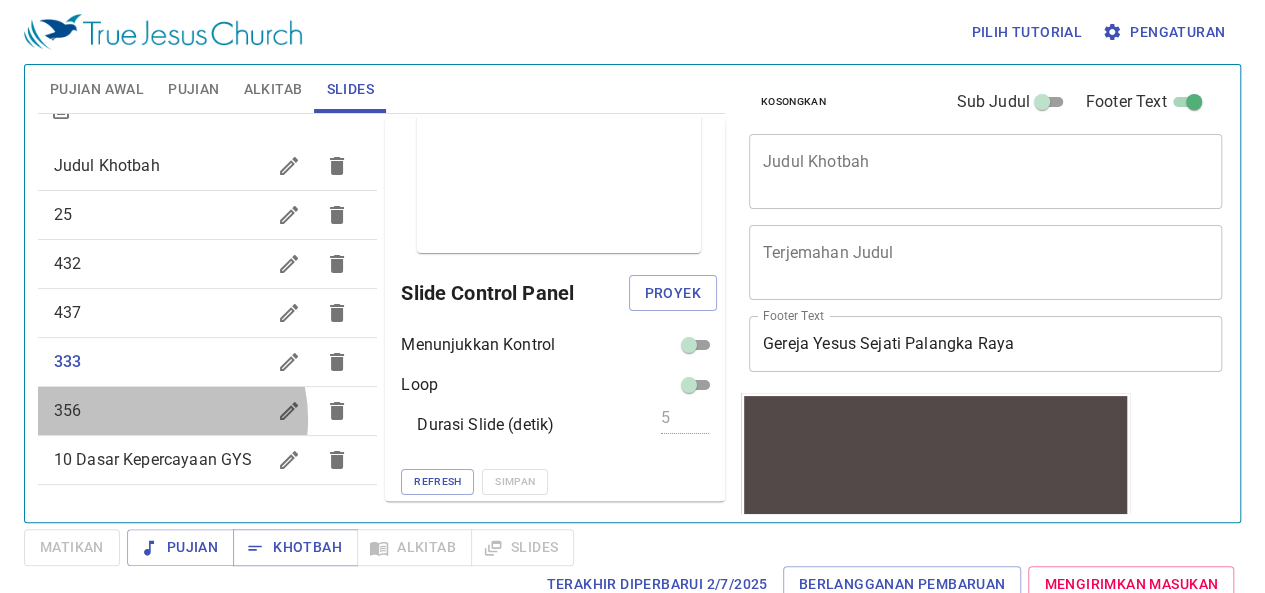 click on "356" at bounding box center (160, 411) 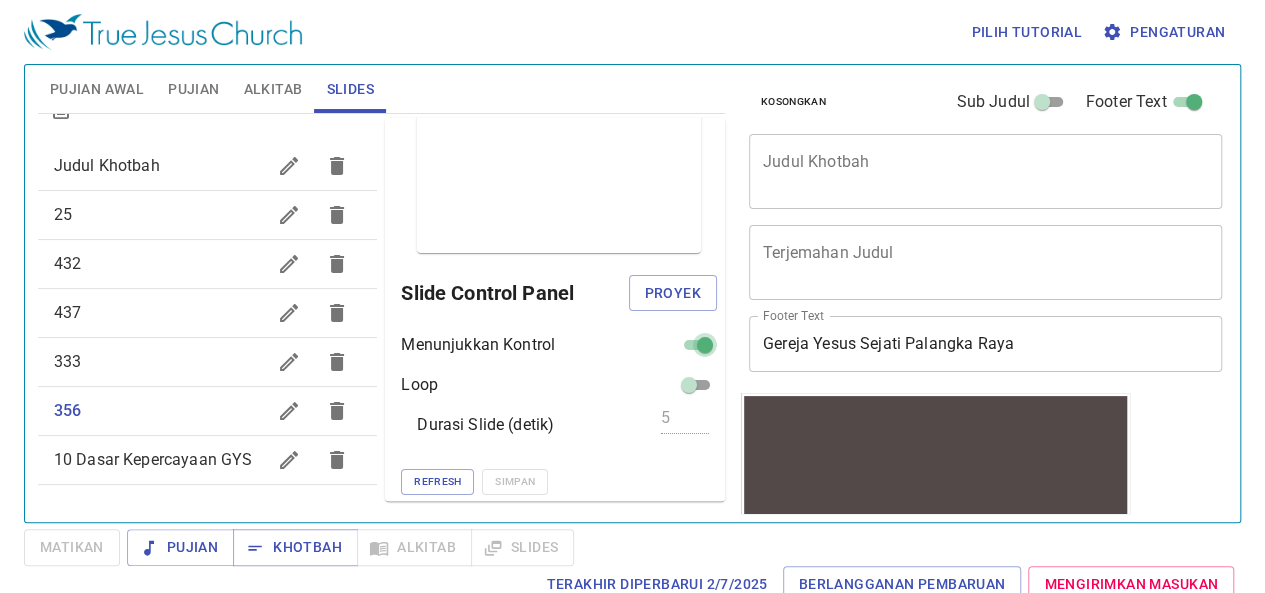 click at bounding box center (705, 345) 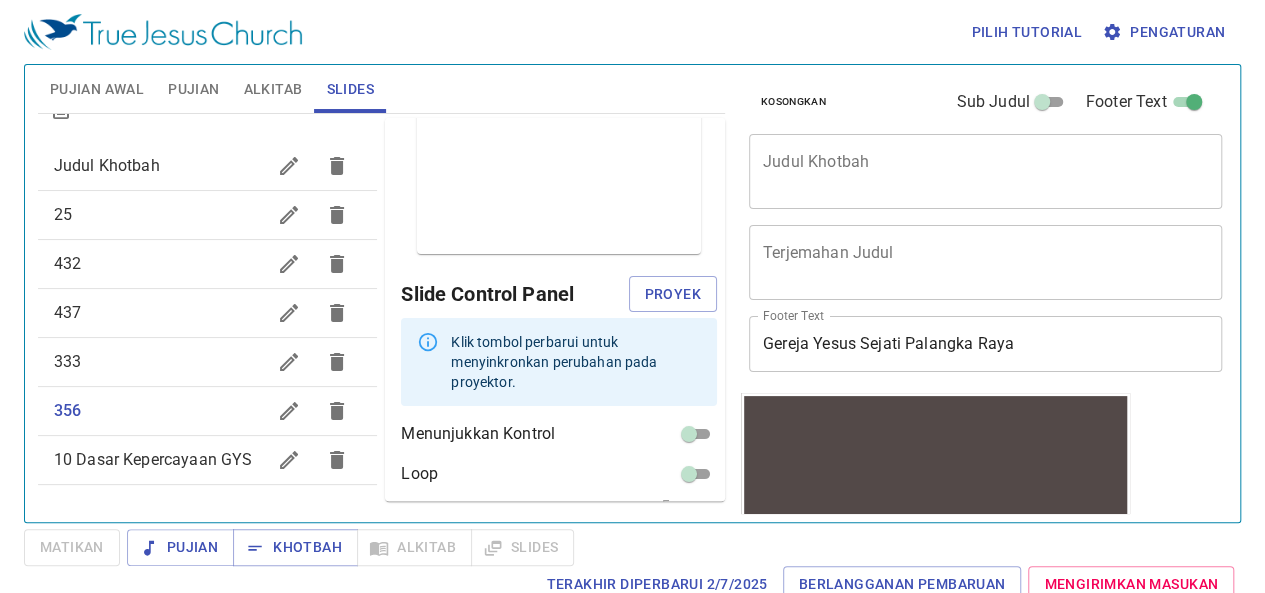 scroll, scrollTop: 119, scrollLeft: 0, axis: vertical 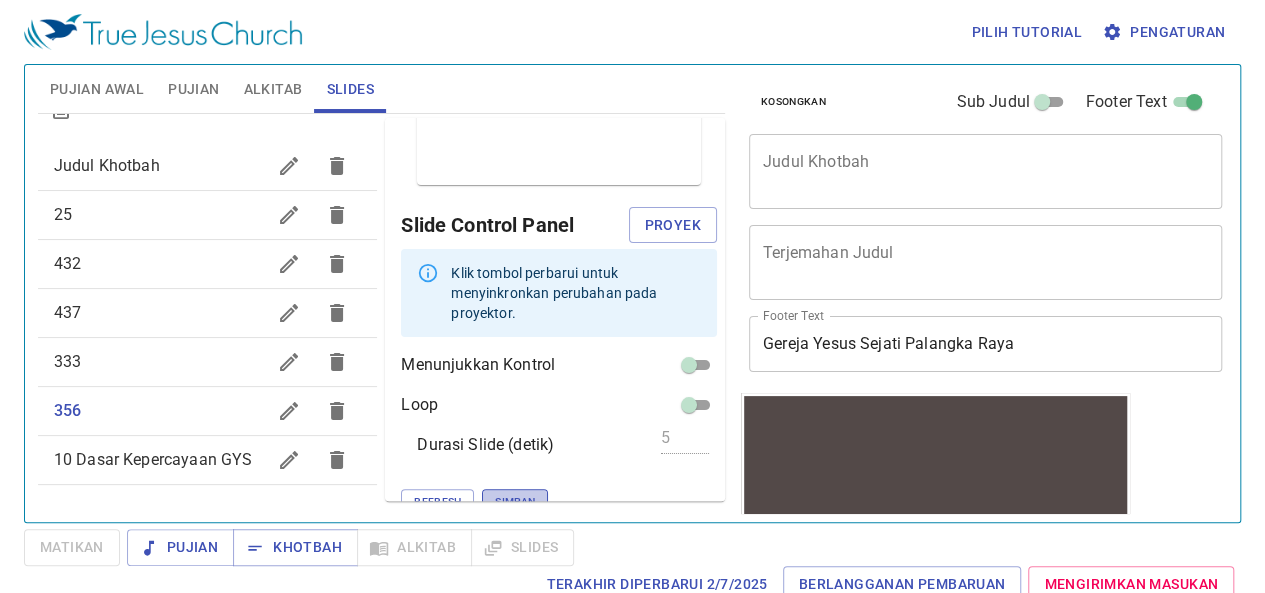 click on "Simpan" at bounding box center [515, 502] 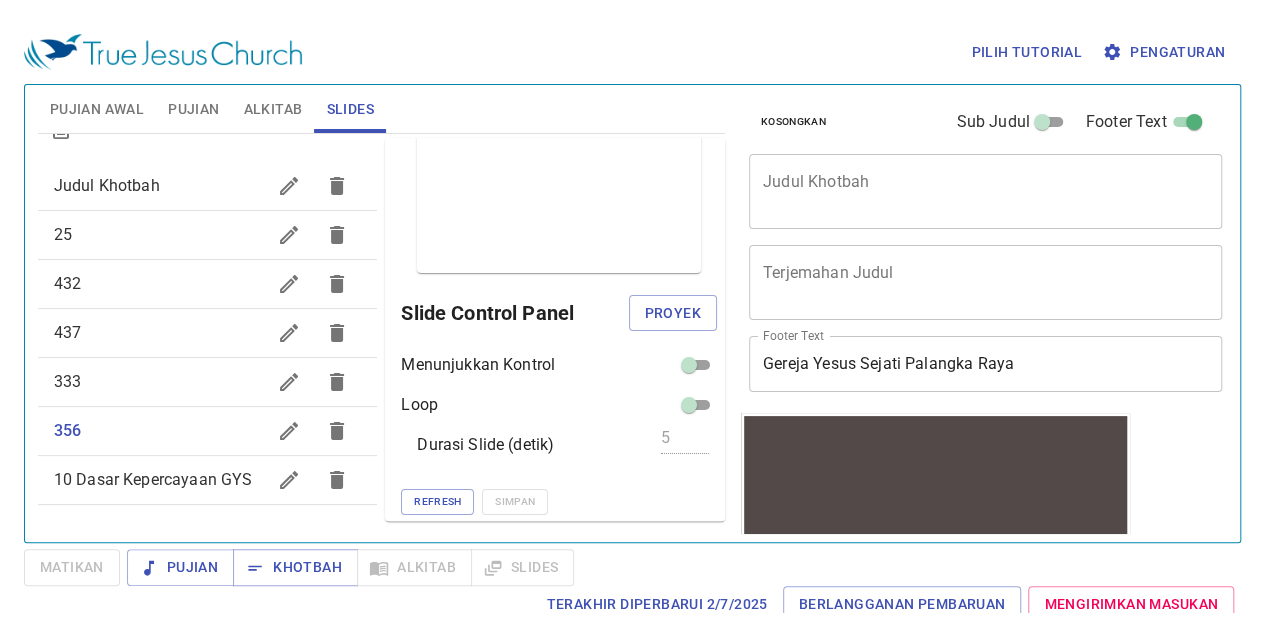 scroll, scrollTop: 0, scrollLeft: 0, axis: both 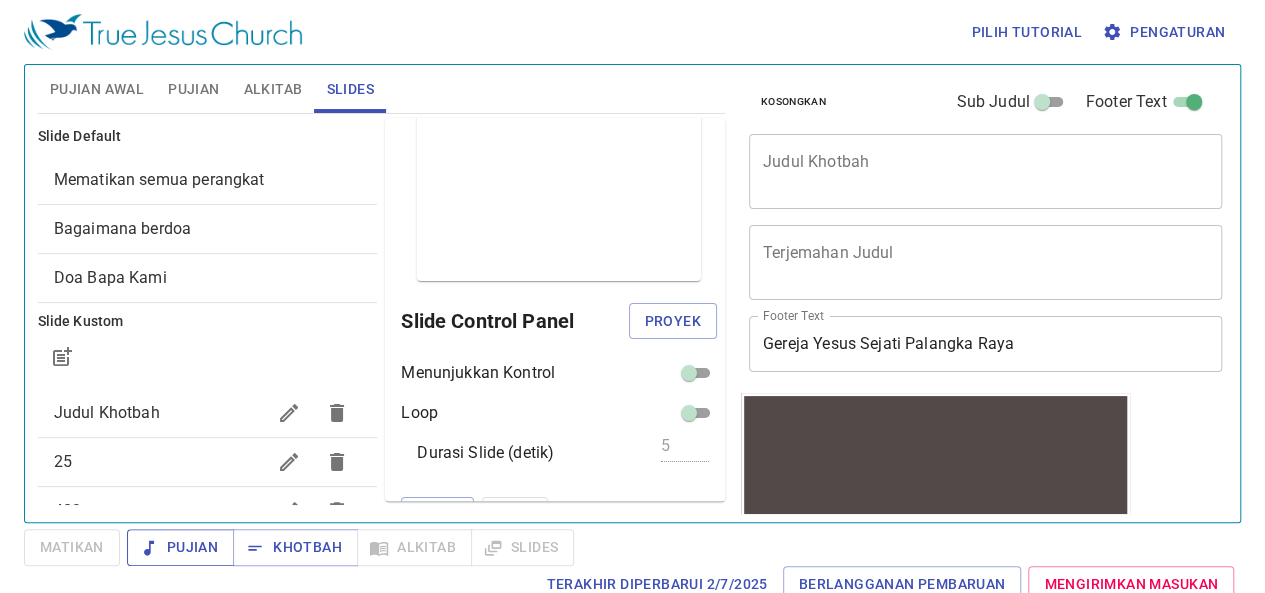 click on "Pujian" at bounding box center [180, 547] 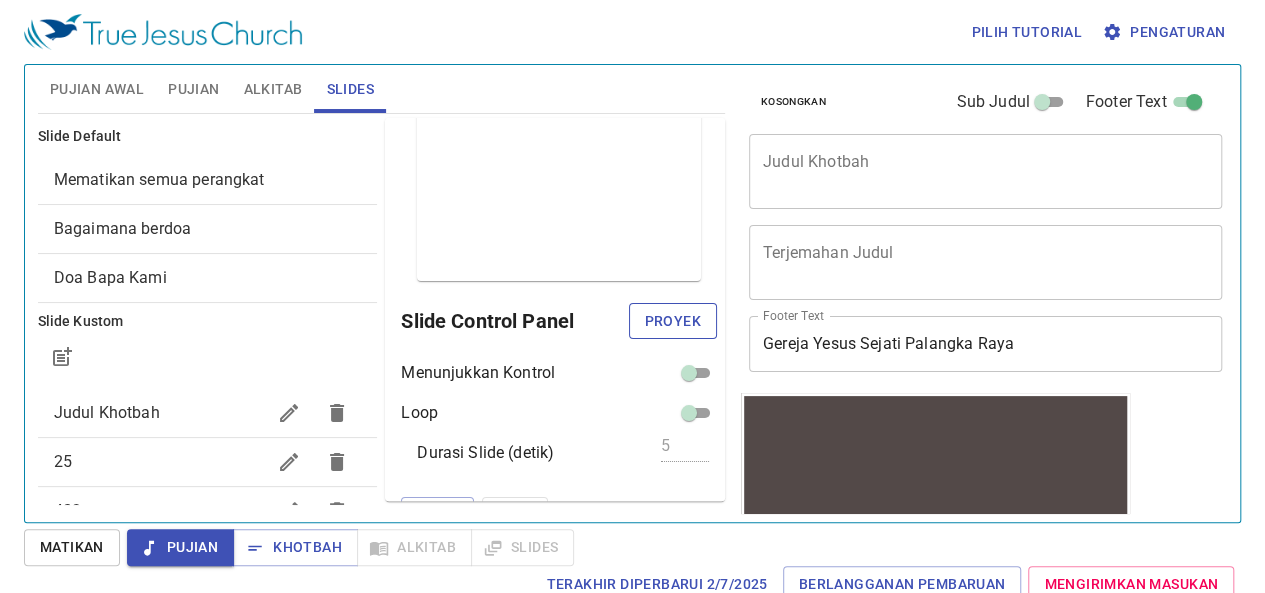 click on "Proyek" at bounding box center (673, 321) 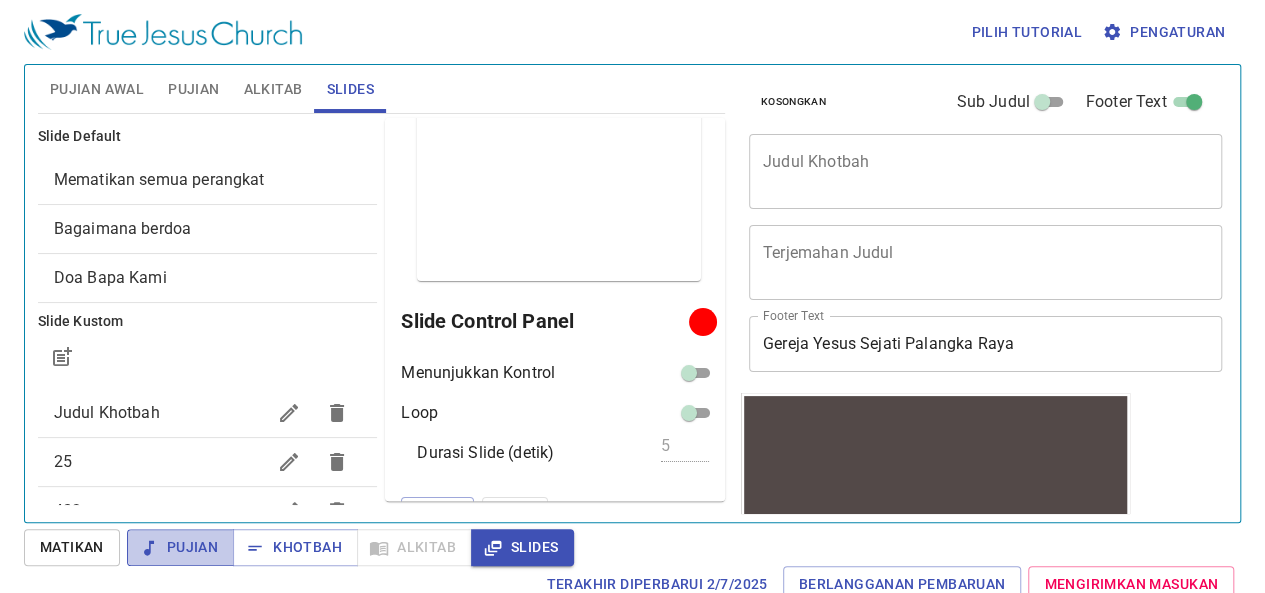 click on "Pujian" at bounding box center (180, 547) 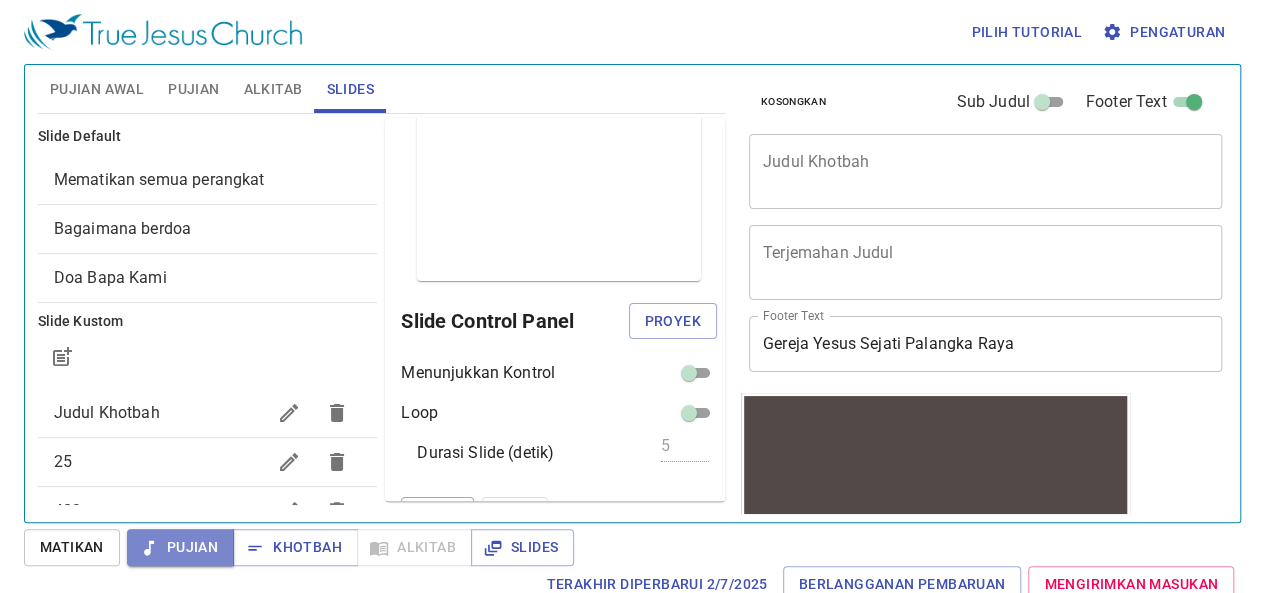 click on "Pujian" at bounding box center [180, 547] 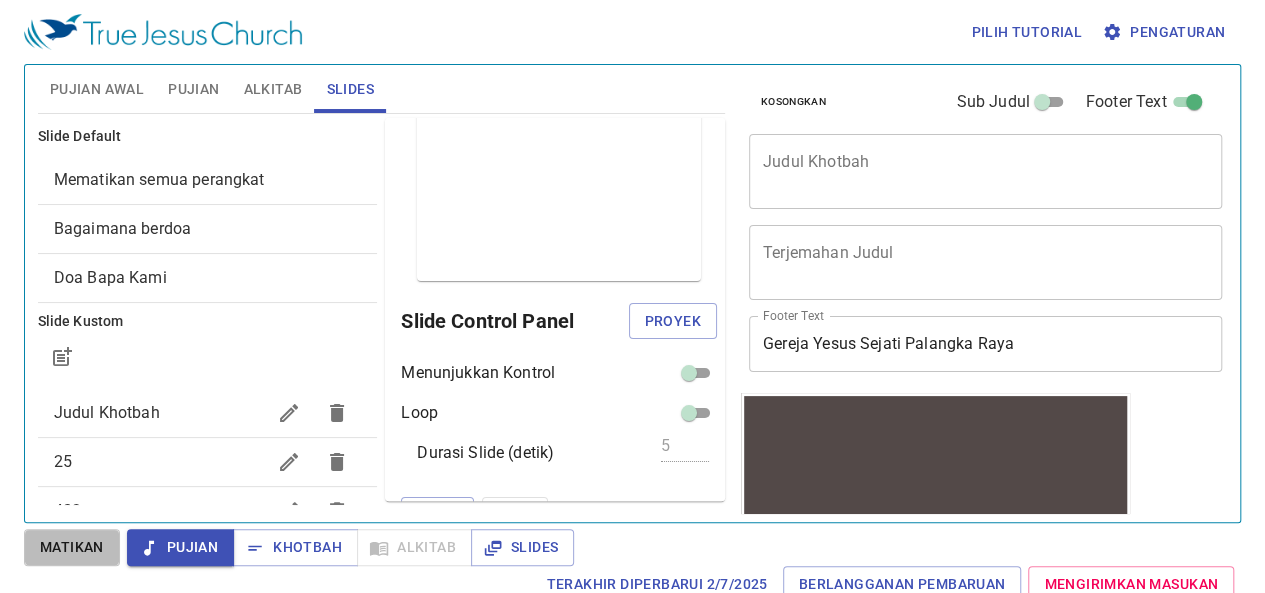 click on "Matikan" at bounding box center (72, 547) 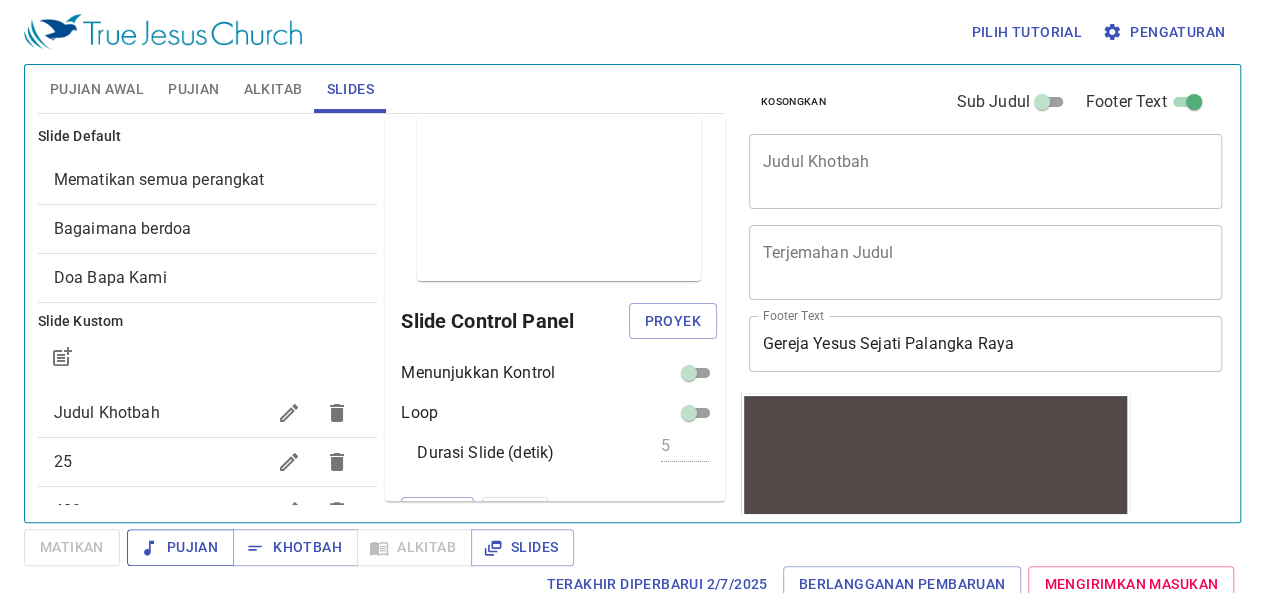 click on "Pujian" at bounding box center (180, 547) 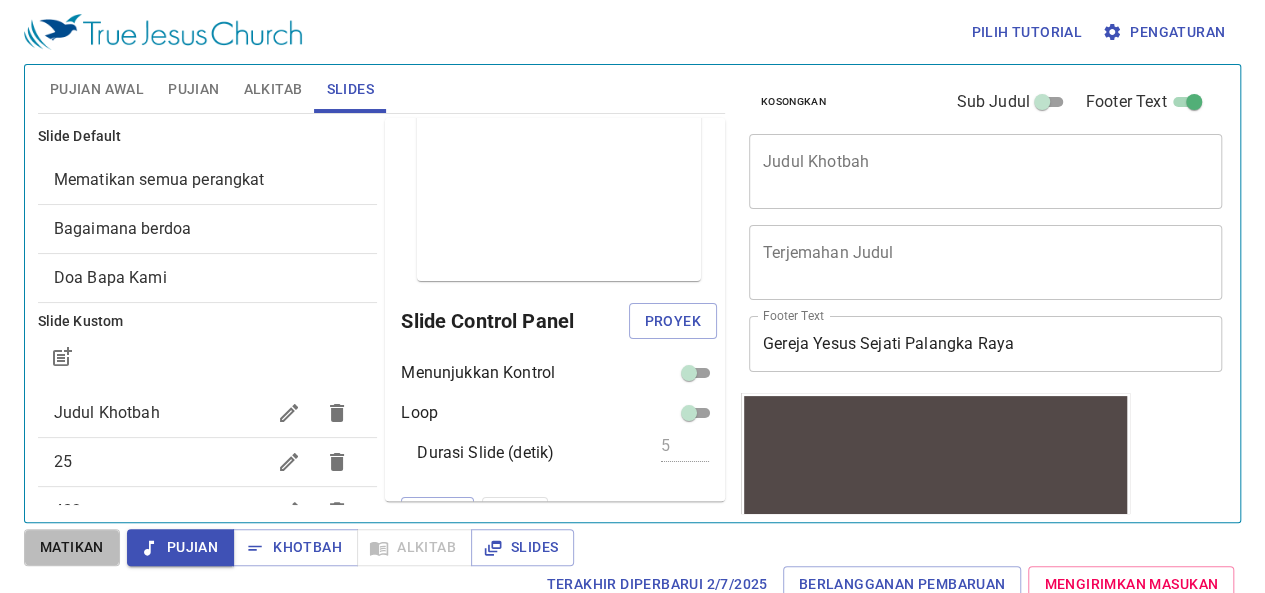 click on "Matikan" at bounding box center (72, 547) 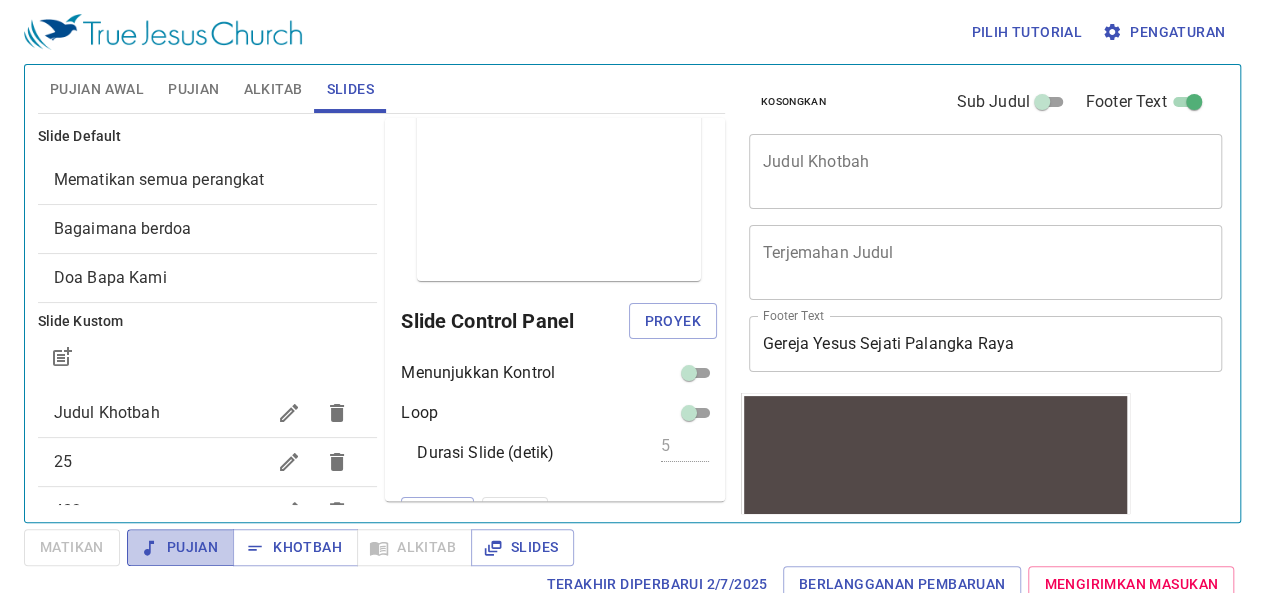 click on "Pujian" at bounding box center [180, 547] 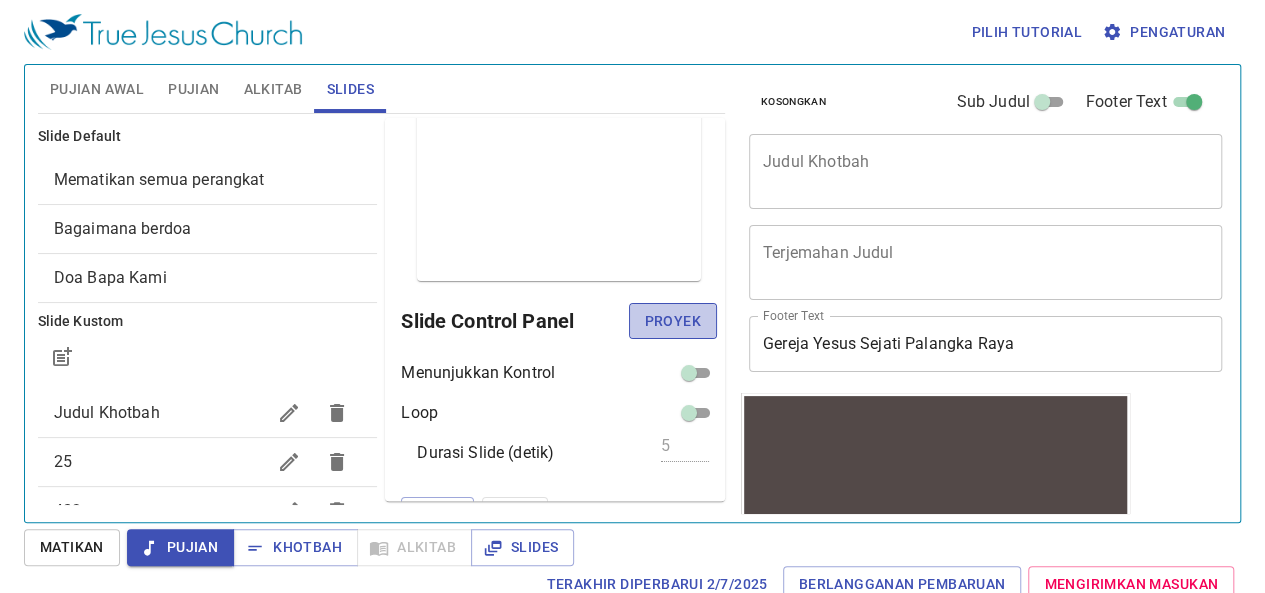 click on "Proyek" at bounding box center (673, 321) 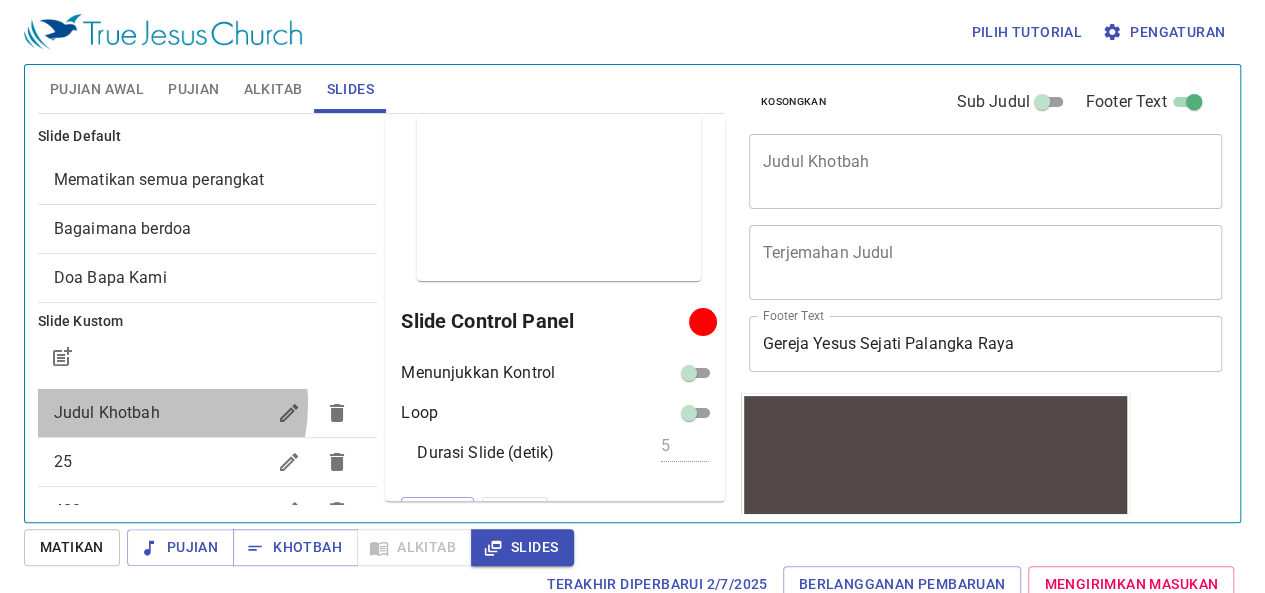 click on "Judul Khotbah" at bounding box center [107, 412] 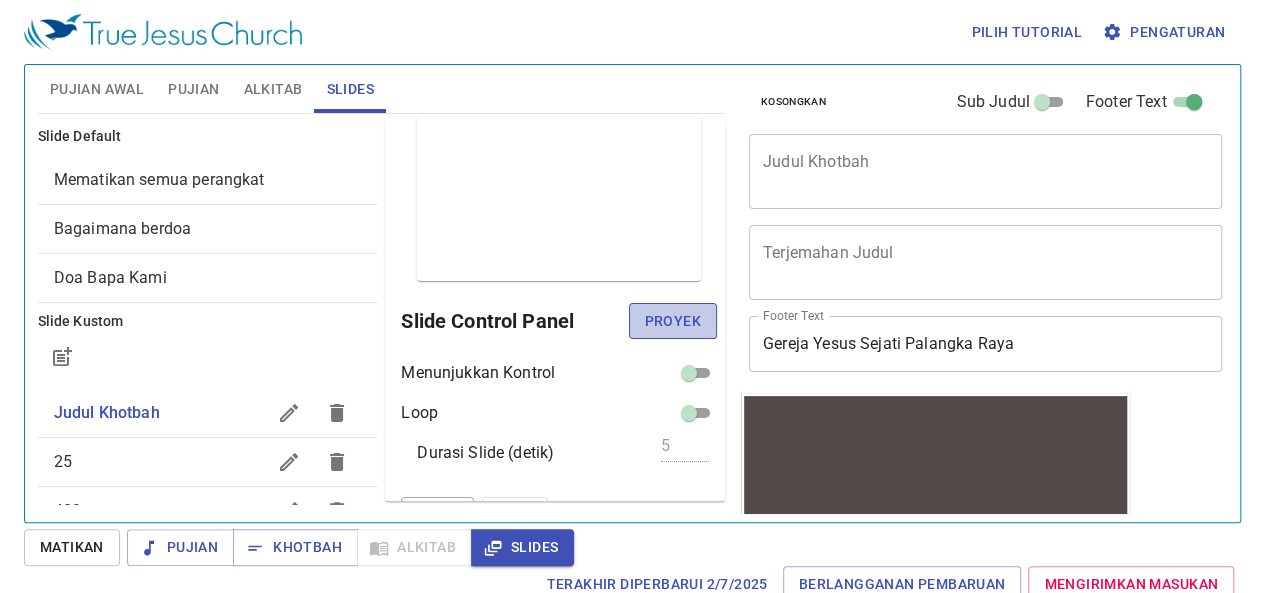 click on "Proyek" at bounding box center [673, 321] 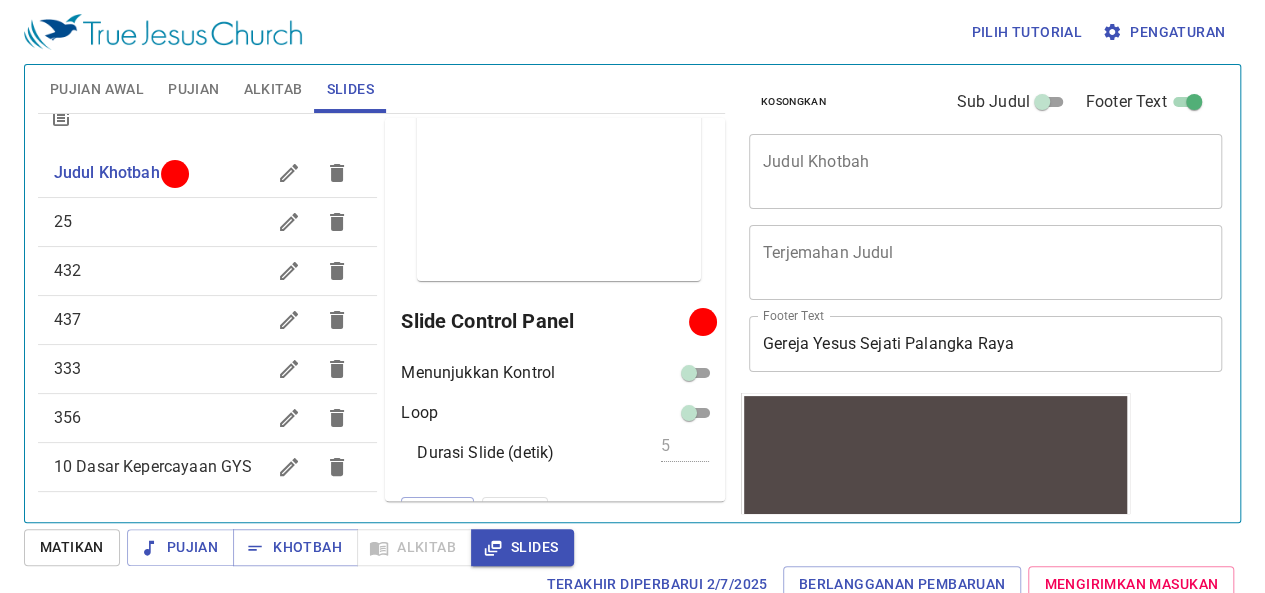 scroll, scrollTop: 270, scrollLeft: 0, axis: vertical 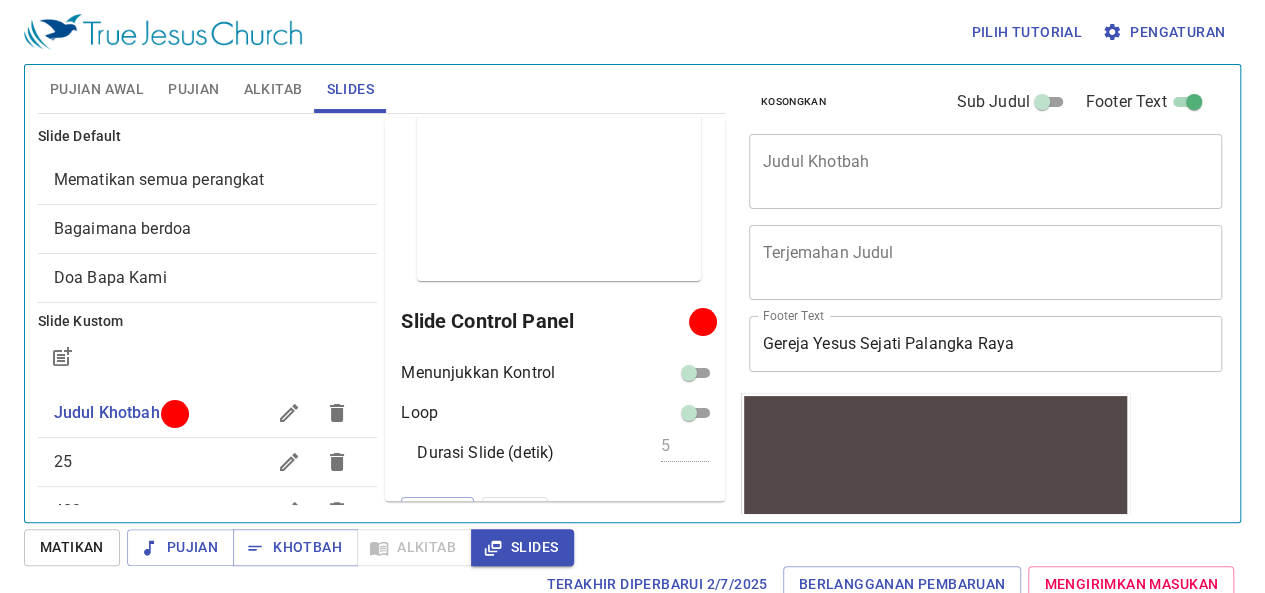 drag, startPoint x: 157, startPoint y: 166, endPoint x: 100, endPoint y: 175, distance: 57.706154 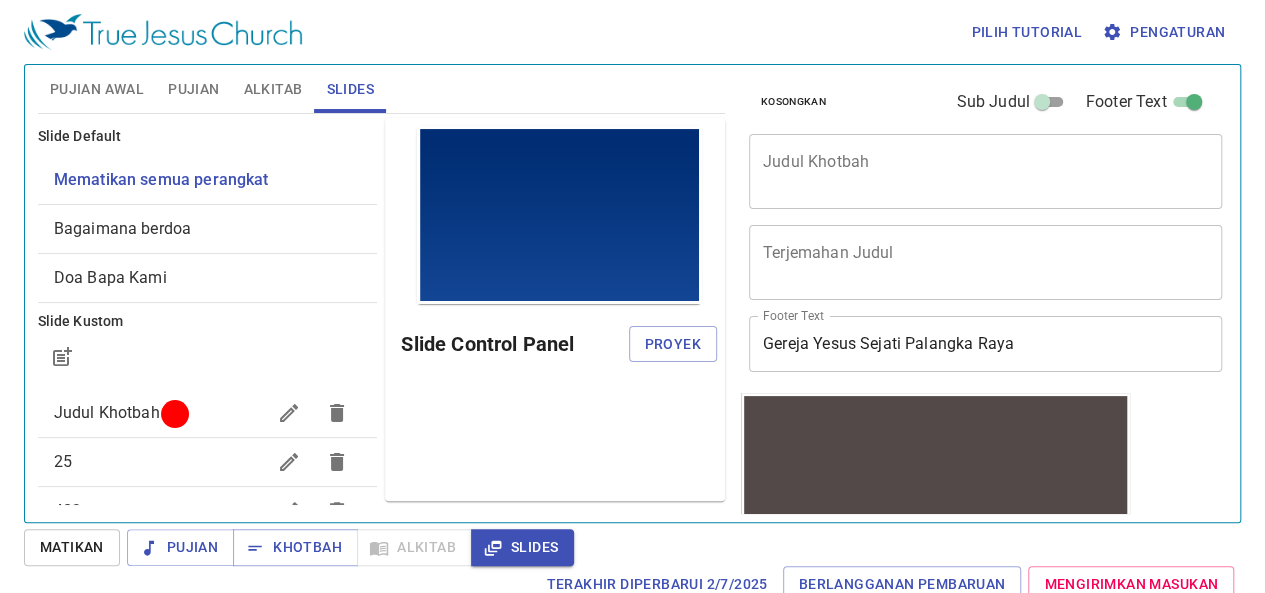 scroll, scrollTop: 0, scrollLeft: 0, axis: both 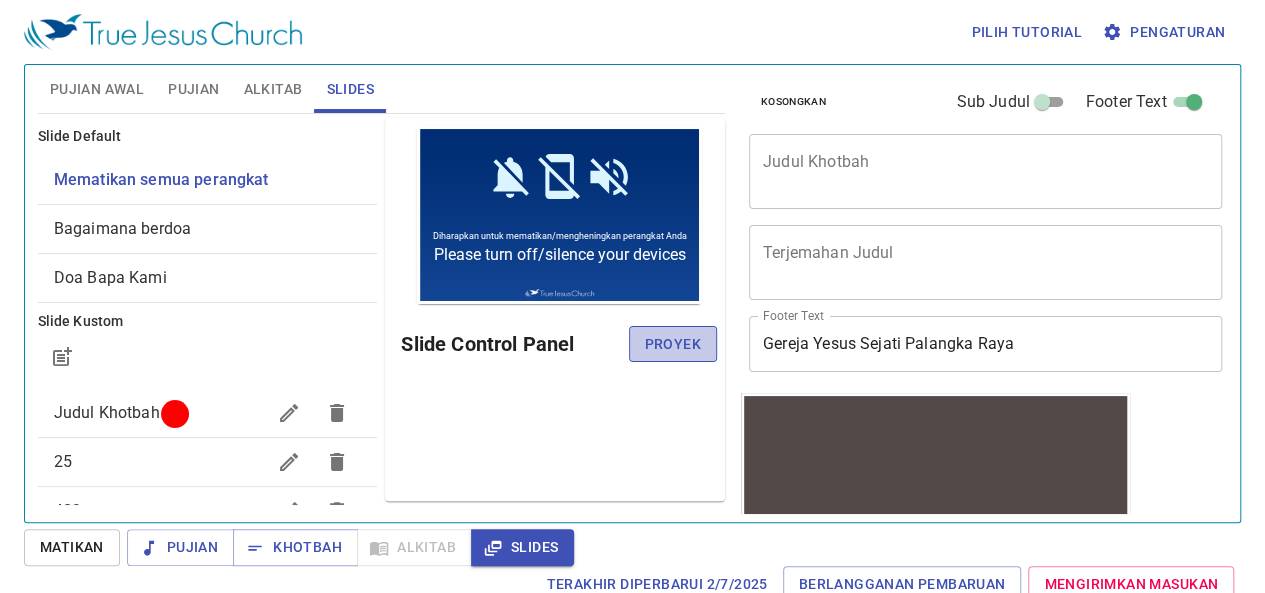 click on "Proyek" at bounding box center (673, 344) 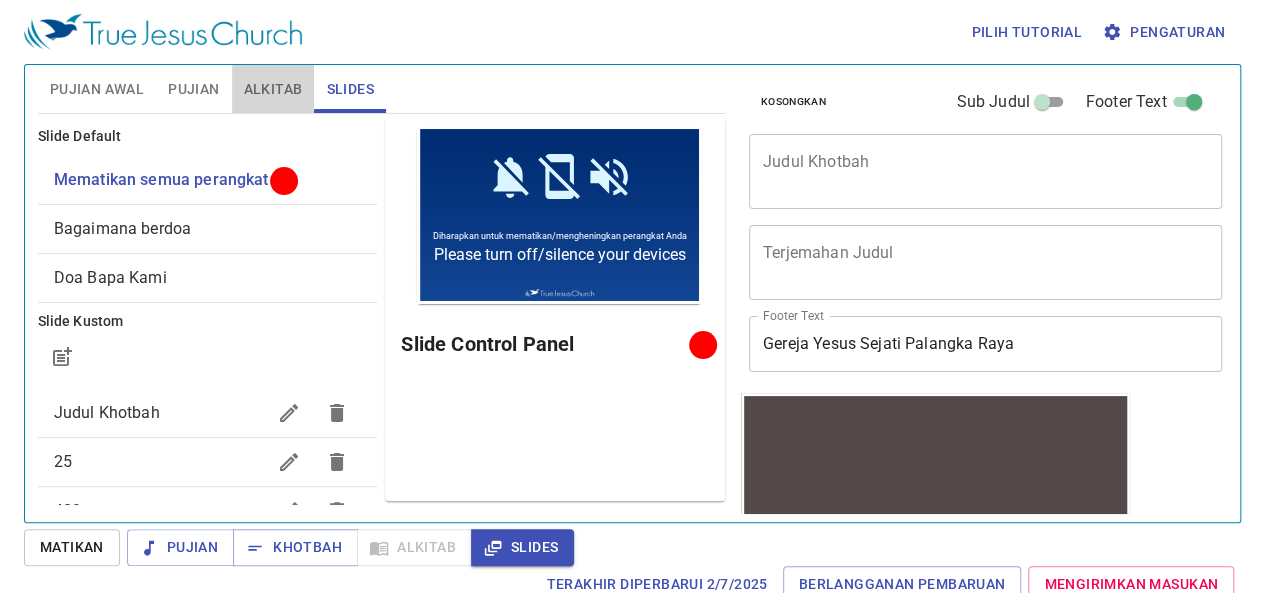 click on "Alkitab" at bounding box center (273, 89) 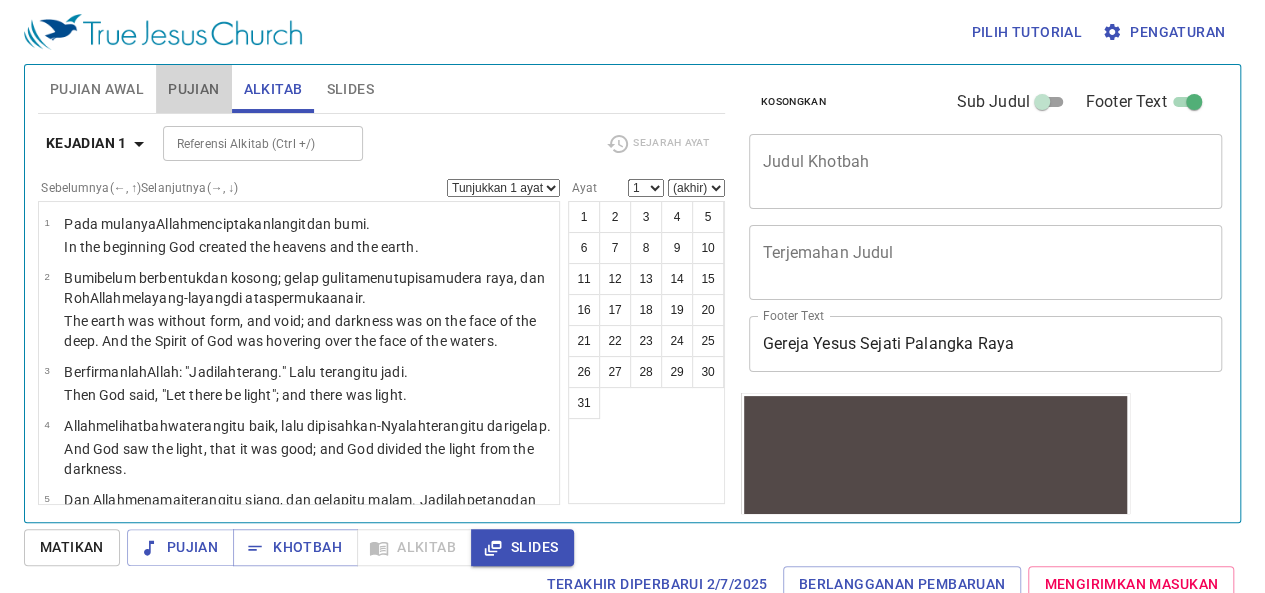 click on "Pujian" at bounding box center (193, 89) 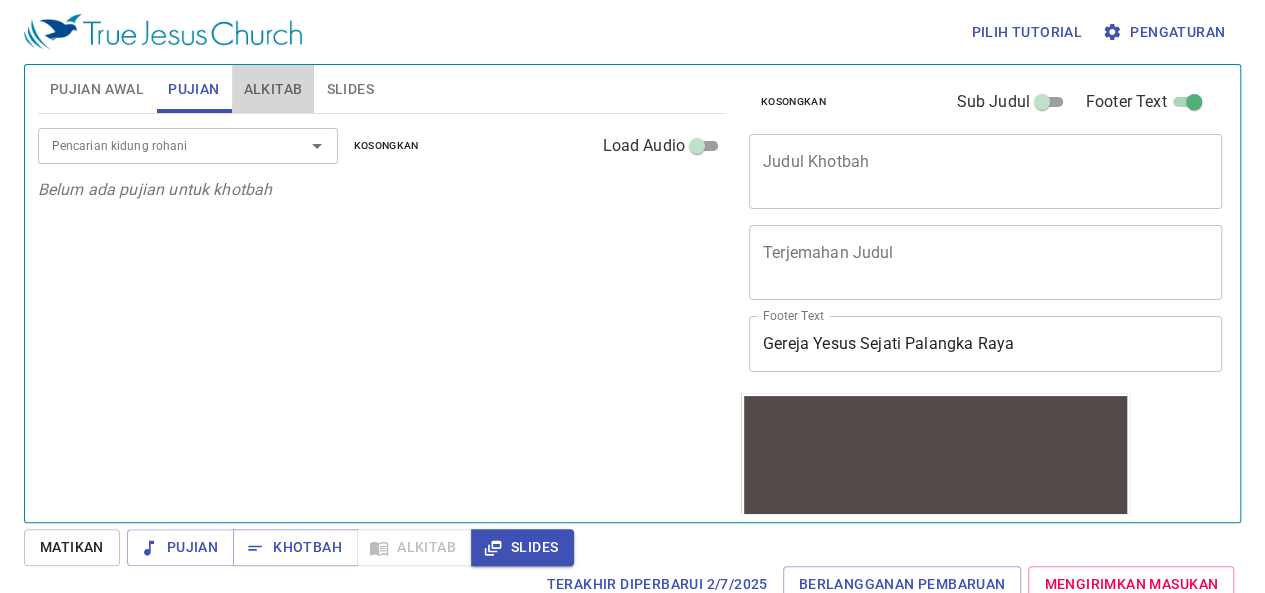 drag, startPoint x: 279, startPoint y: 93, endPoint x: 323, endPoint y: 91, distance: 44.04543 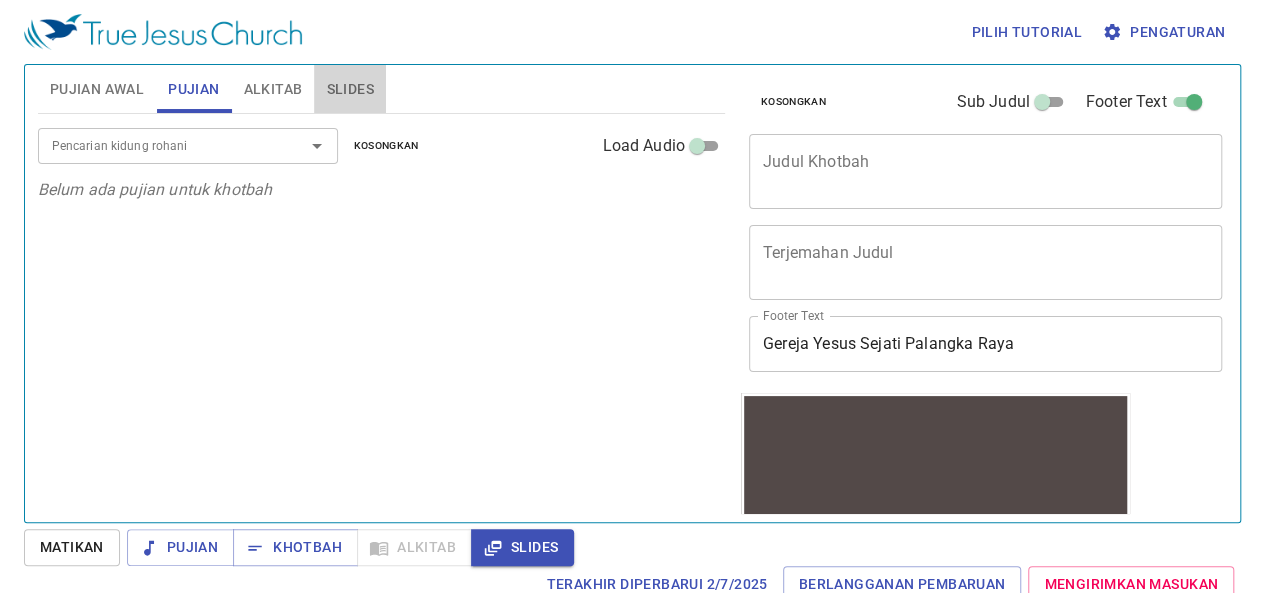 click on "Slides" at bounding box center [349, 89] 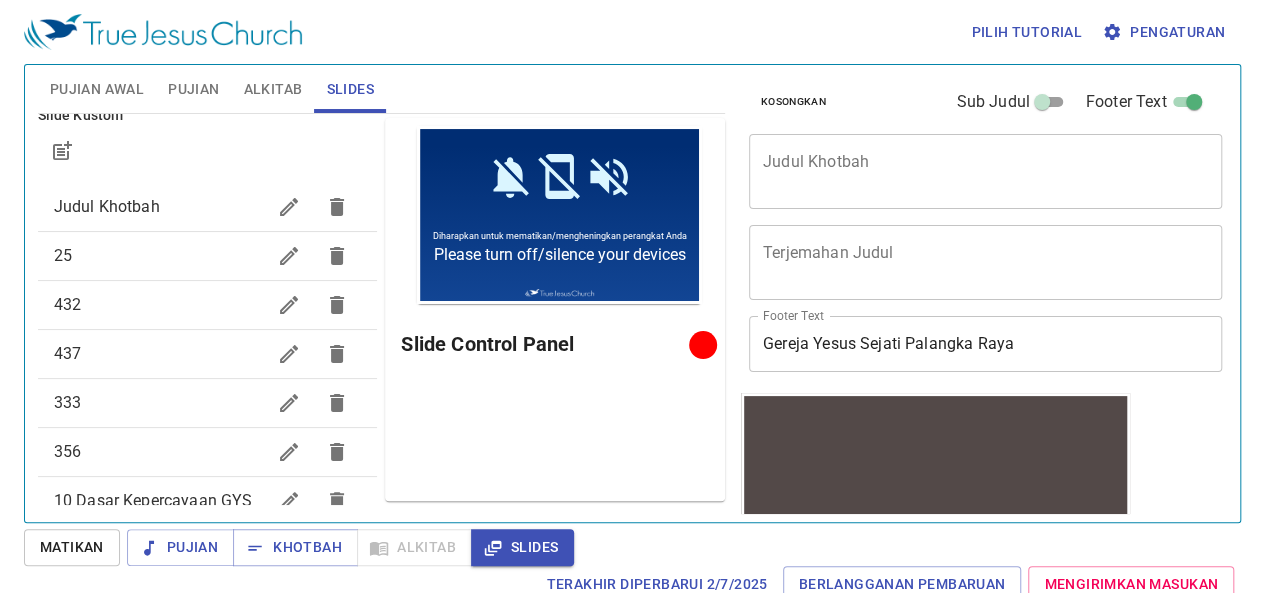 scroll, scrollTop: 270, scrollLeft: 0, axis: vertical 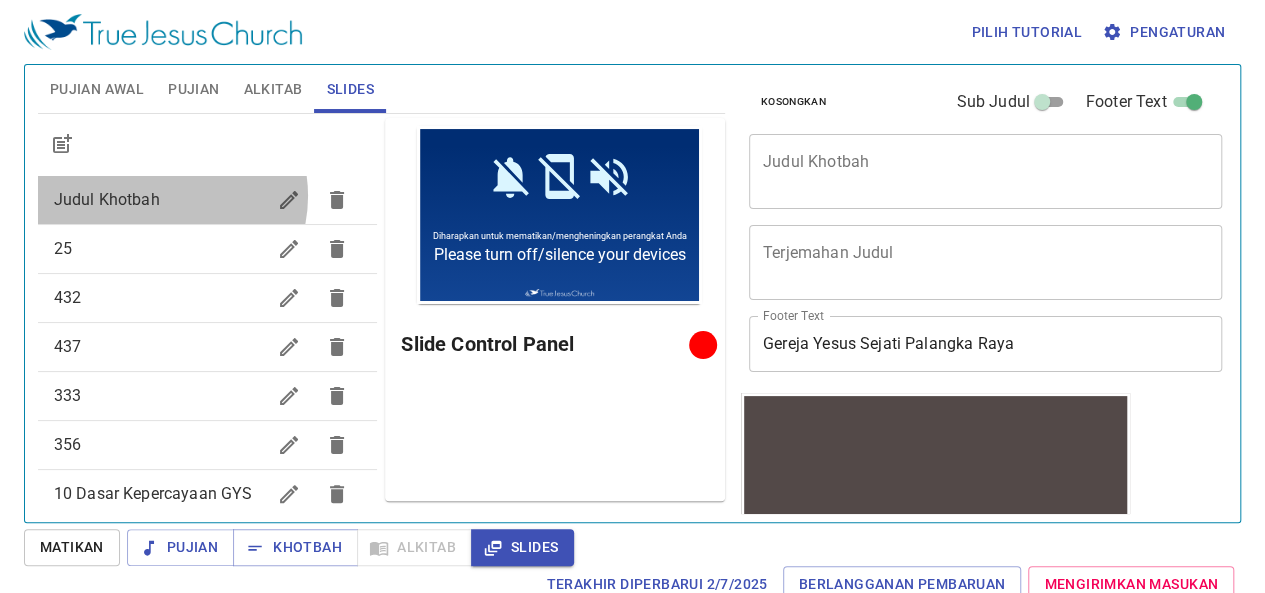 click on "Judul Khotbah" at bounding box center (160, 200) 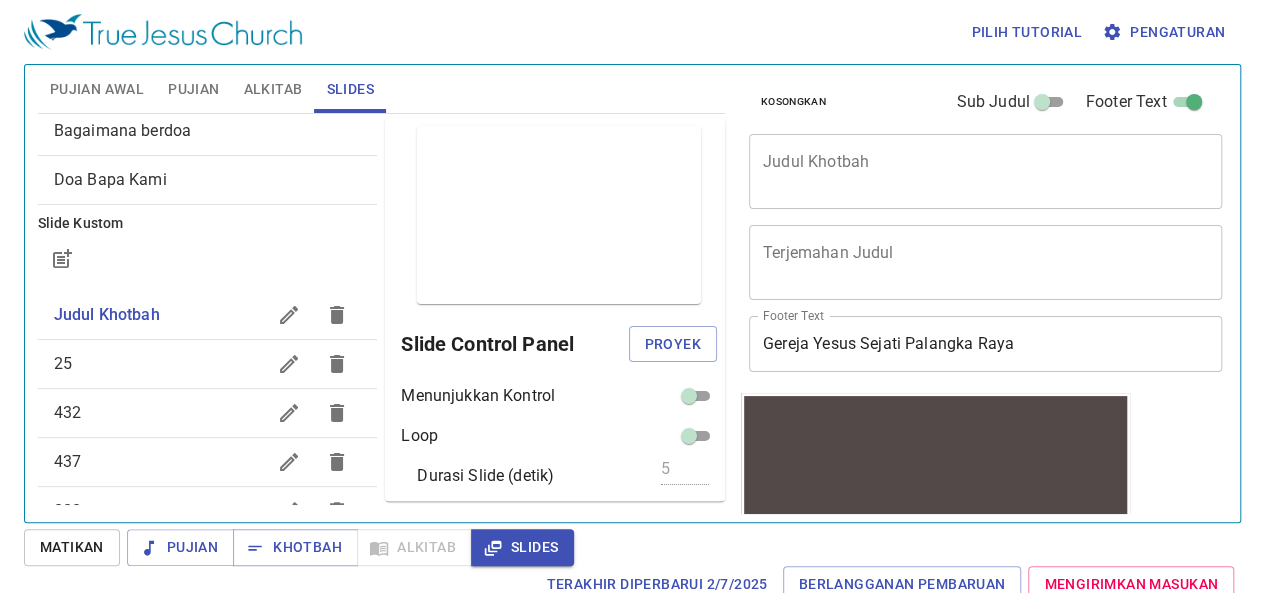 scroll, scrollTop: 79, scrollLeft: 0, axis: vertical 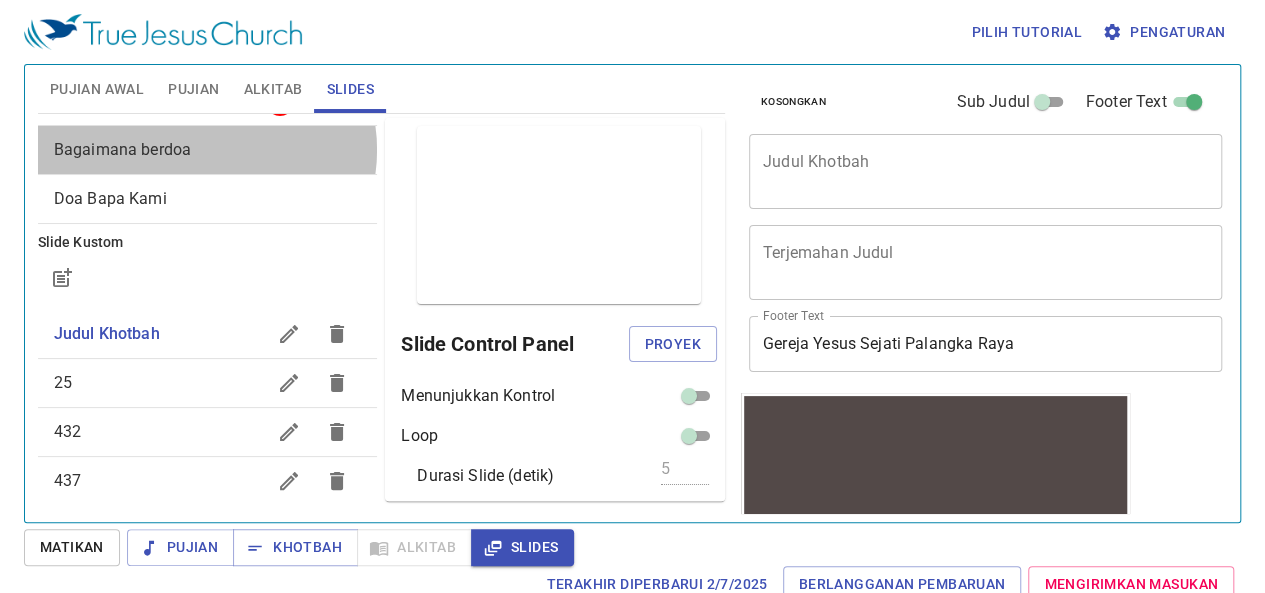 click on "Bagaimana berdoa" at bounding box center (208, 150) 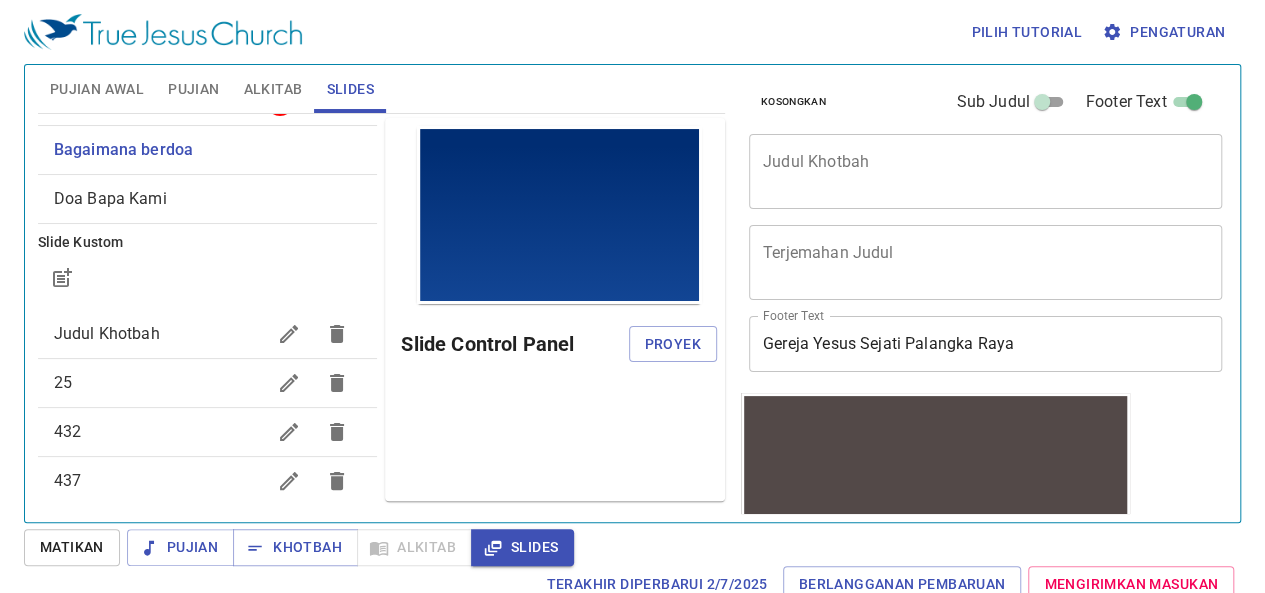 scroll, scrollTop: 0, scrollLeft: 0, axis: both 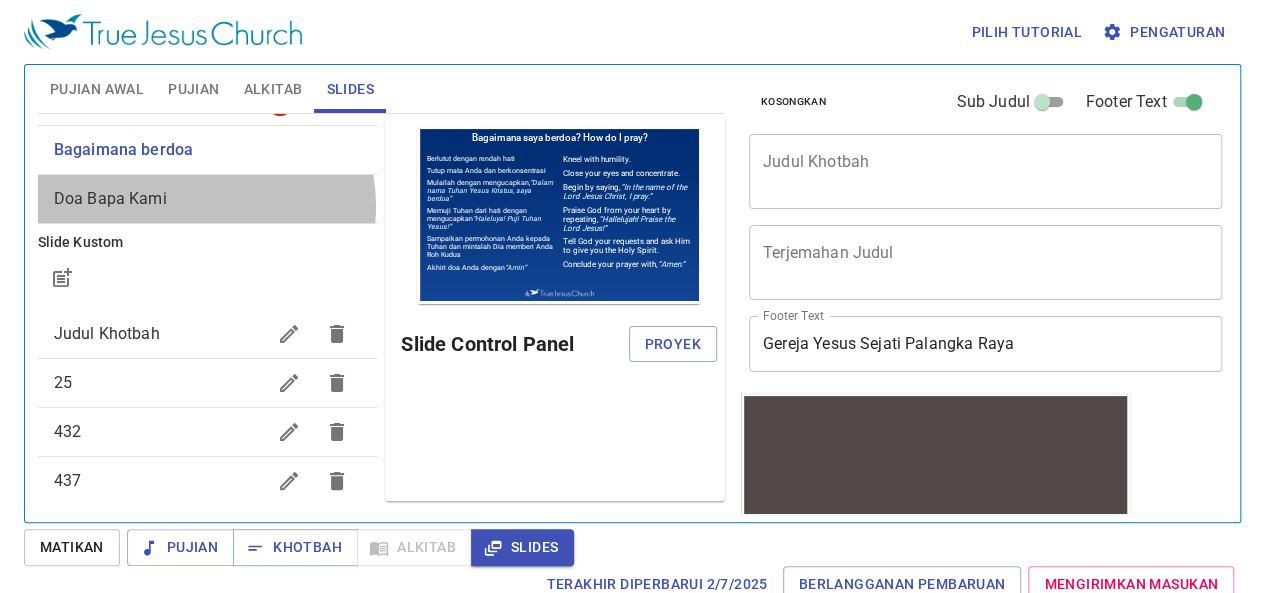 click on "Doa Bapa Kami" at bounding box center [208, 199] 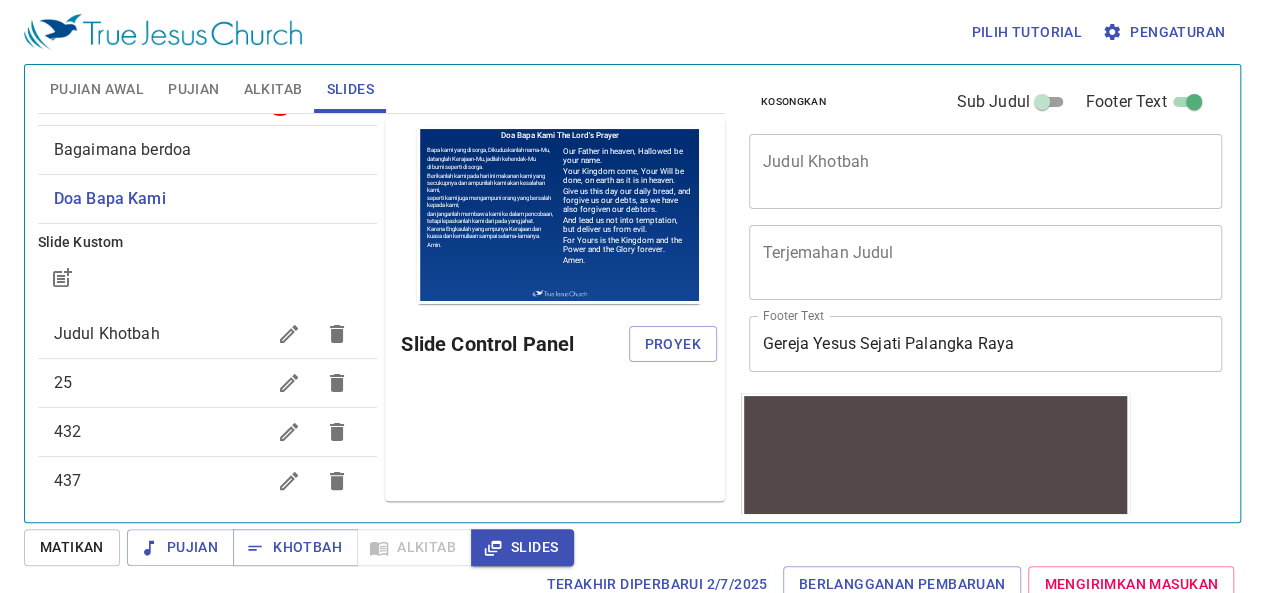 scroll, scrollTop: 0, scrollLeft: 0, axis: both 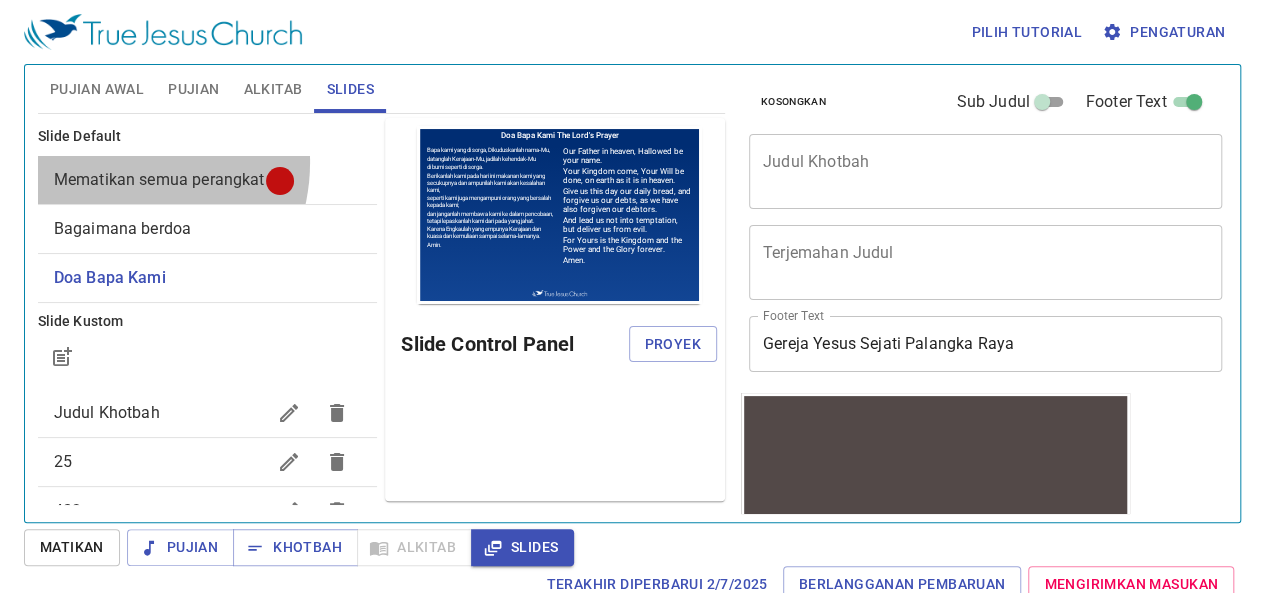 click on "Mematikan semua perangkat" at bounding box center (208, 180) 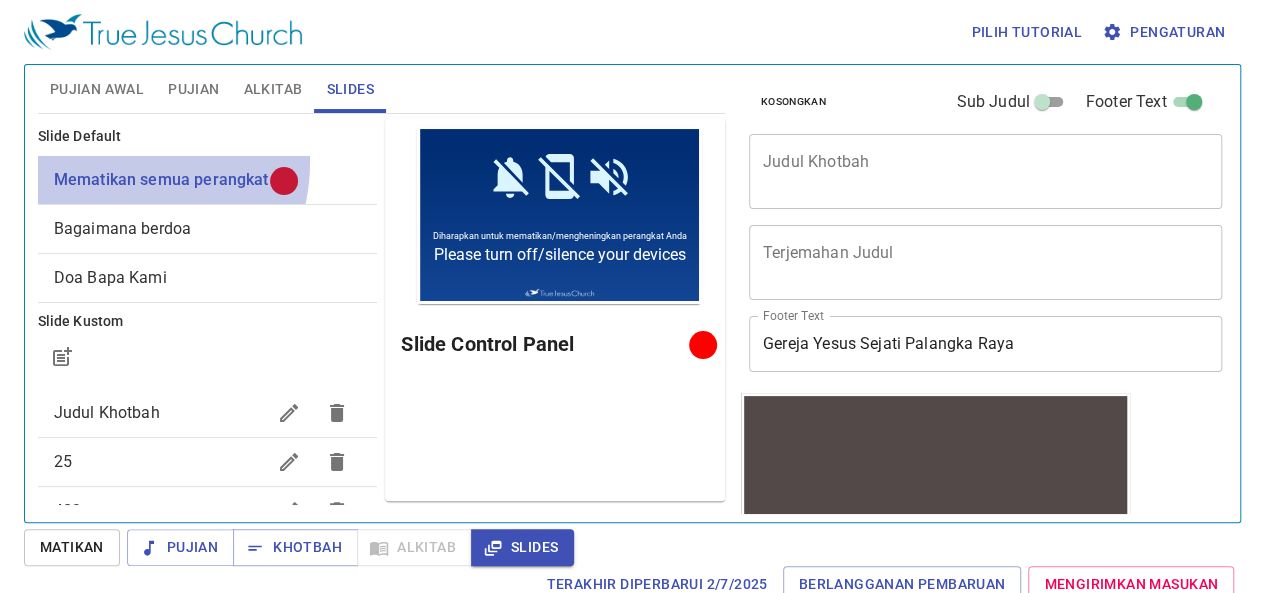 click on "Mematikan semua perangkat" at bounding box center [208, 180] 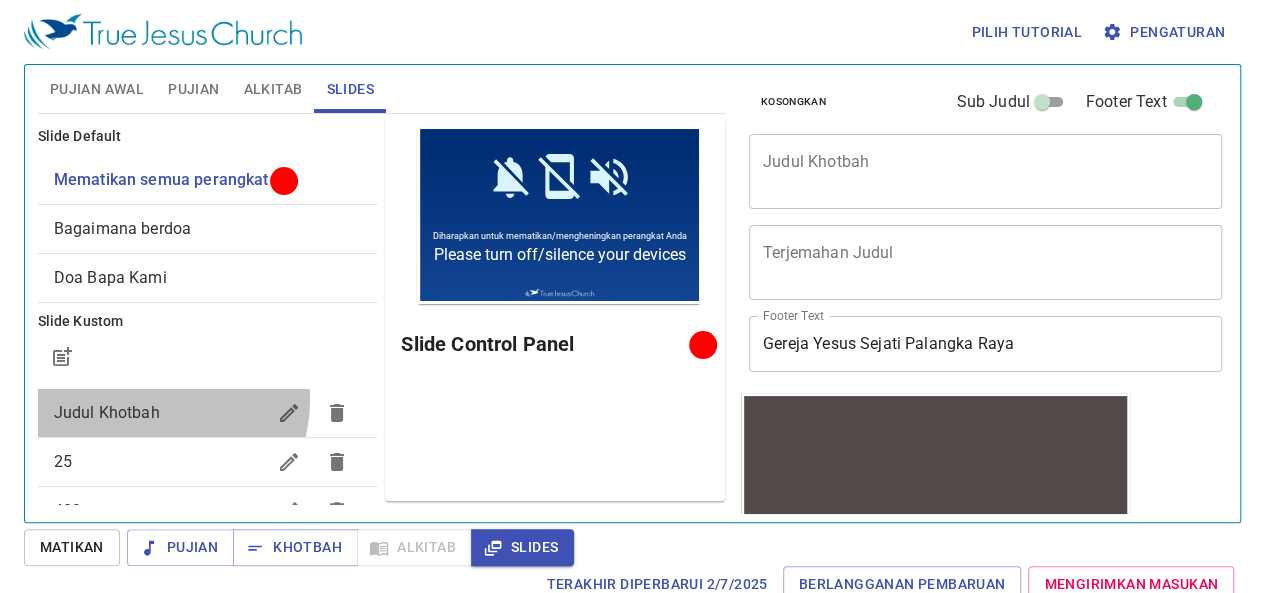 click on "Judul Khotbah" at bounding box center [208, 413] 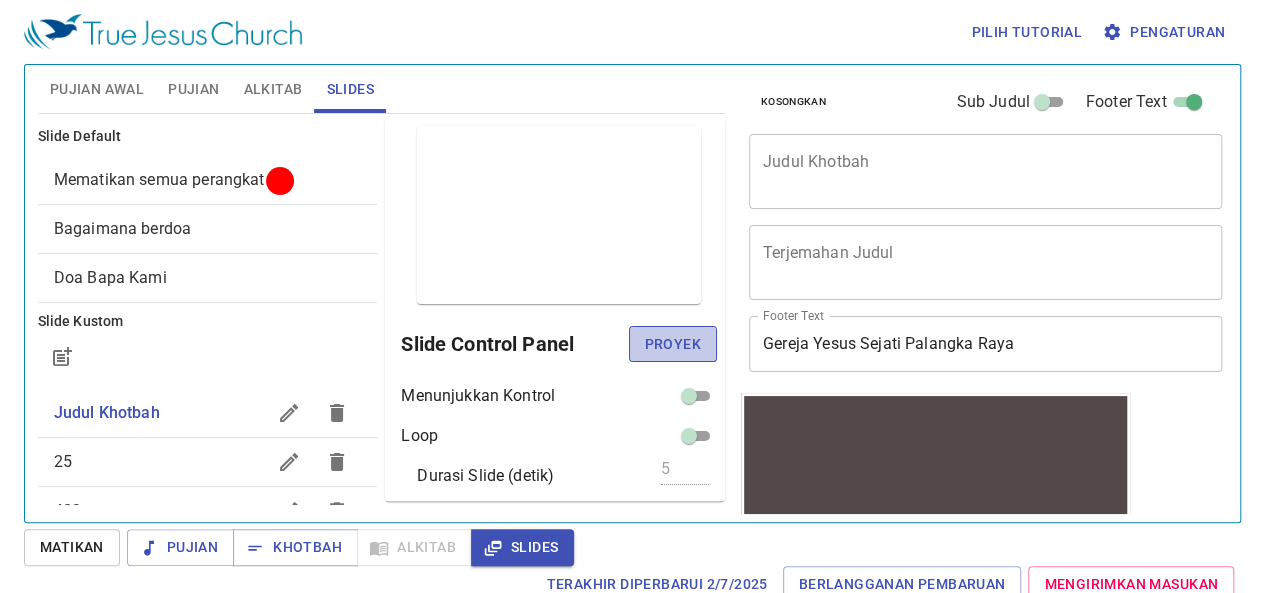 click on "Proyek" at bounding box center [673, 344] 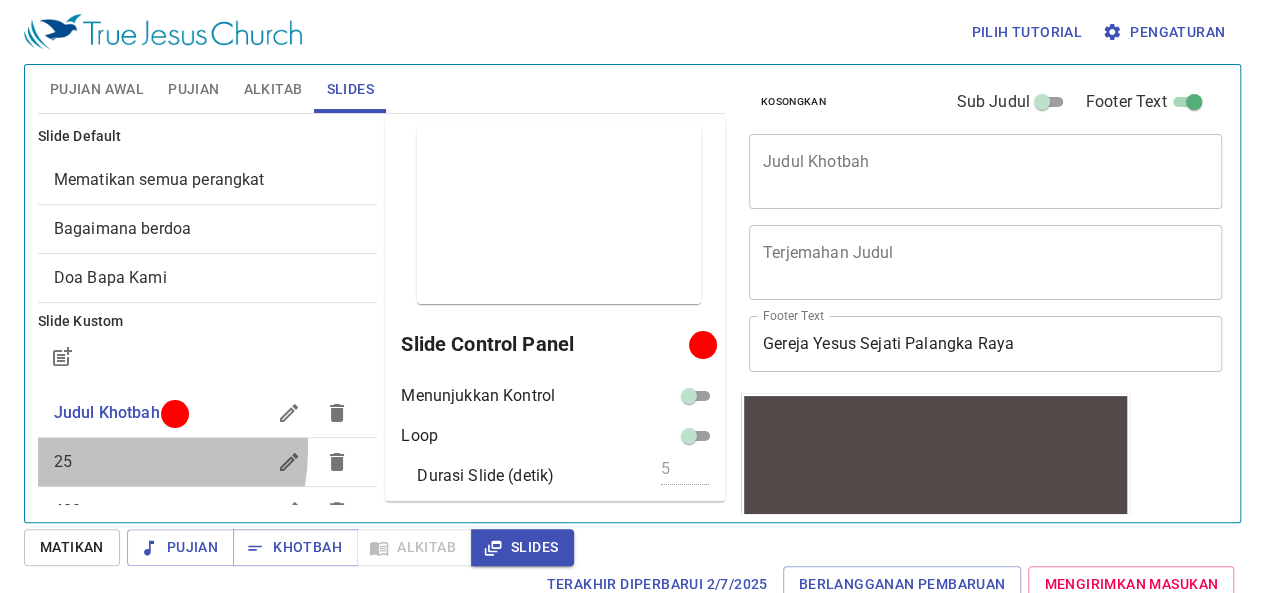 click on "25" at bounding box center (160, 462) 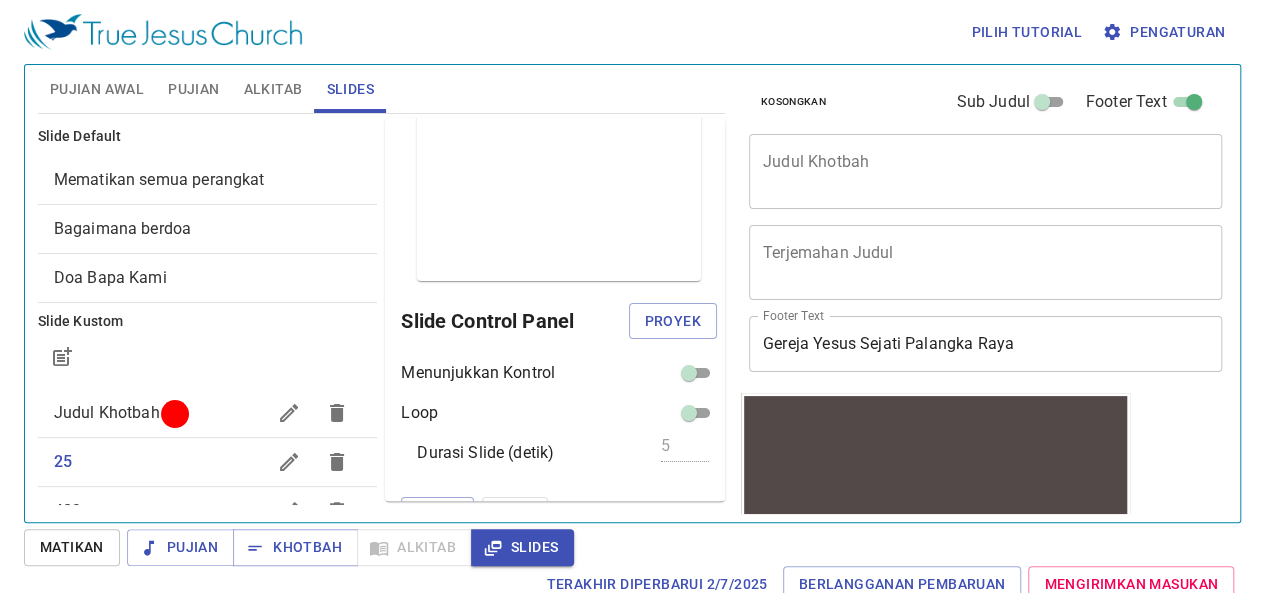 scroll, scrollTop: 51, scrollLeft: 0, axis: vertical 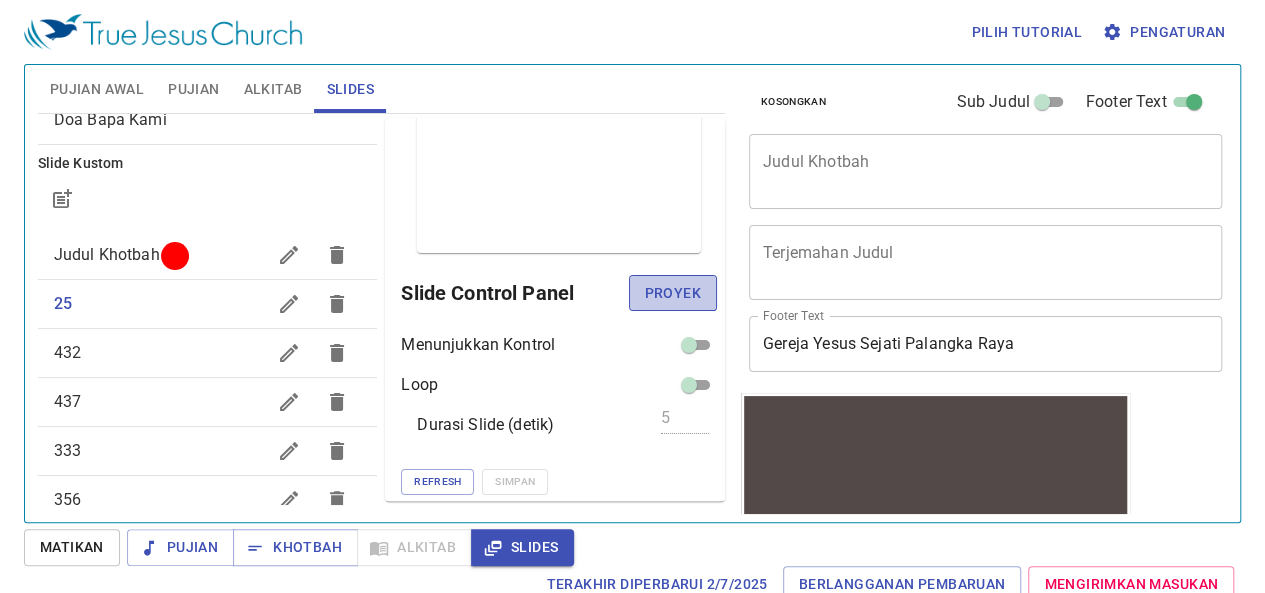 click on "Proyek" at bounding box center (673, 293) 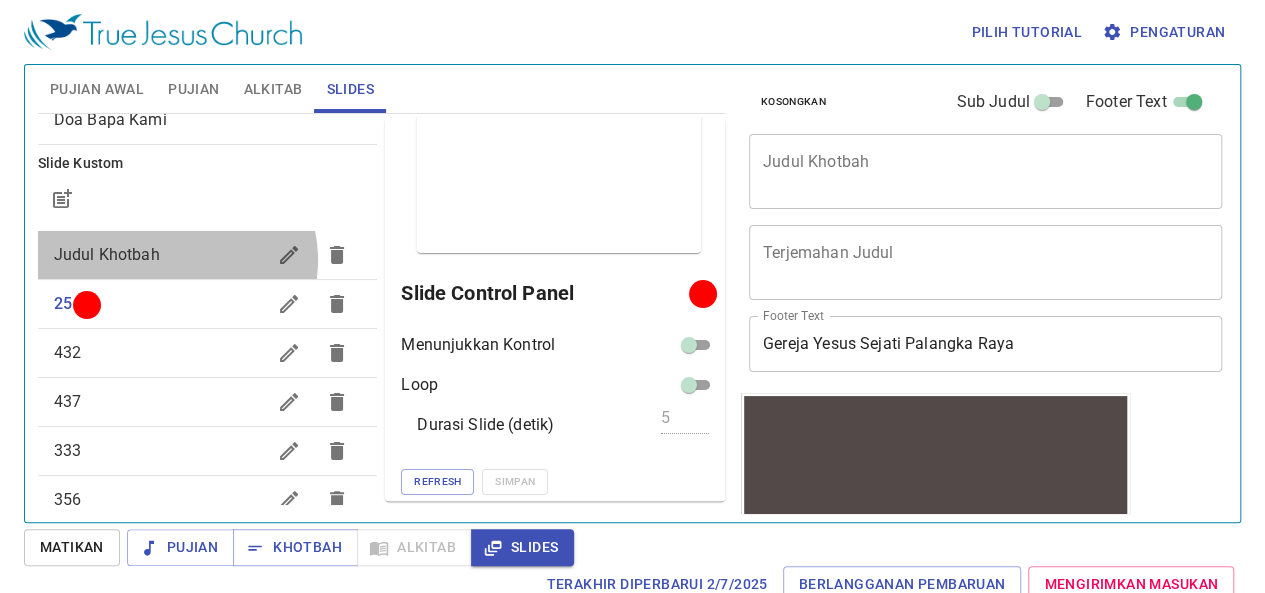 click on "Judul Khotbah" at bounding box center [160, 255] 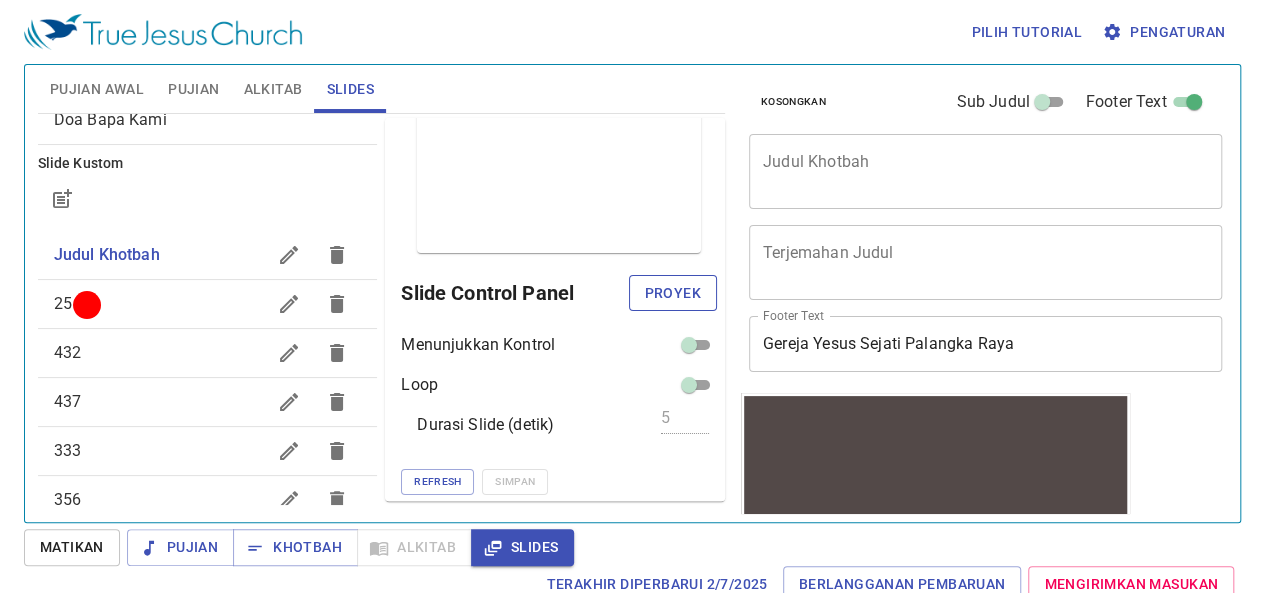 click on "Proyek" at bounding box center (673, 293) 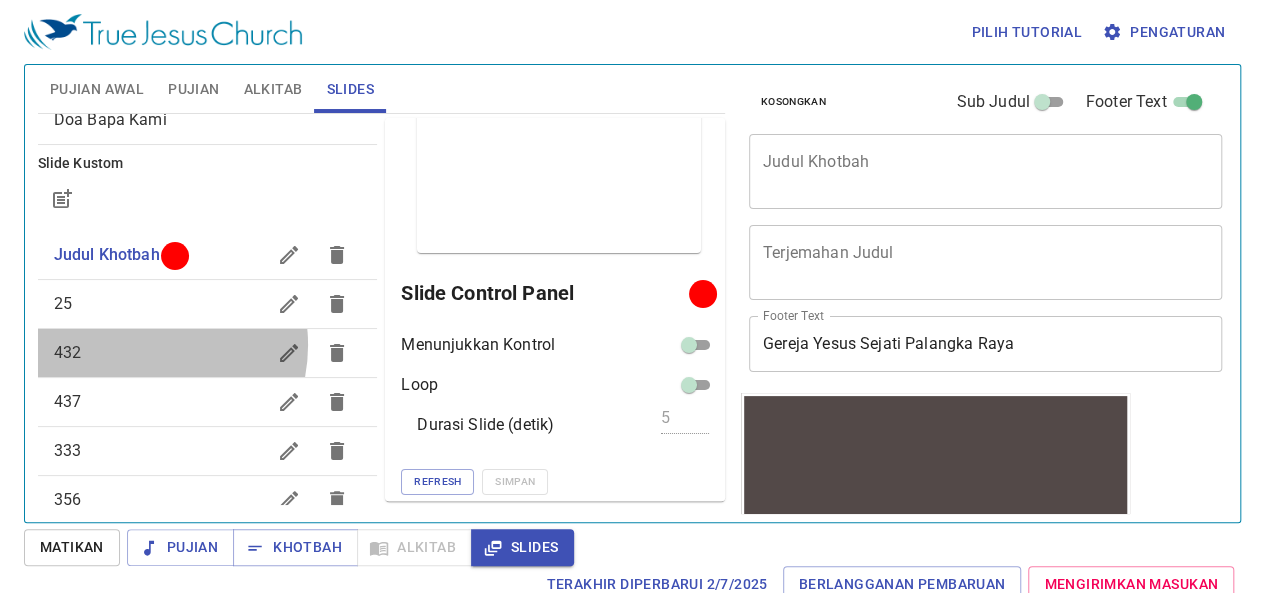 click on "432" at bounding box center (160, 353) 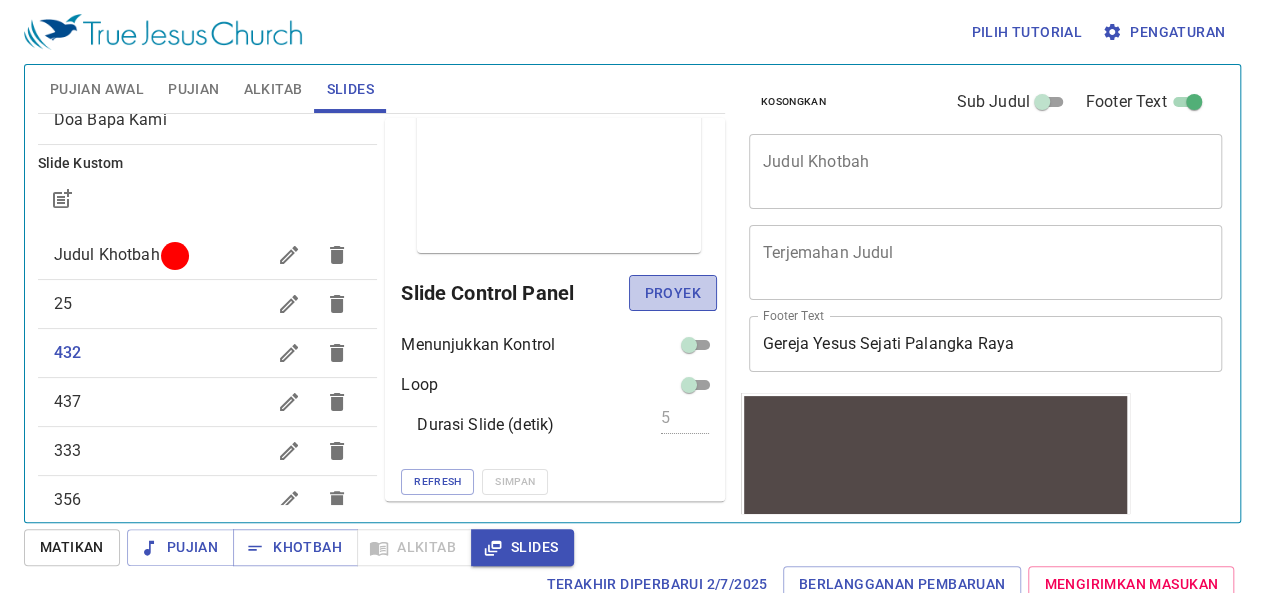 click on "Proyek" at bounding box center [673, 293] 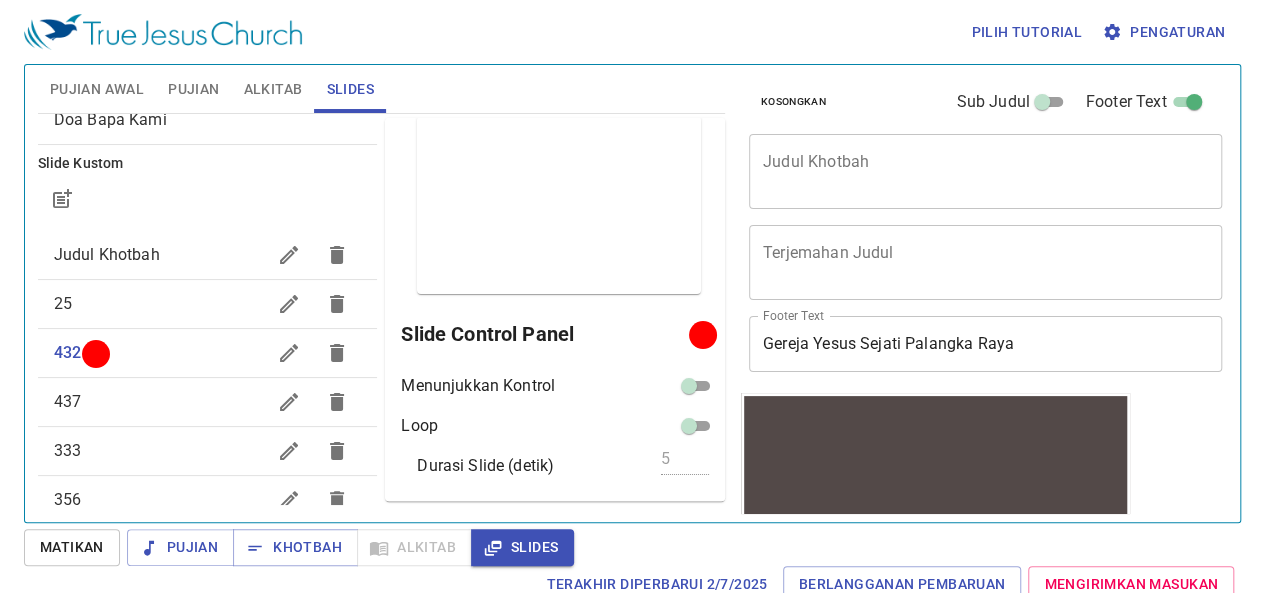 scroll, scrollTop: 0, scrollLeft: 0, axis: both 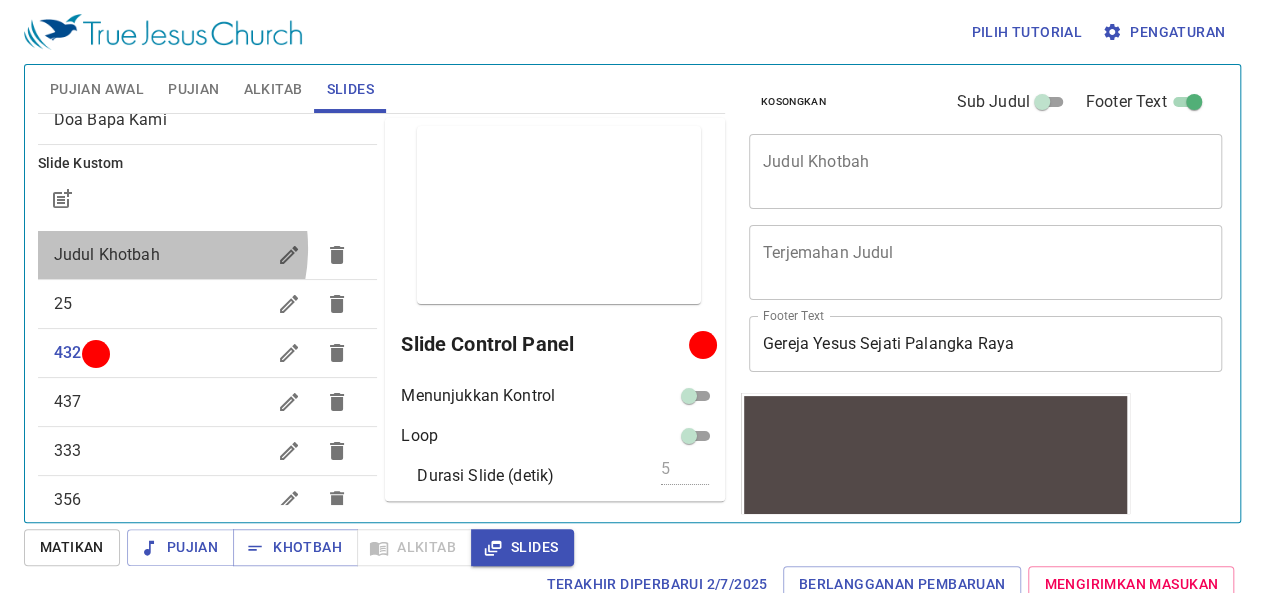 click on "Judul Khotbah" at bounding box center (107, 254) 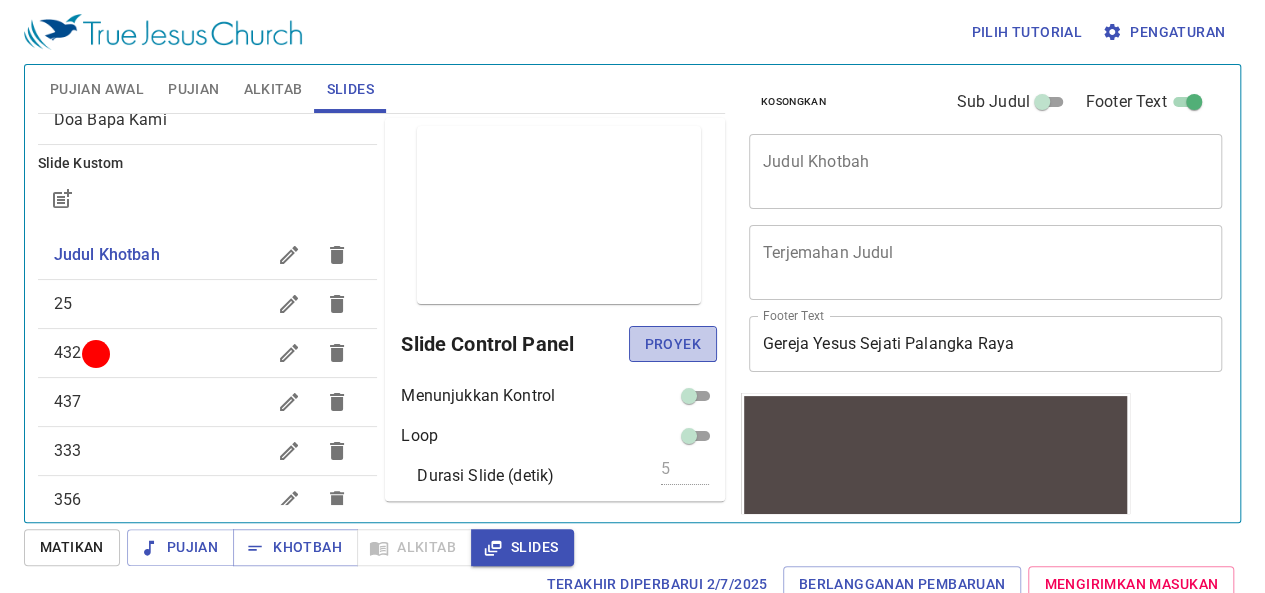 click on "Proyek" at bounding box center [673, 344] 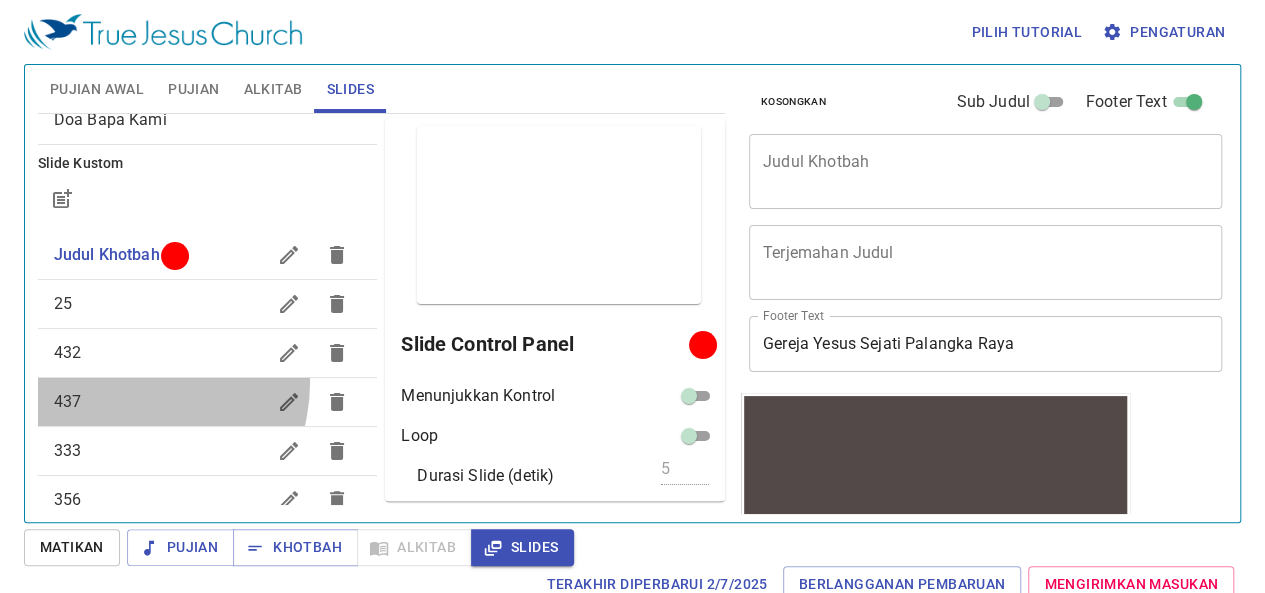 click on "437" at bounding box center [208, 402] 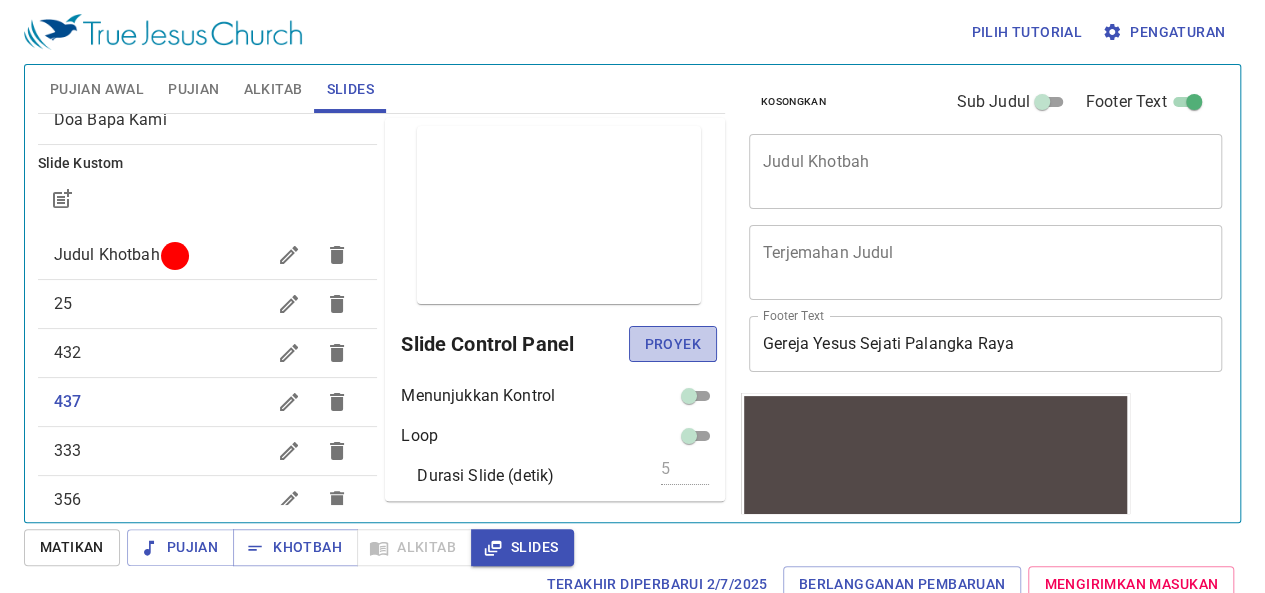 click on "Proyek" at bounding box center [673, 344] 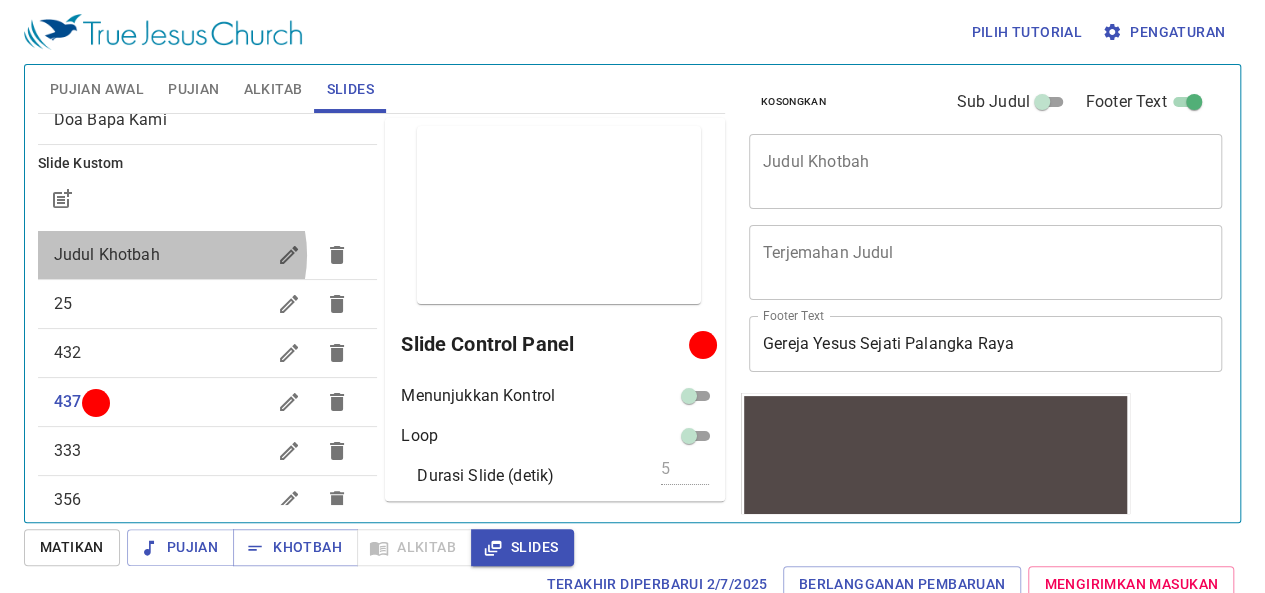 click on "Judul Khotbah" at bounding box center [160, 255] 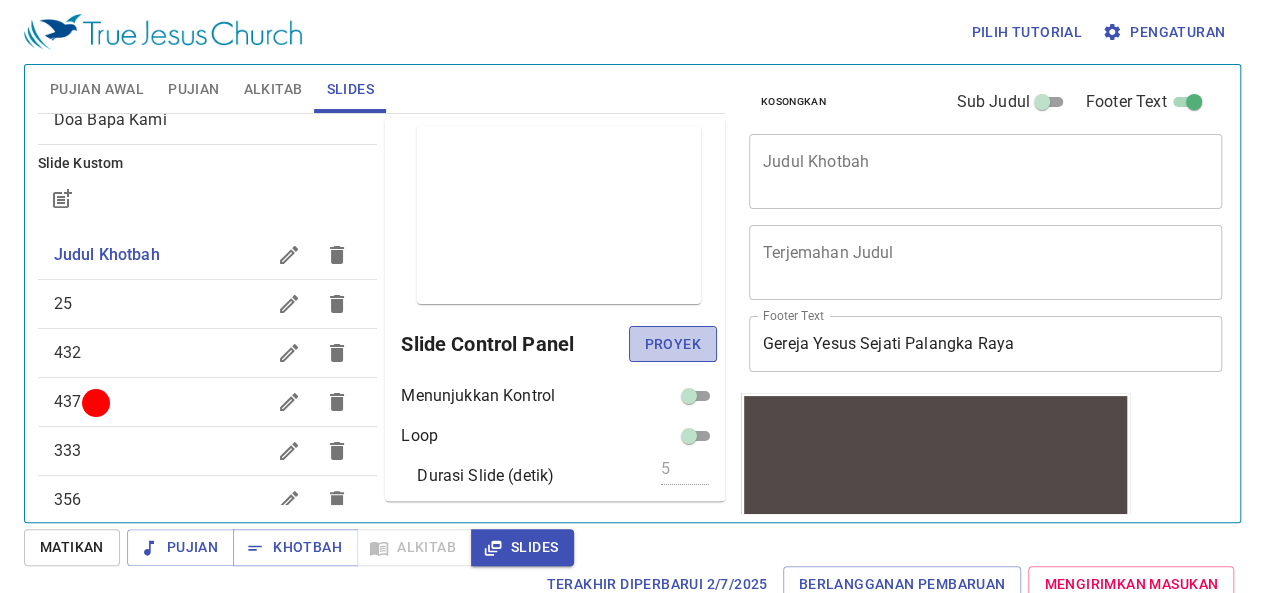 click on "Proyek" at bounding box center [673, 344] 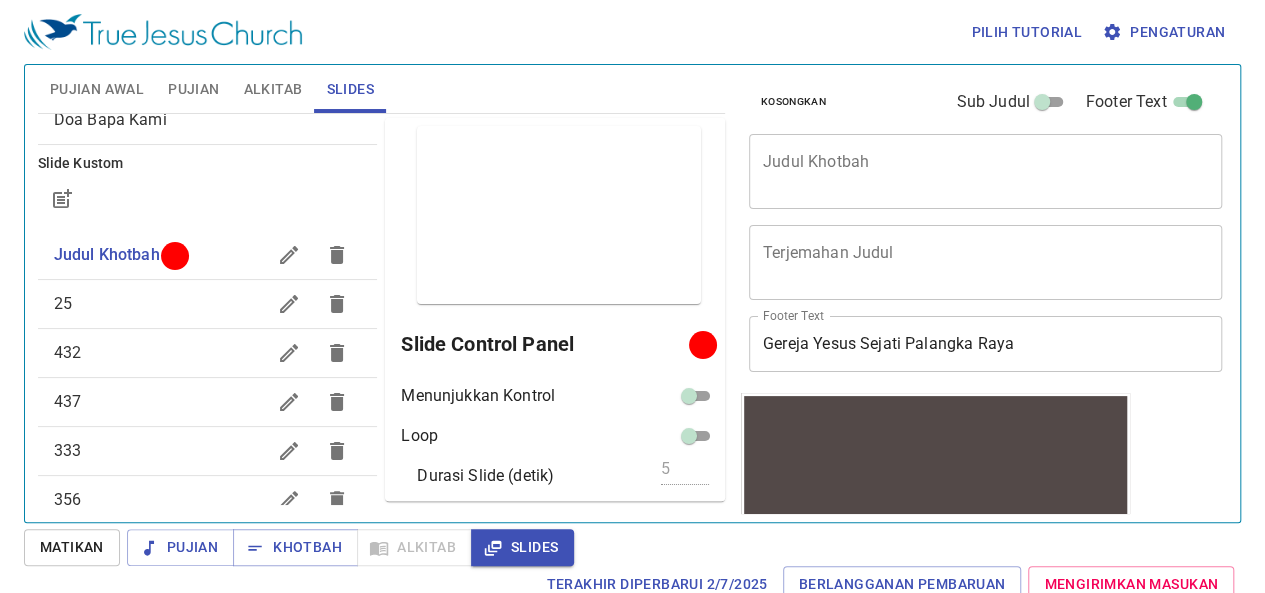 scroll, scrollTop: 0, scrollLeft: 0, axis: both 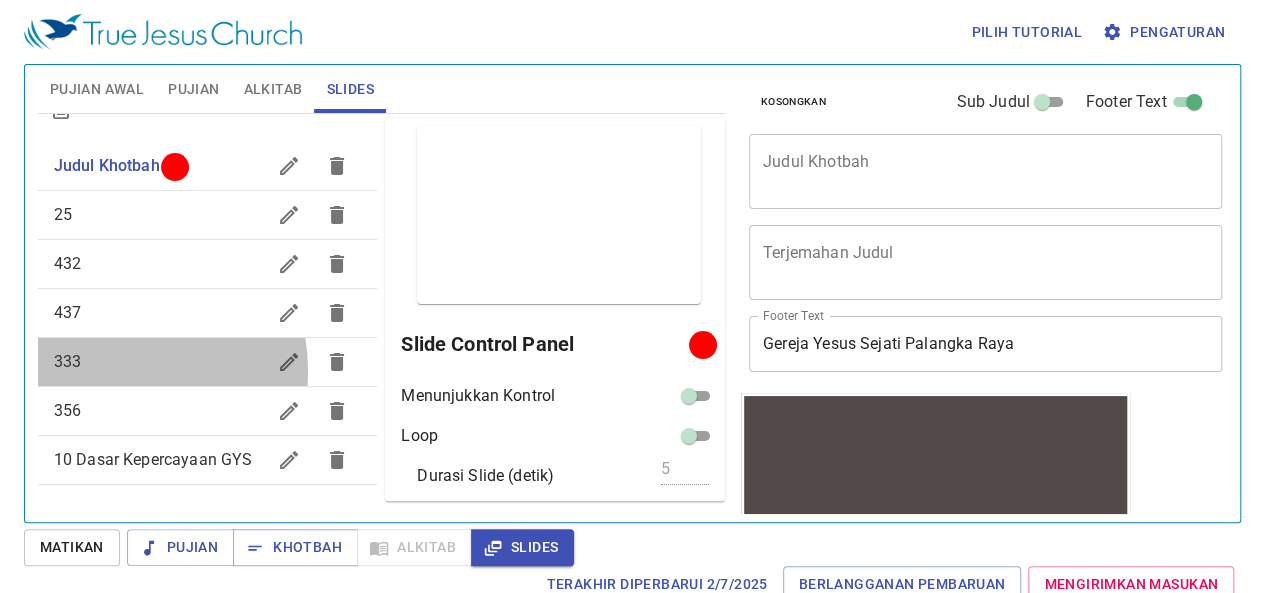 click on "333" at bounding box center [160, 362] 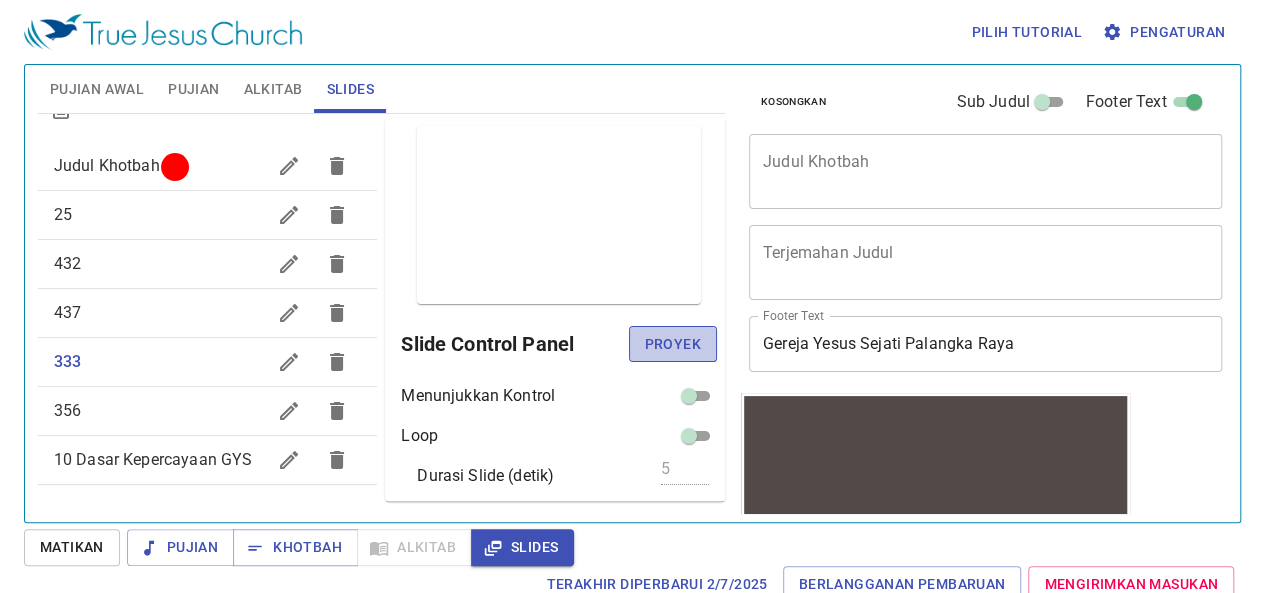 click on "Proyek" at bounding box center (673, 344) 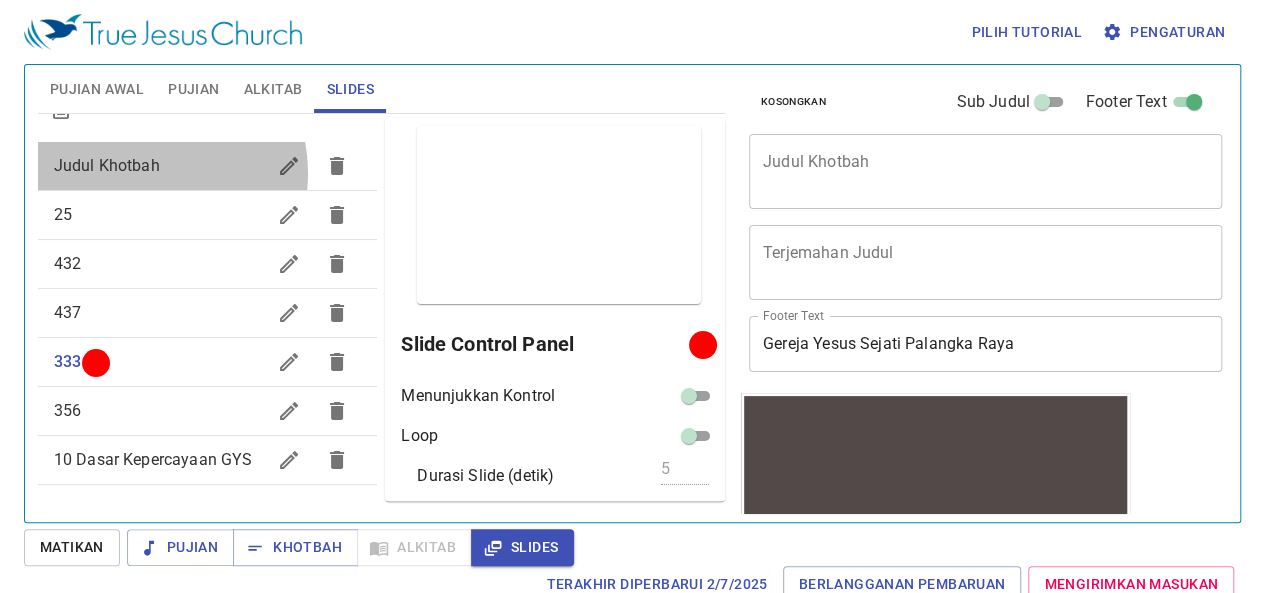 click on "Judul Khotbah" at bounding box center (107, 165) 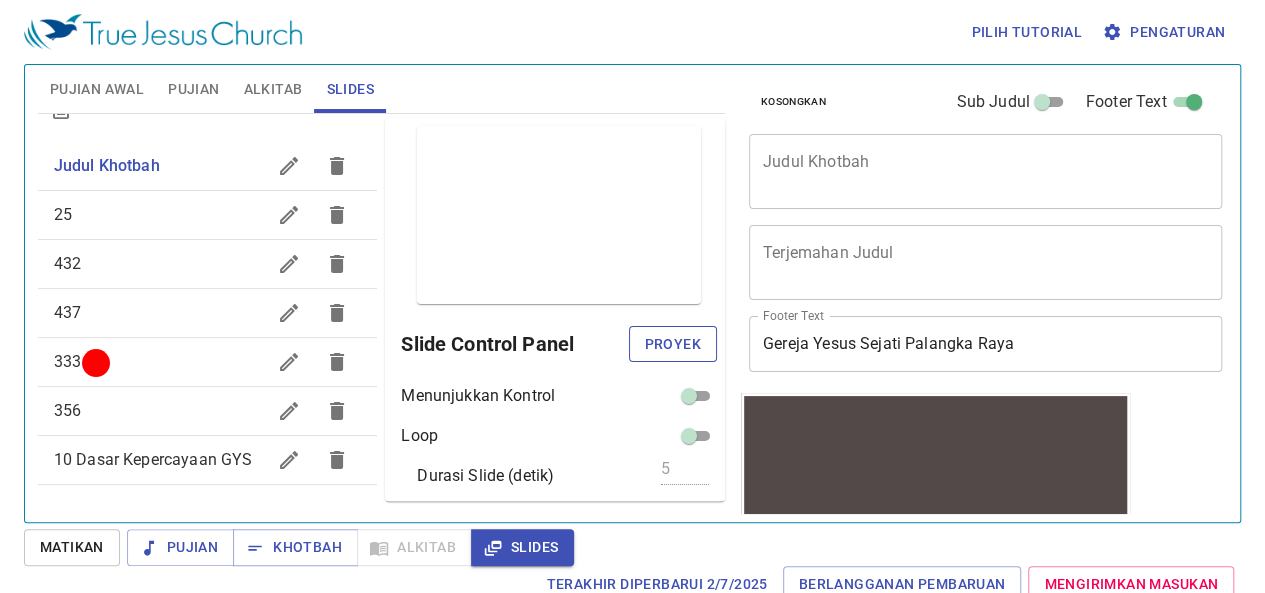 click on "Proyek" at bounding box center [673, 344] 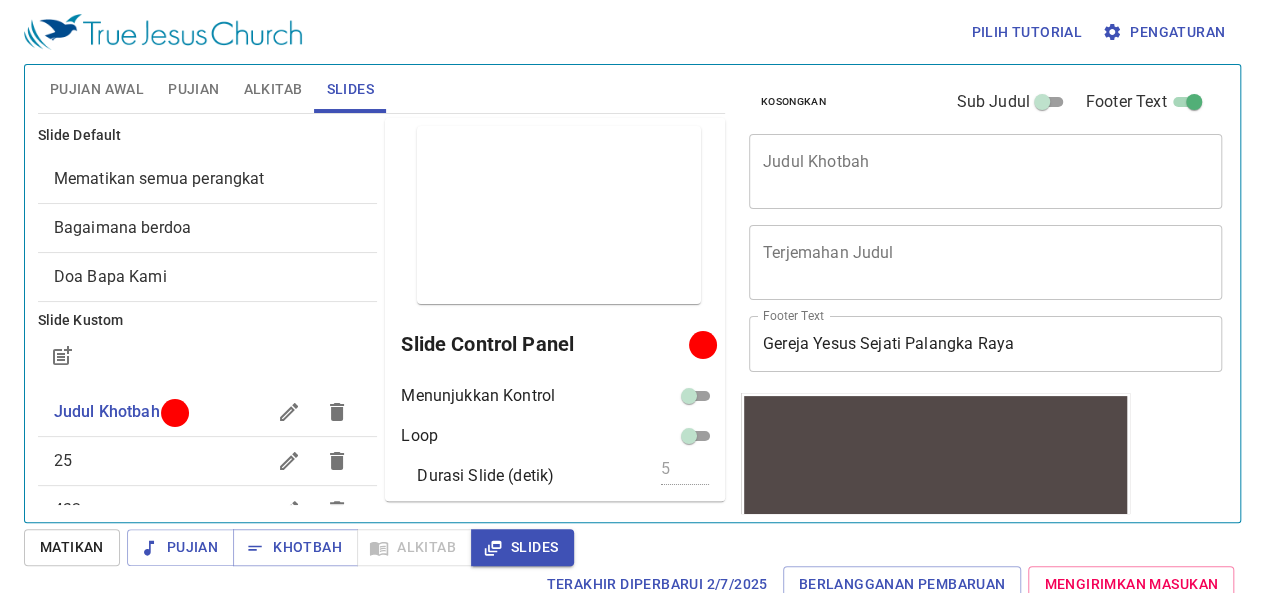 scroll, scrollTop: 0, scrollLeft: 0, axis: both 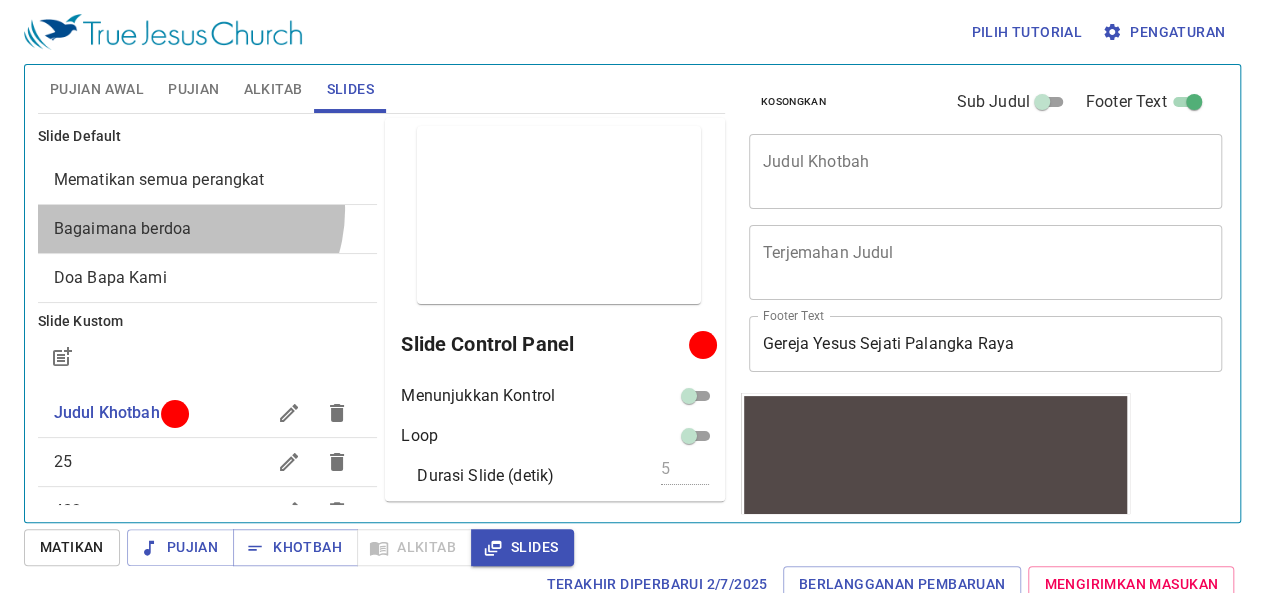 click on "Bagaimana berdoa" at bounding box center [208, 229] 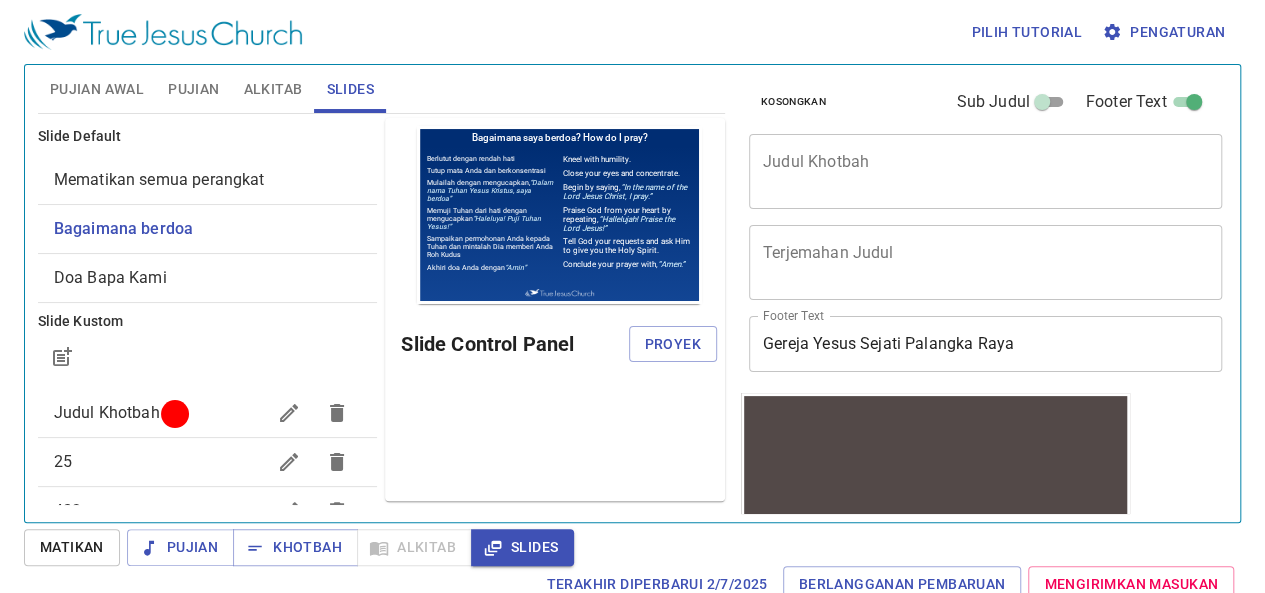 scroll, scrollTop: 0, scrollLeft: 0, axis: both 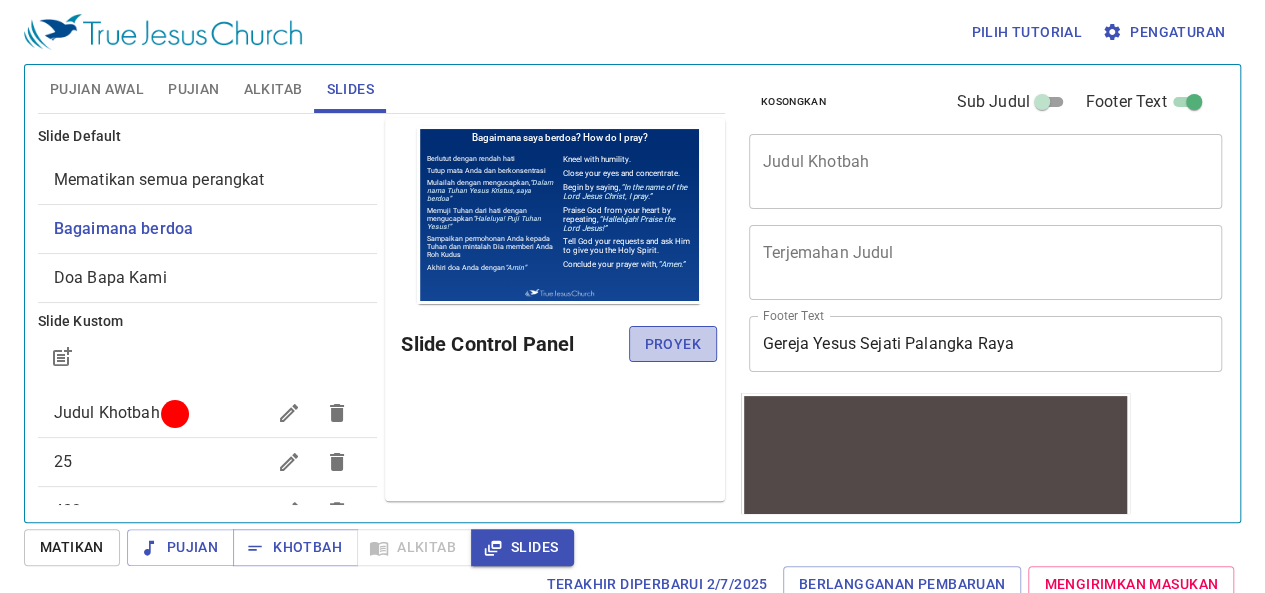 click on "Proyek" at bounding box center (673, 344) 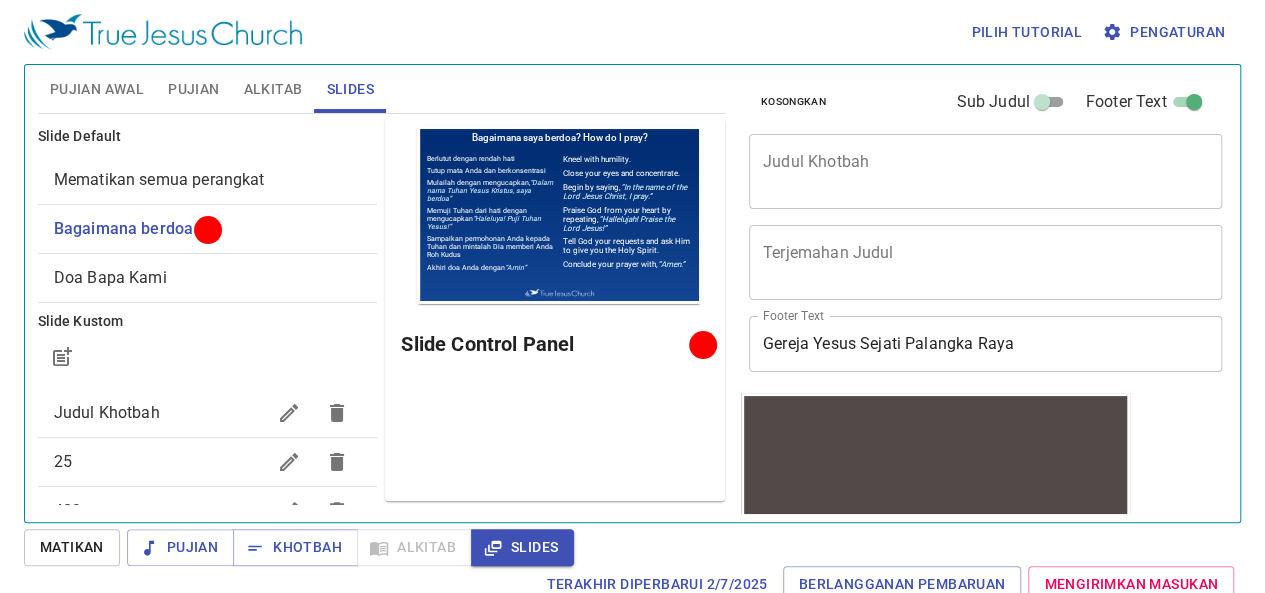 click on "Judul Khotbah 25 432 437 333 356 10 Dasar Kepercayaan GYS" at bounding box center (208, 560) 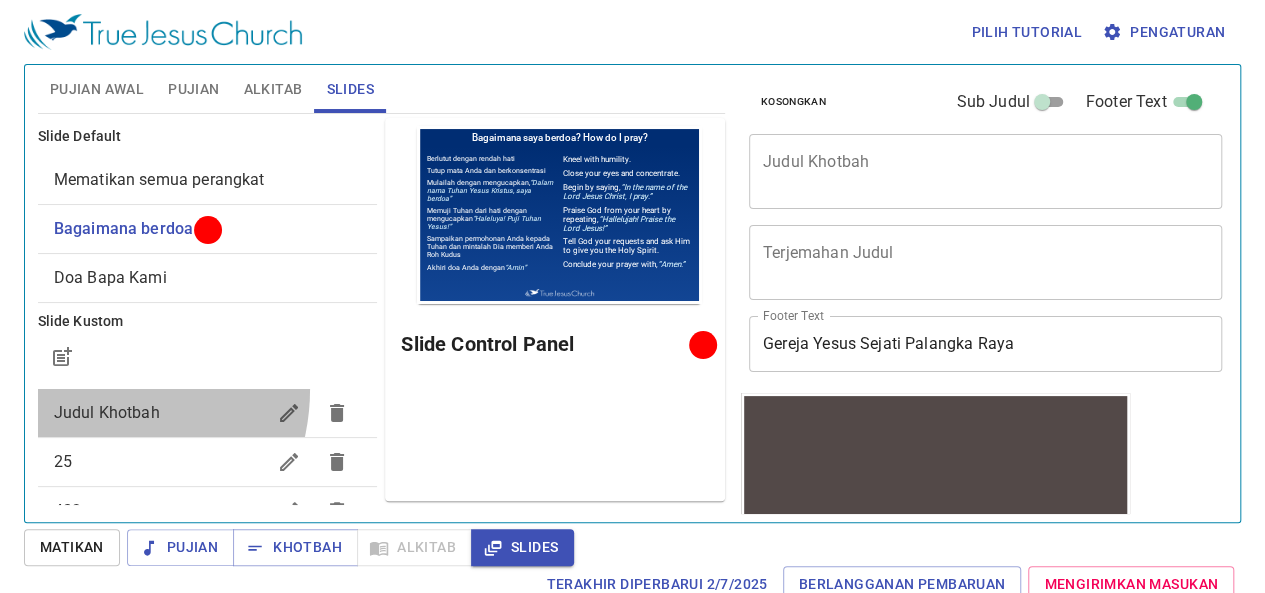 click on "Judul Khotbah" at bounding box center [208, 413] 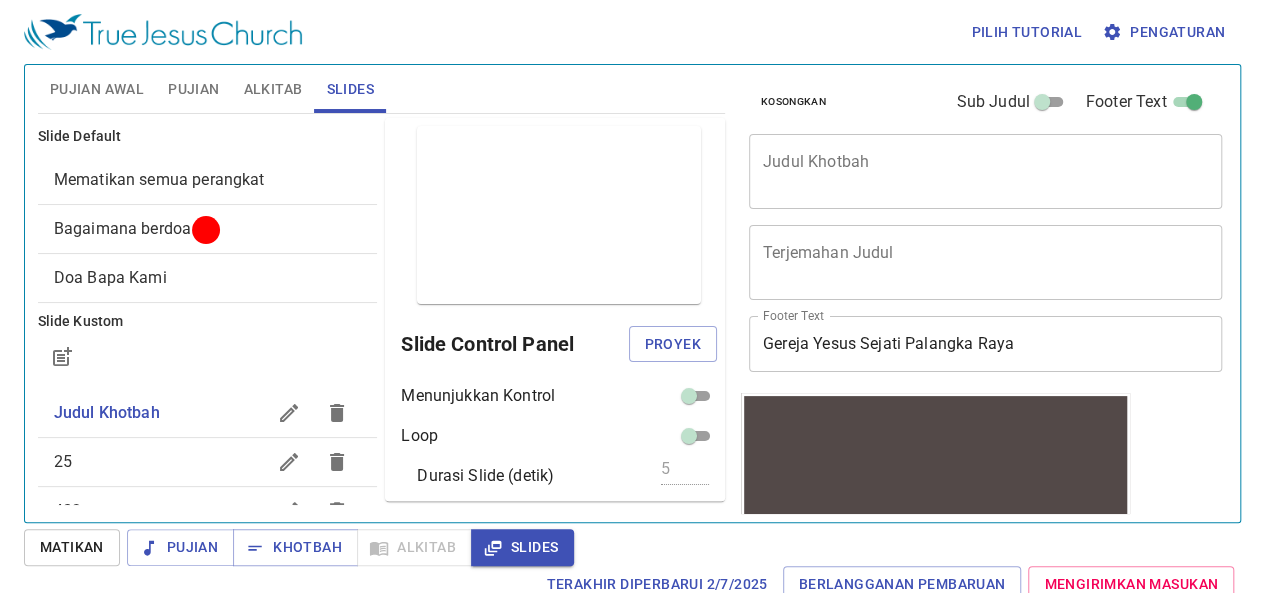 click on "Pratinjau Slide Control Panel Proyek Menunjukkan Kontrol Loop Durasi Slide (detik) 5 Refresh Simpan" at bounding box center [555, 309] 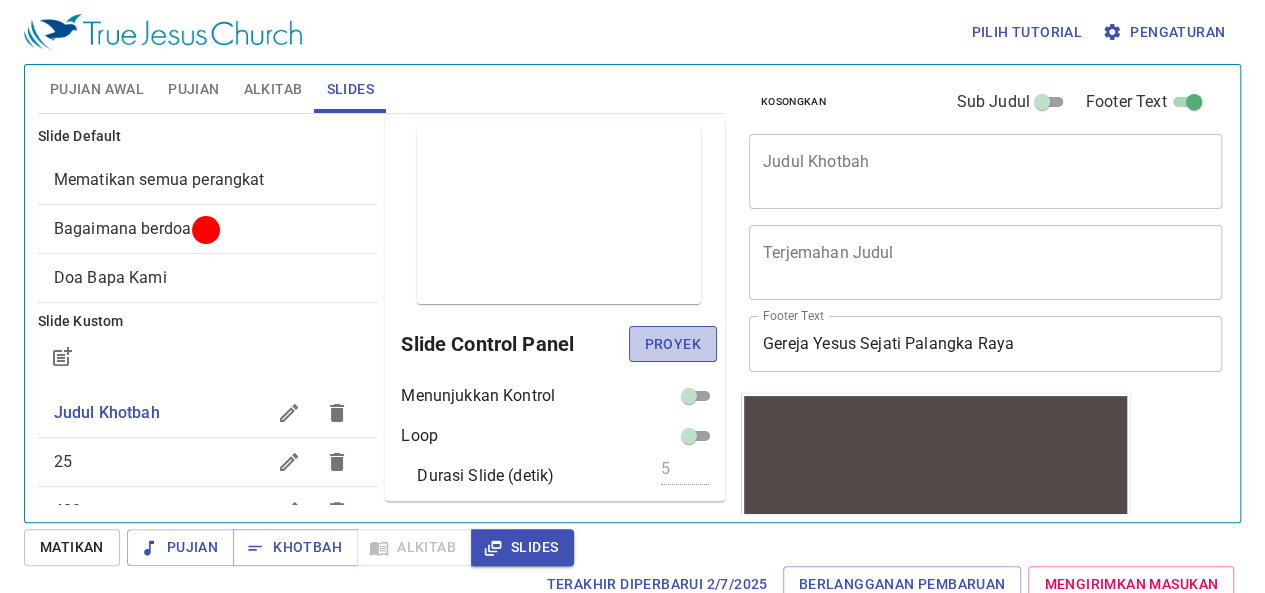 click on "Proyek" at bounding box center (673, 344) 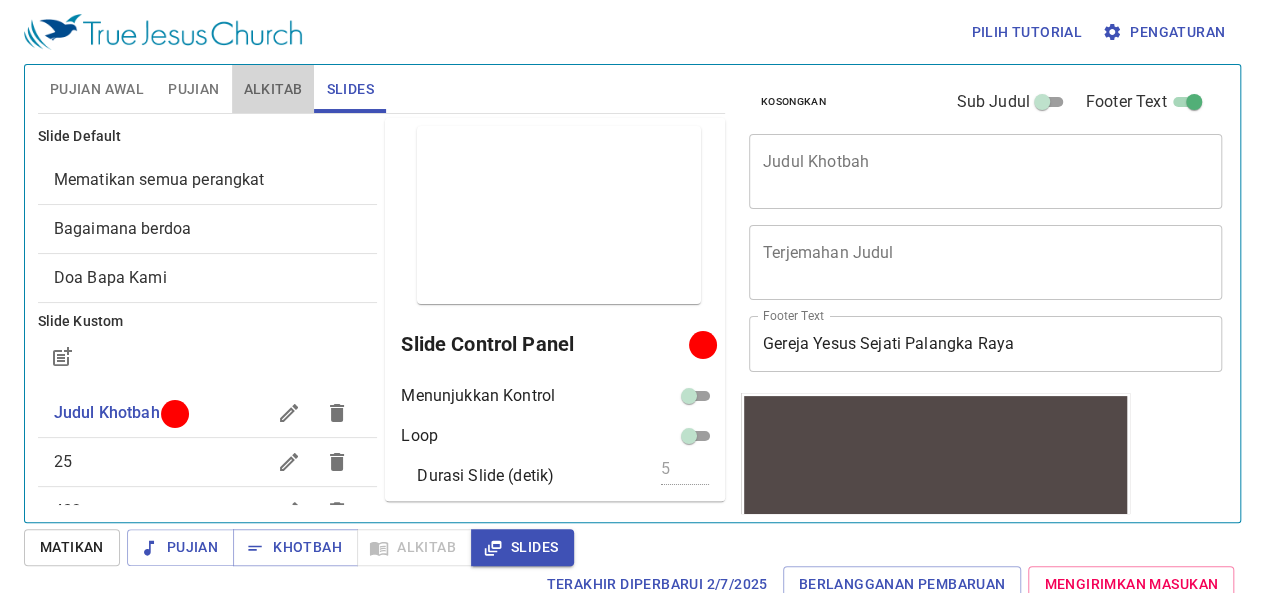 click on "Alkitab" at bounding box center [273, 89] 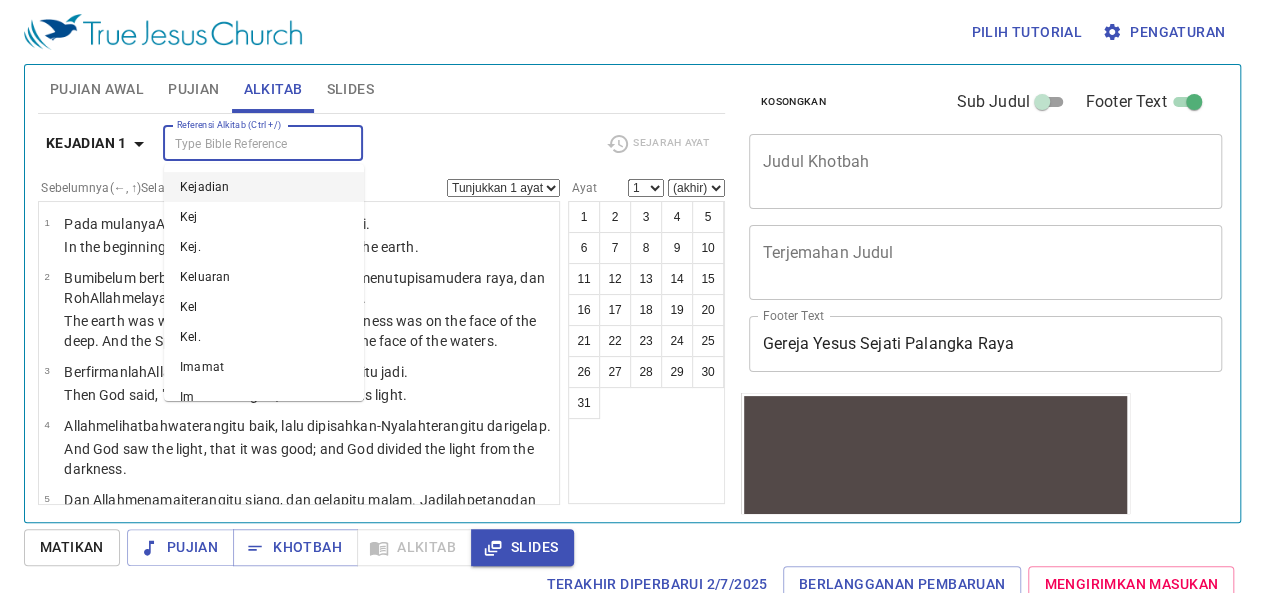 click on "Referensi Alkitab (Ctrl +/)" at bounding box center [246, 143] 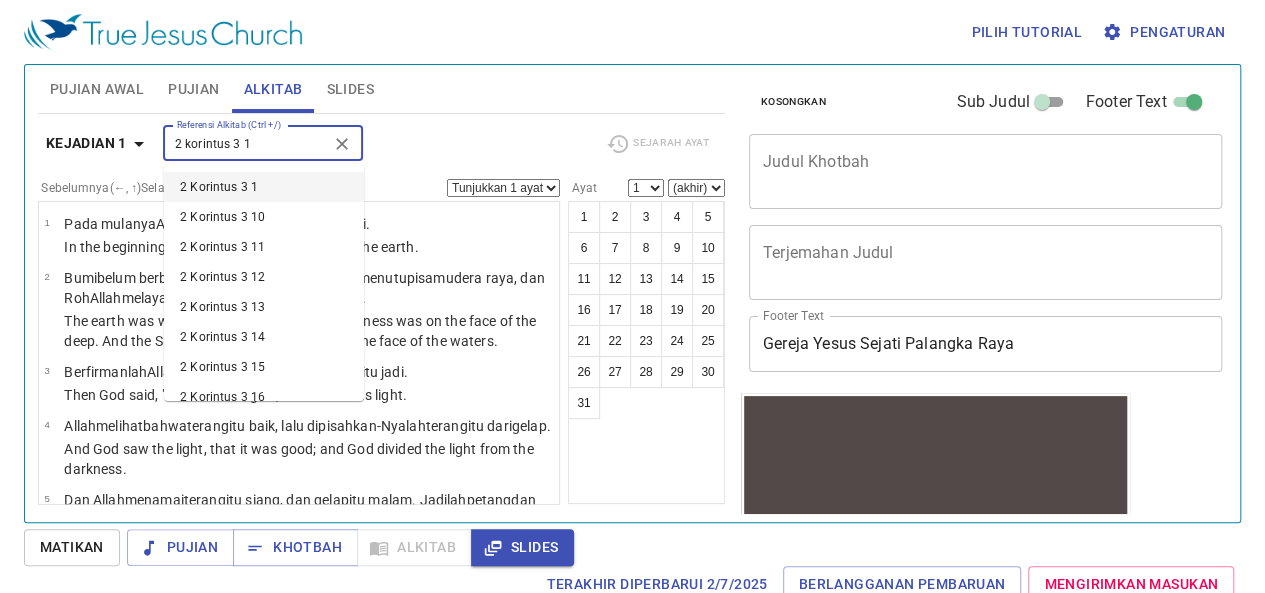 type on "2 korintus 3 1" 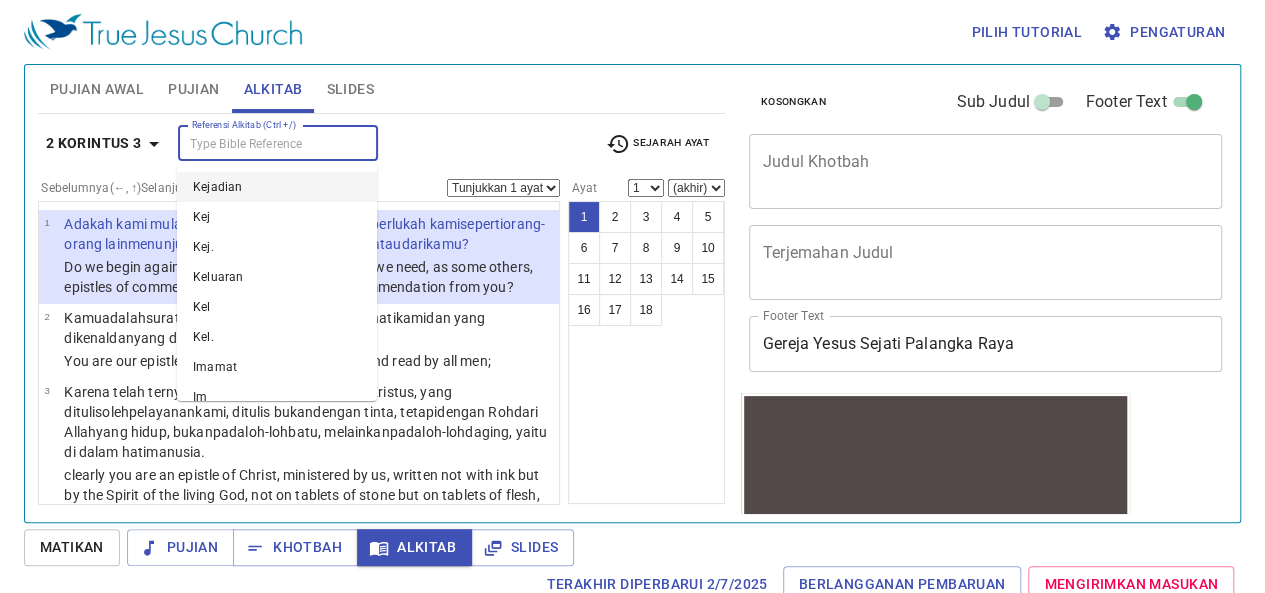 click on "Referensi Alkitab (Ctrl +/)" at bounding box center (261, 143) 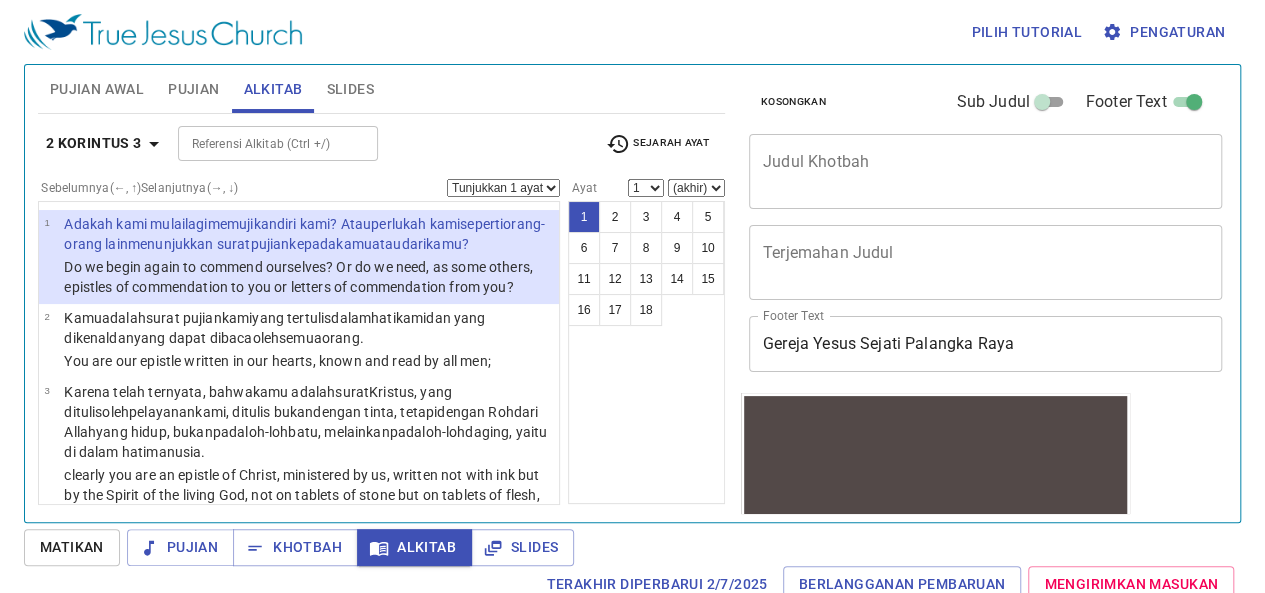 click on "Do we begin again to commend ourselves? Or do we need, as some others, epistles of commendation to you or letters of commendation from you?" at bounding box center [308, 277] 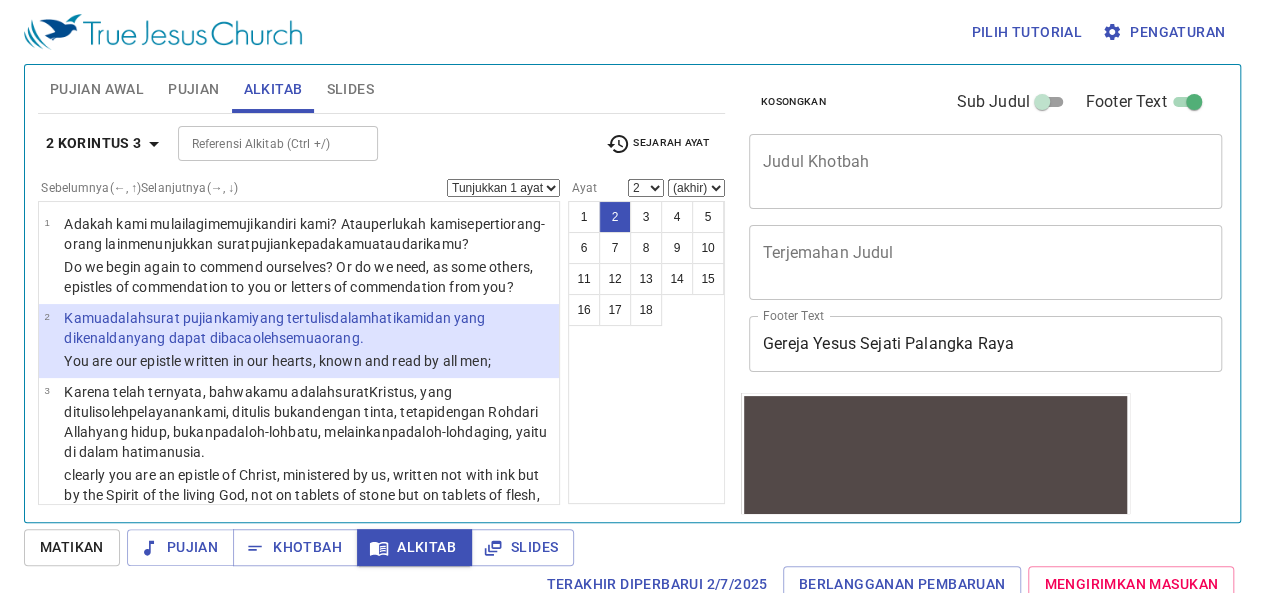 click on "Referensi Alkitab (Ctrl +/)" at bounding box center (278, 143) 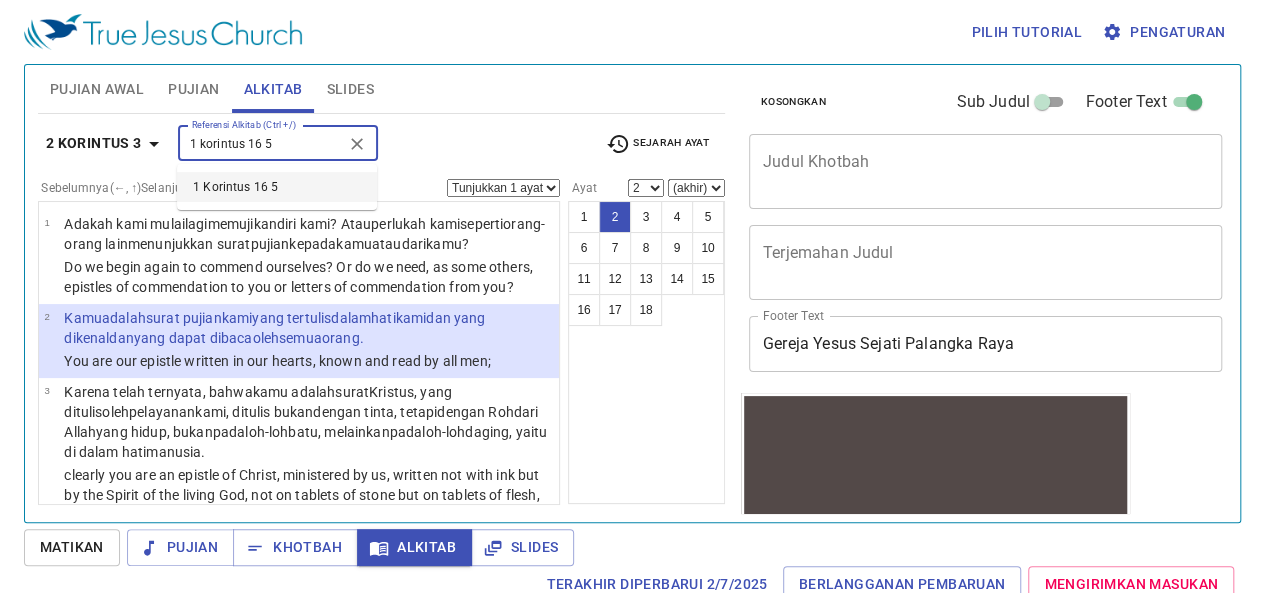 type on "1 korintus 16 5" 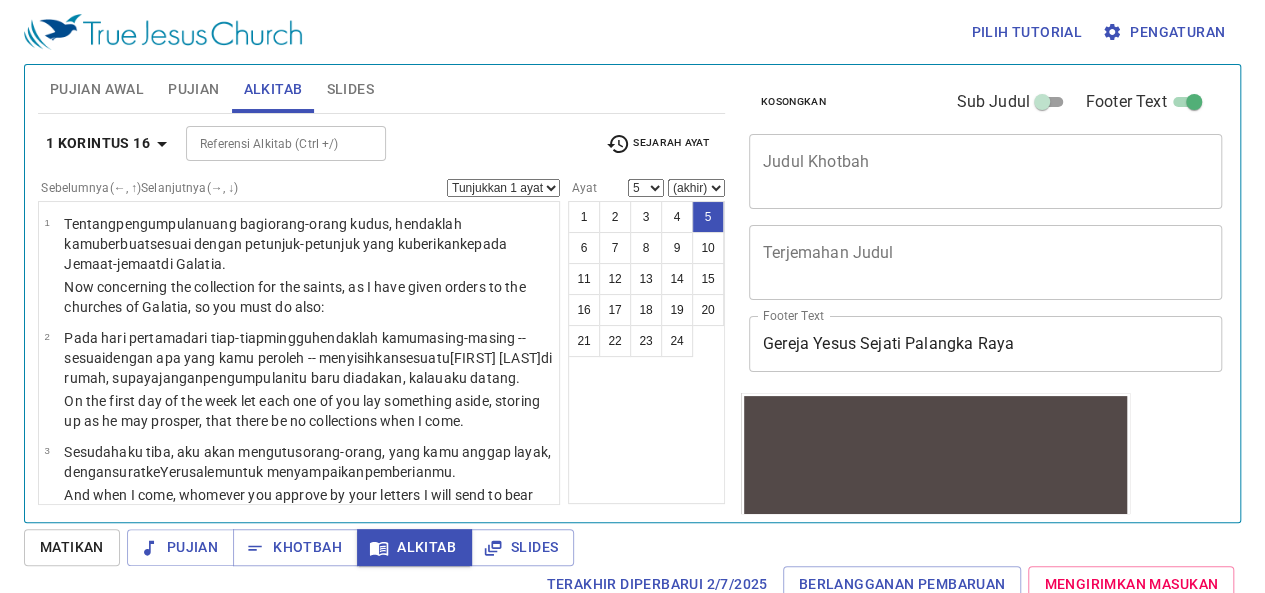 scroll, scrollTop: 319, scrollLeft: 0, axis: vertical 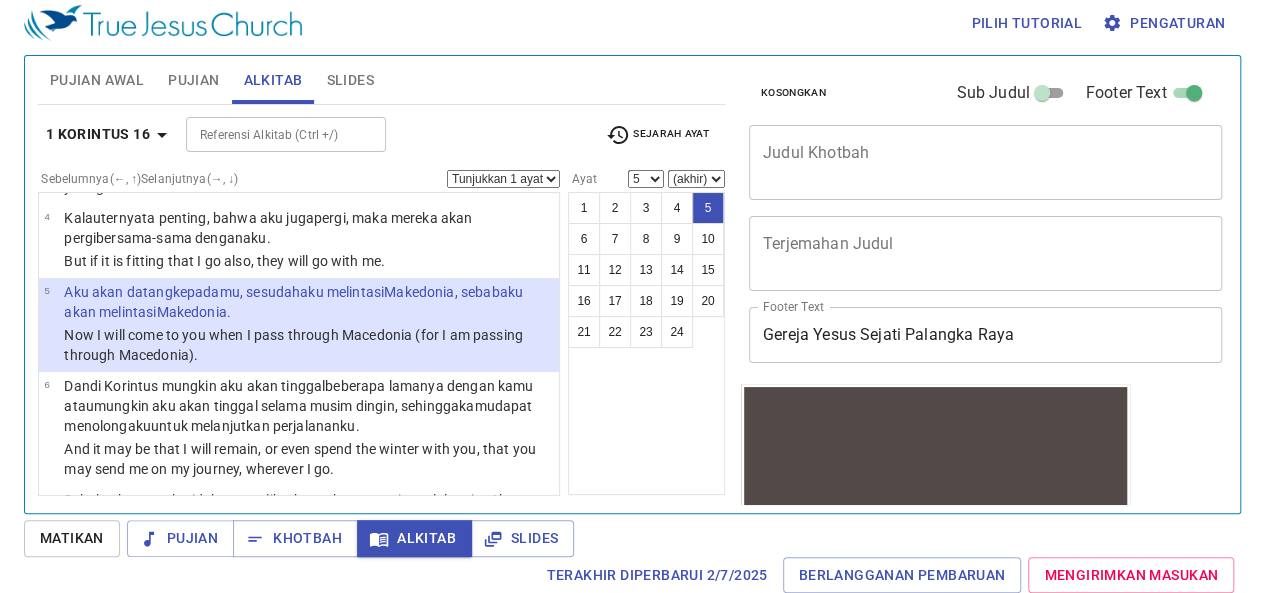 select on "6" 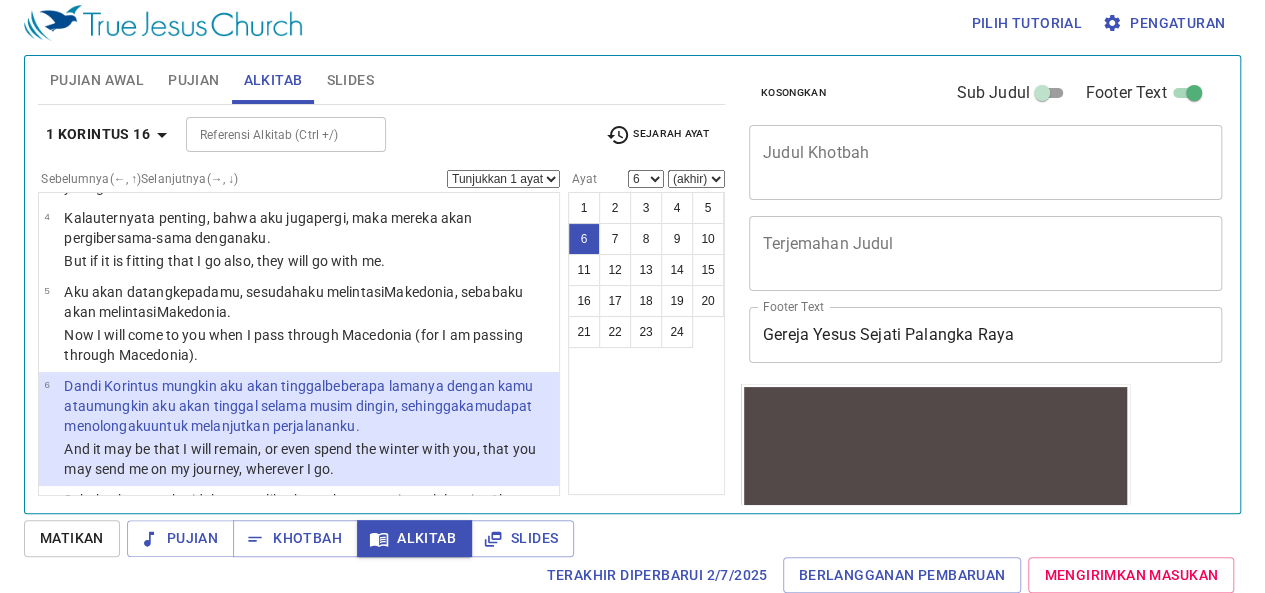 scroll, scrollTop: 423, scrollLeft: 0, axis: vertical 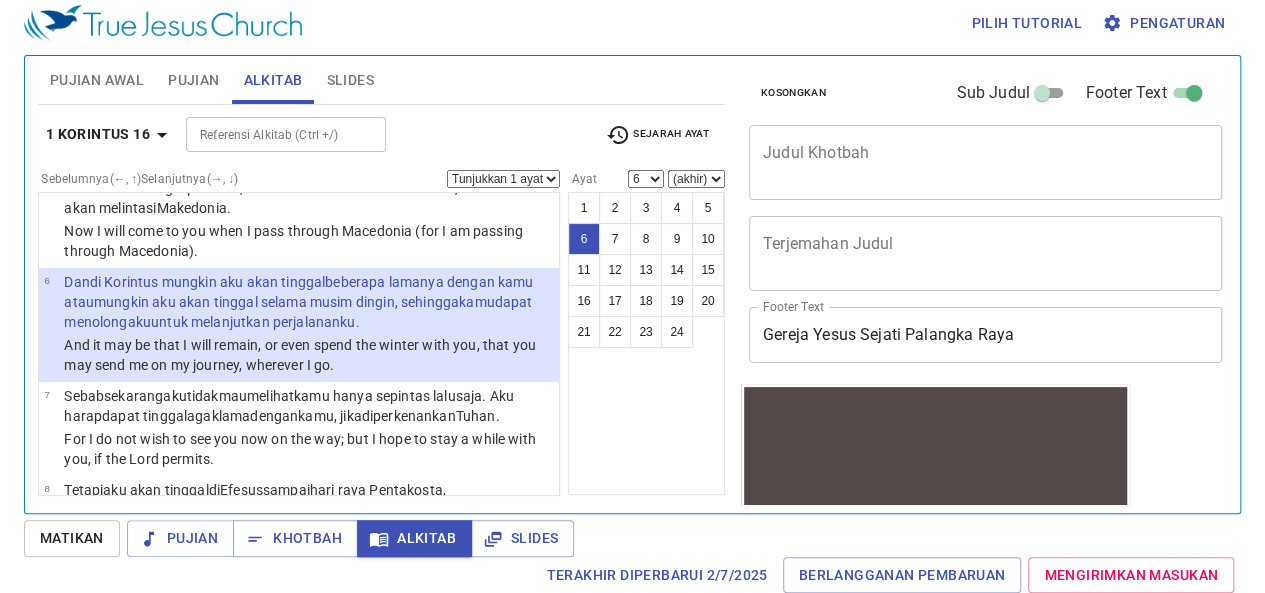 click on "Referensi Alkitab (Ctrl +/)" at bounding box center (269, 134) 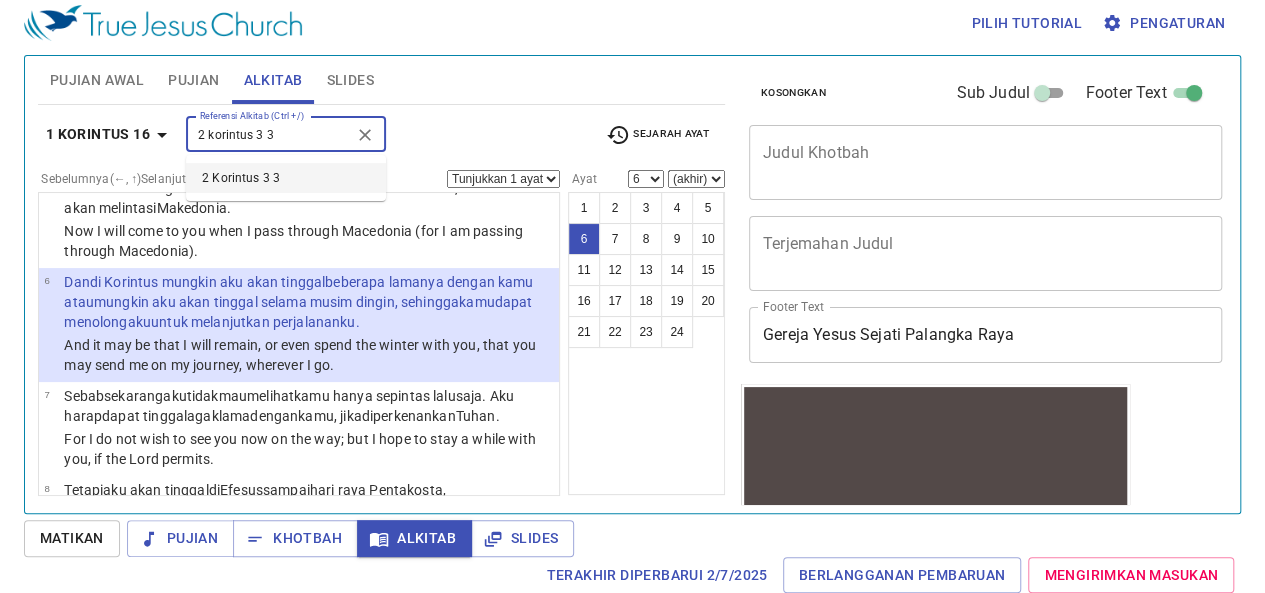 type on "2 korintus 3 3" 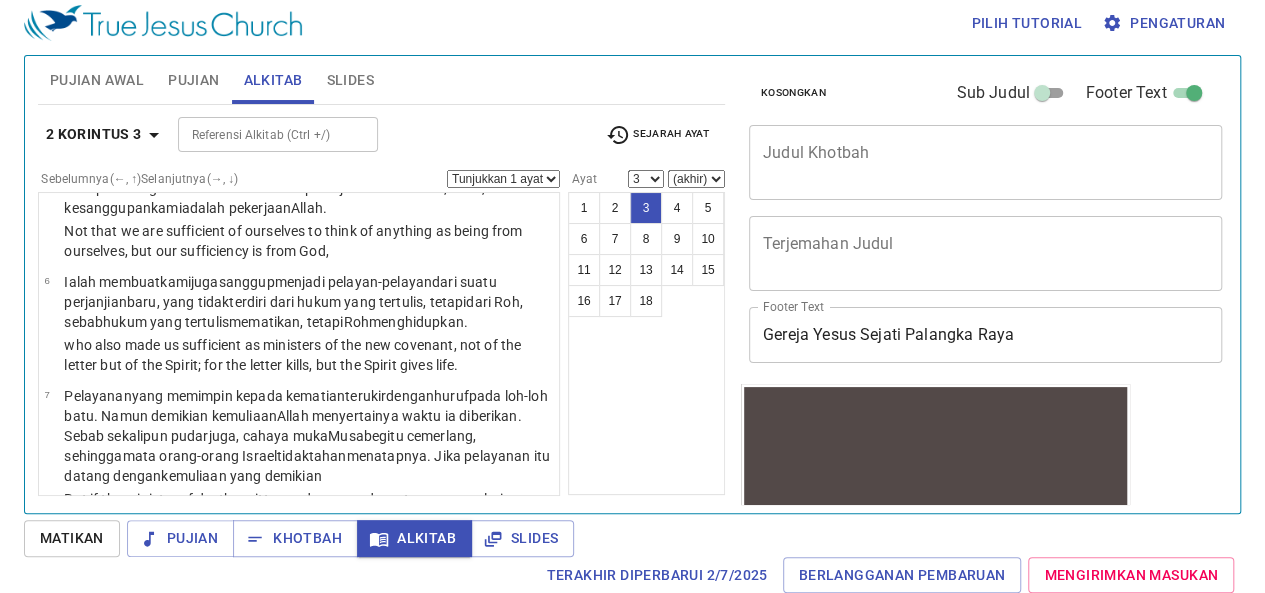 scroll, scrollTop: 121, scrollLeft: 0, axis: vertical 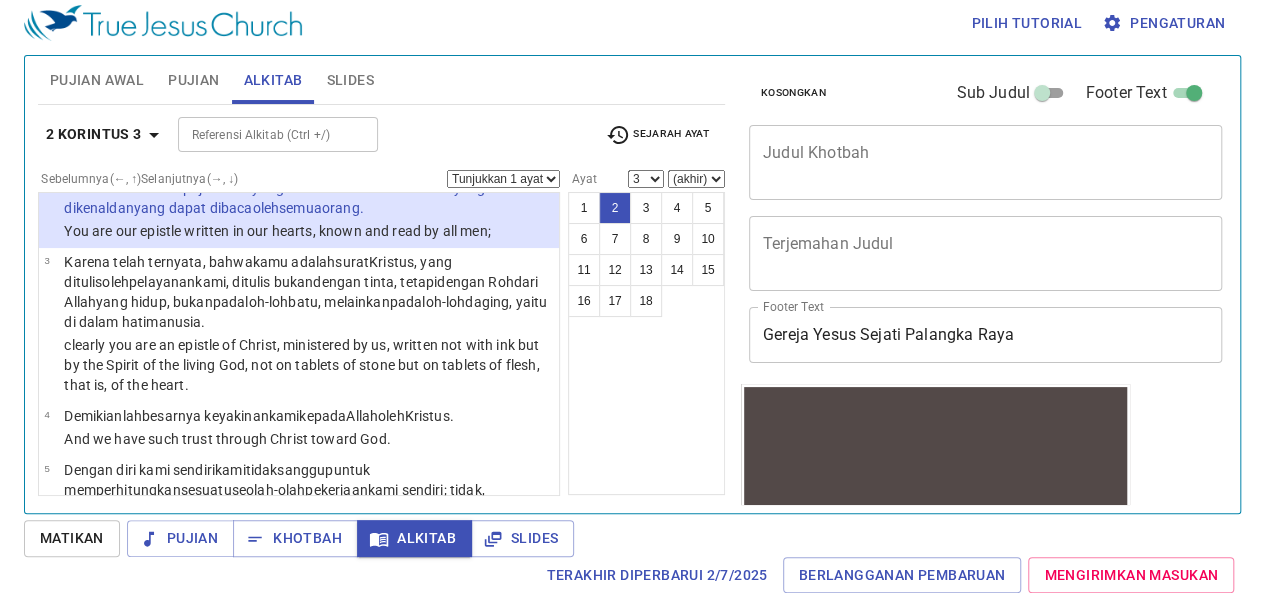 select on "2" 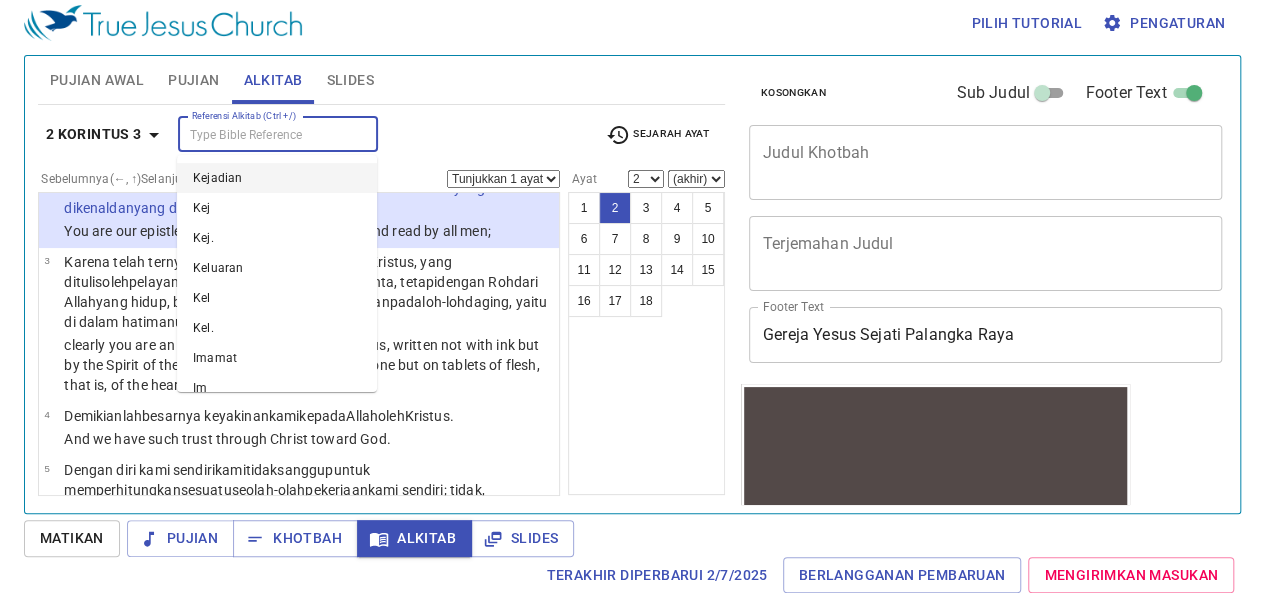 click on "Referensi Alkitab (Ctrl +/)" at bounding box center (261, 134) 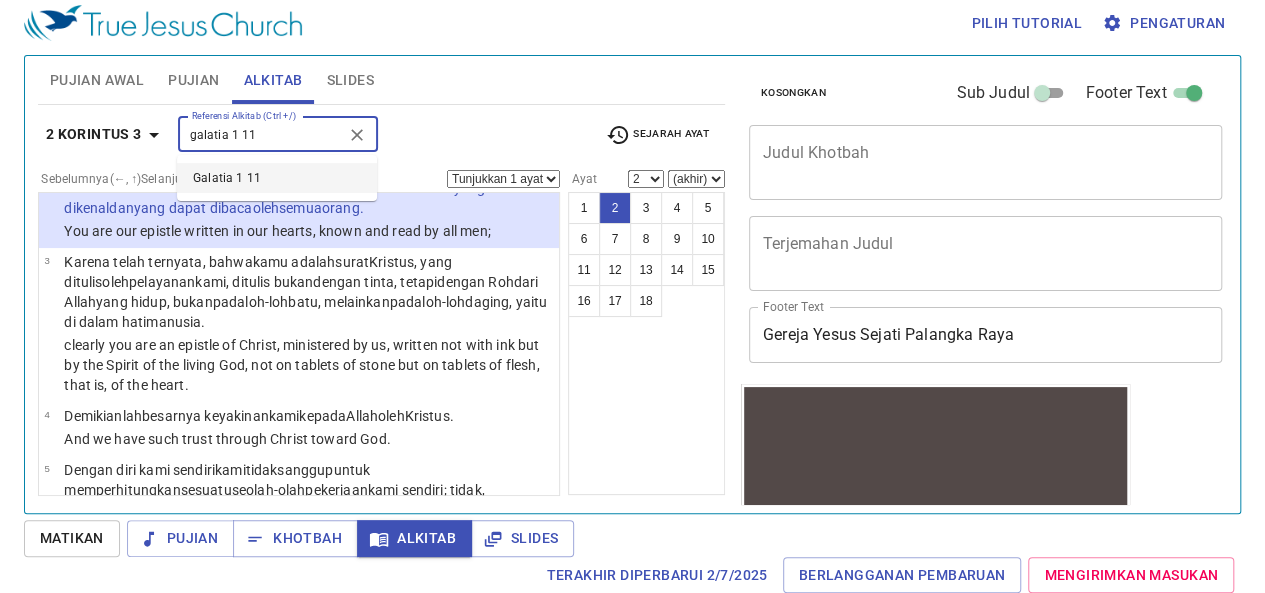 type on "galatia 1 11" 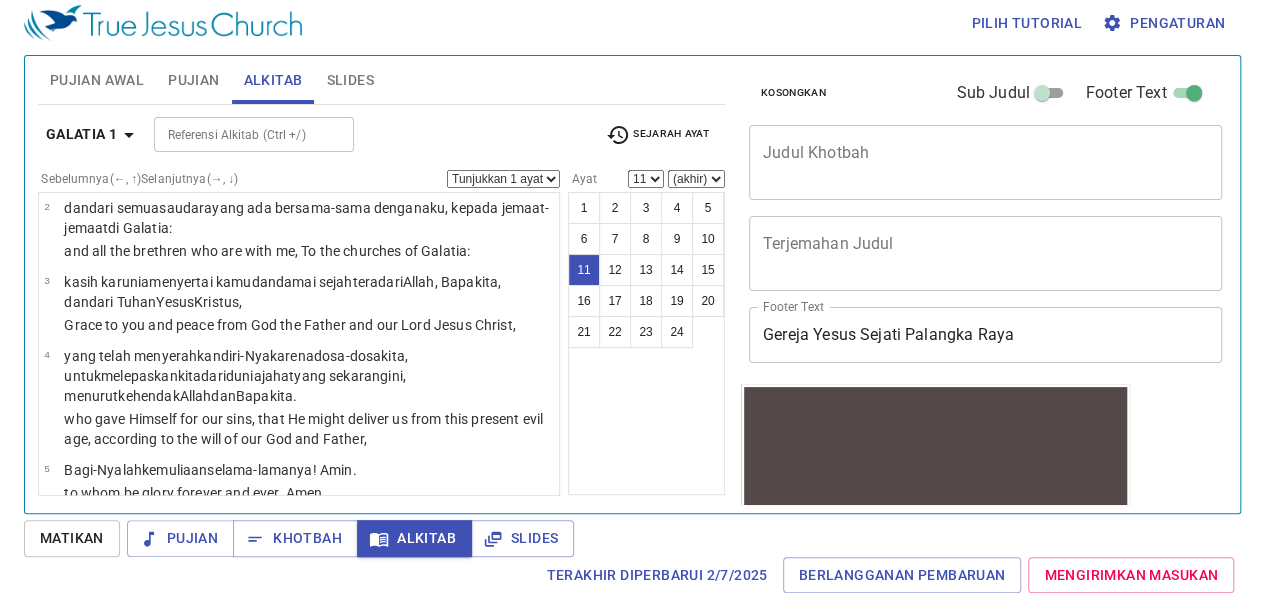 scroll, scrollTop: 883, scrollLeft: 0, axis: vertical 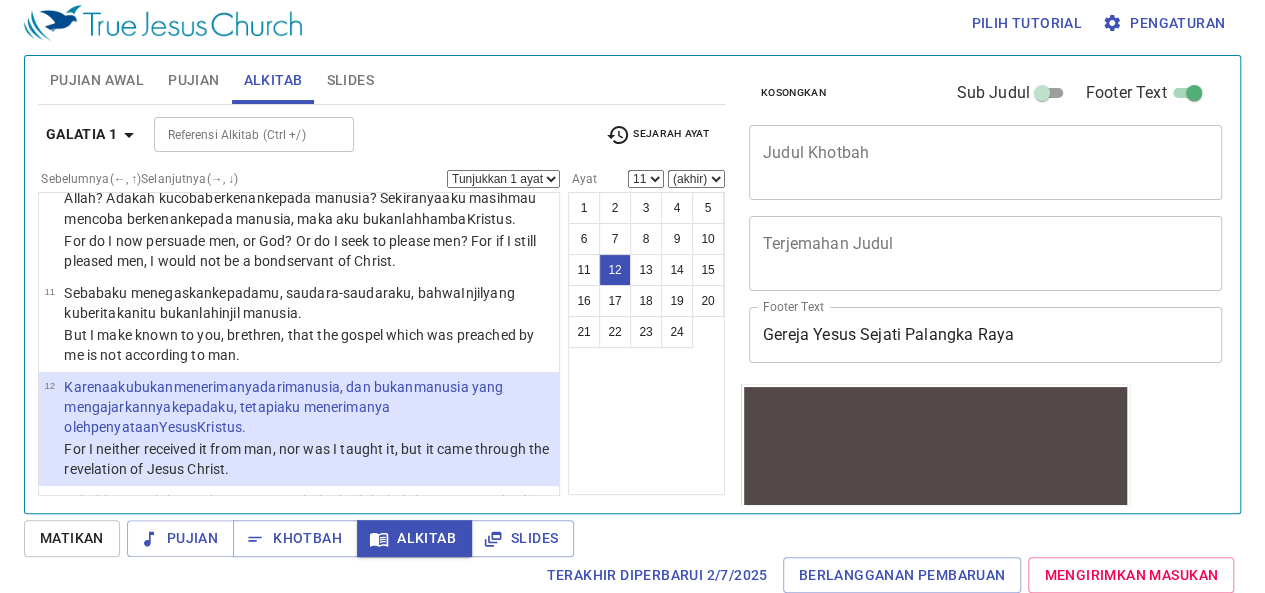 select on "12" 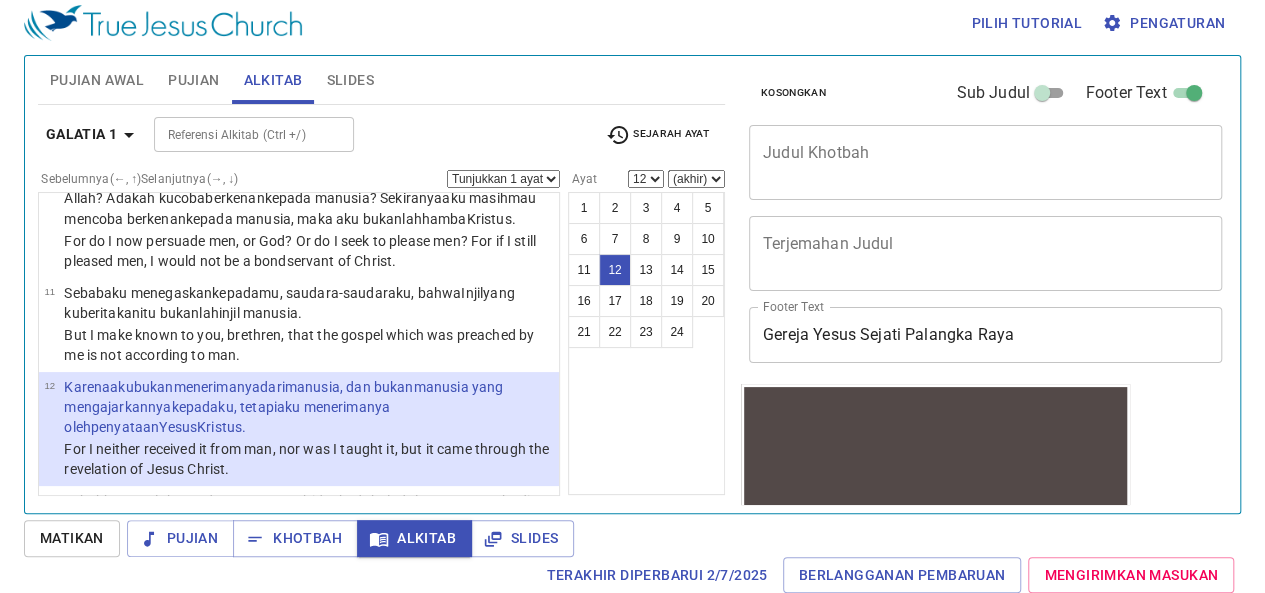scroll, scrollTop: 987, scrollLeft: 0, axis: vertical 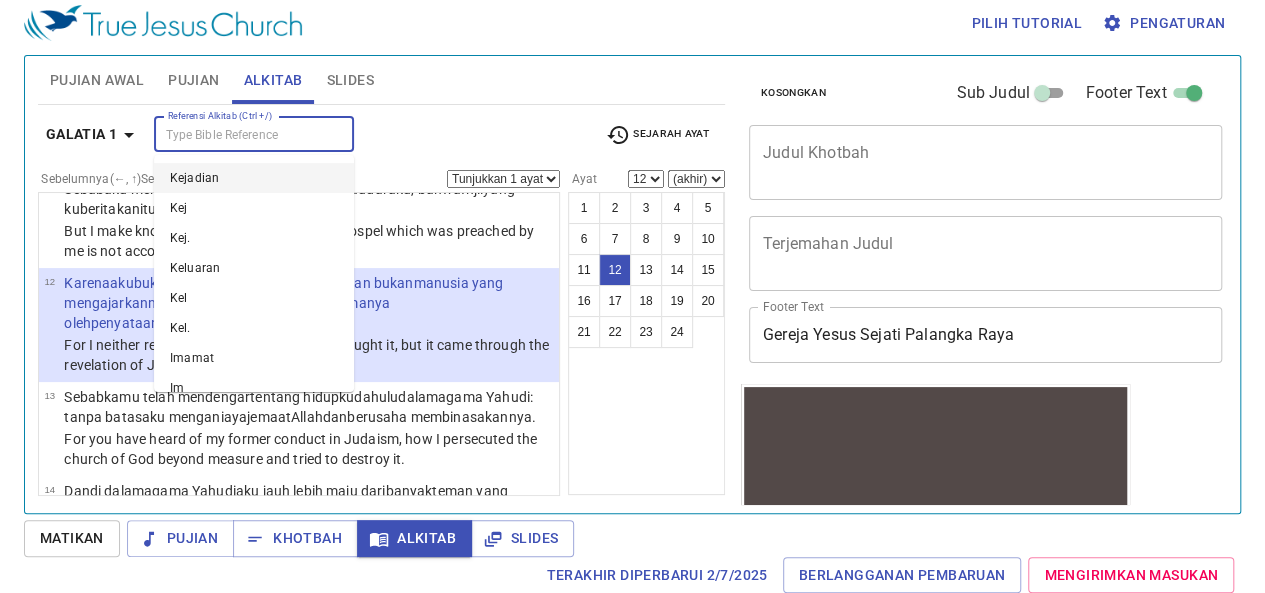 click on "Referensi Alkitab (Ctrl +/)" at bounding box center [237, 134] 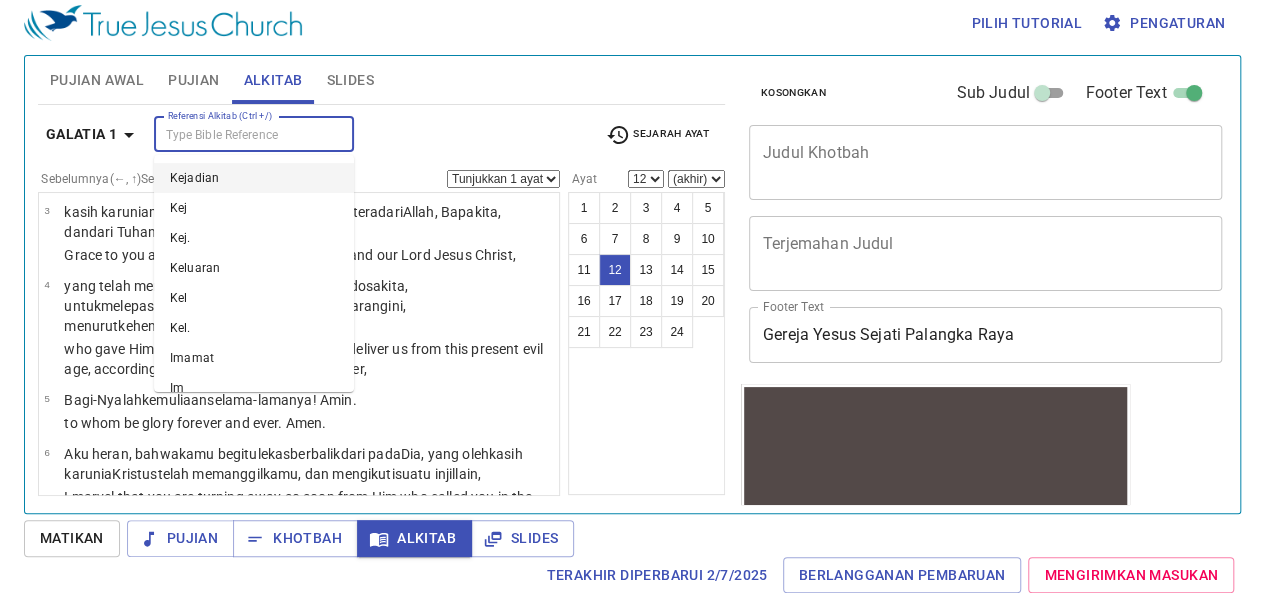 scroll, scrollTop: 102, scrollLeft: 0, axis: vertical 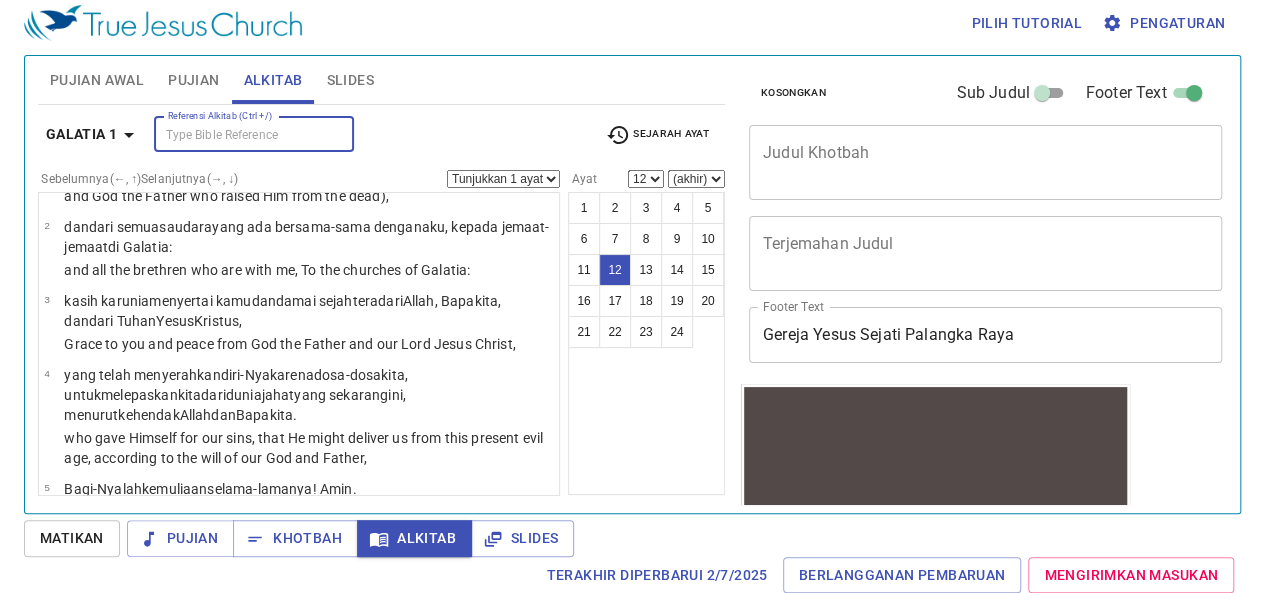 drag, startPoint x: 269, startPoint y: 135, endPoint x: 264, endPoint y: 93, distance: 42.296574 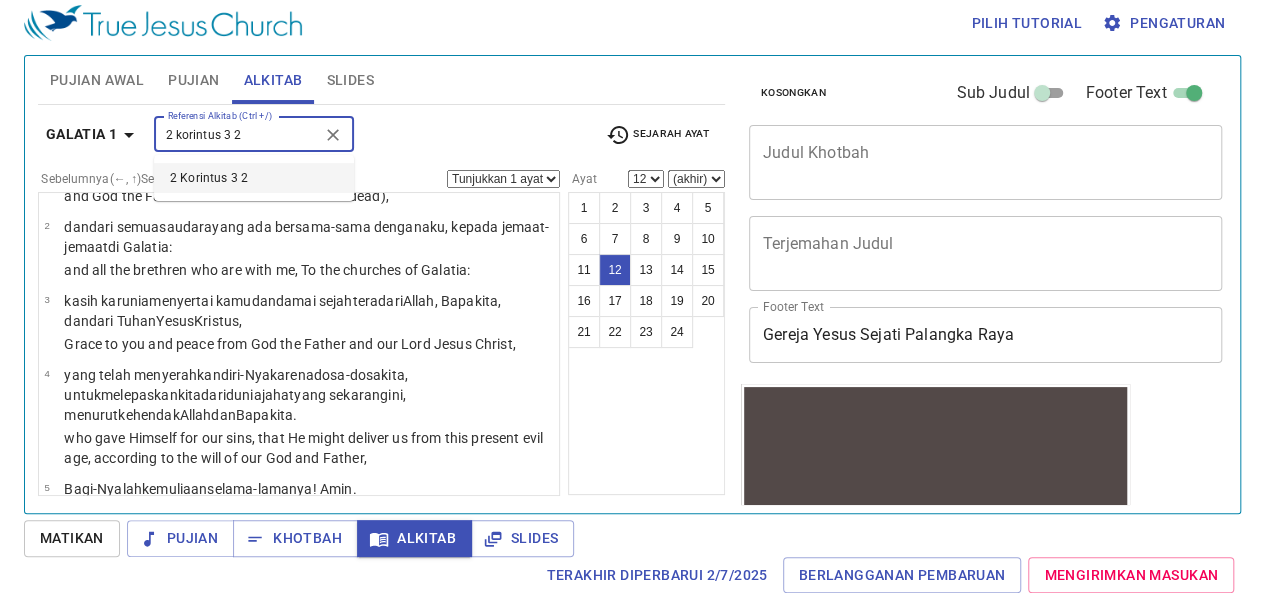 type on "2 korintus 3 2" 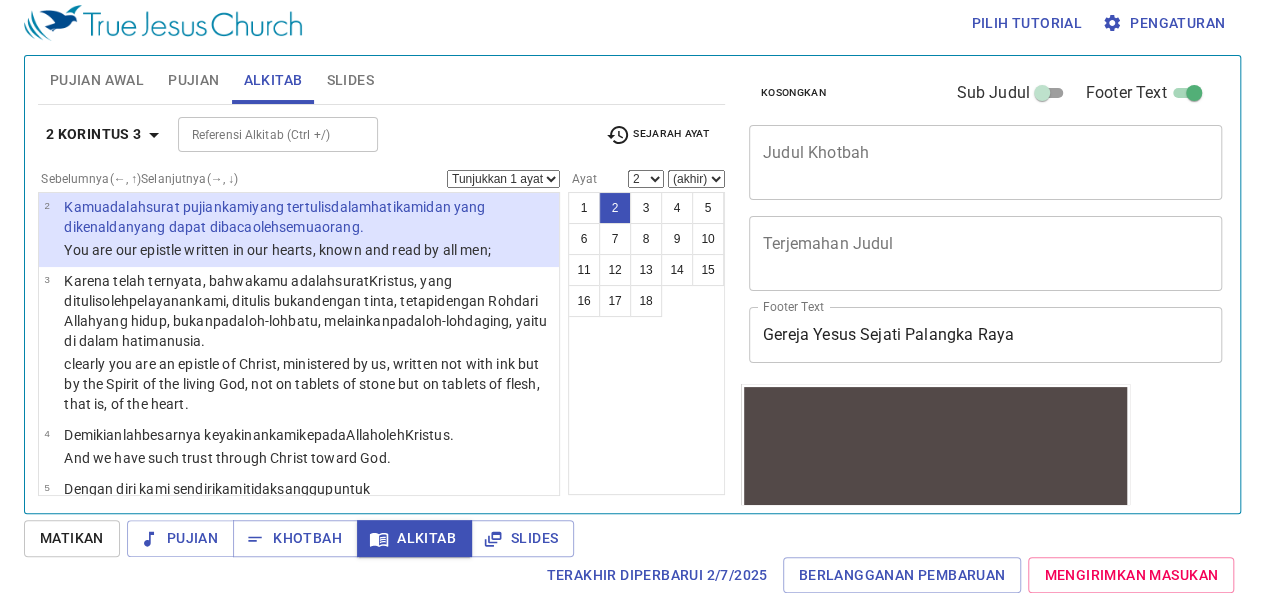 scroll, scrollTop: 82, scrollLeft: 0, axis: vertical 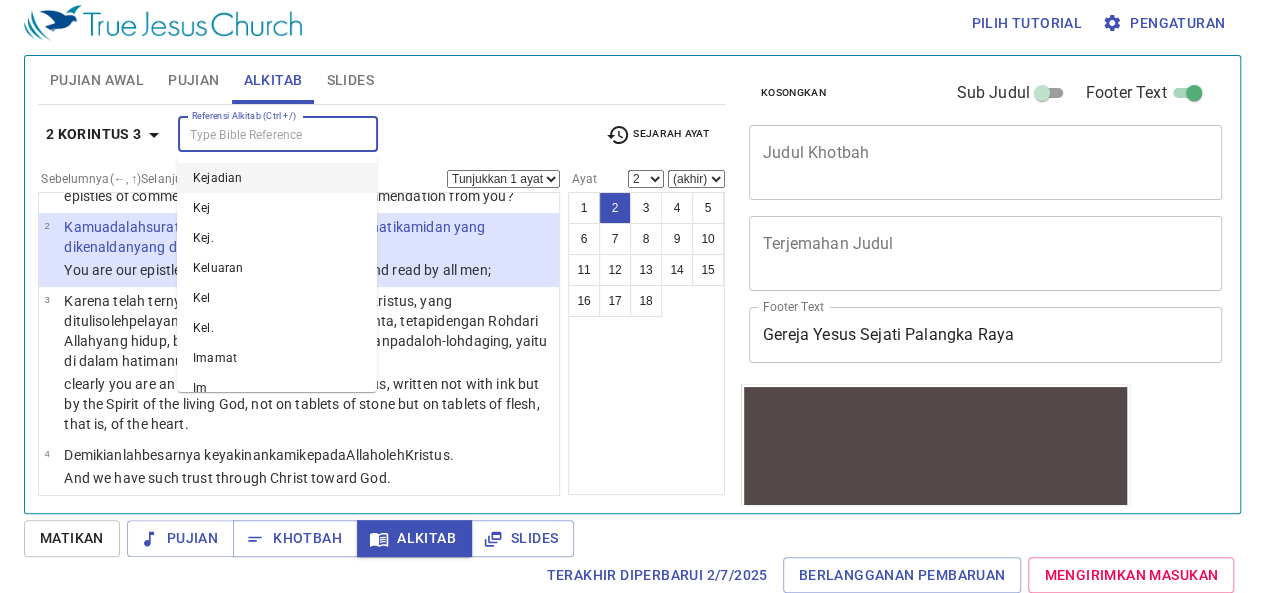 click on "Referensi Alkitab (Ctrl +/)" at bounding box center [261, 134] 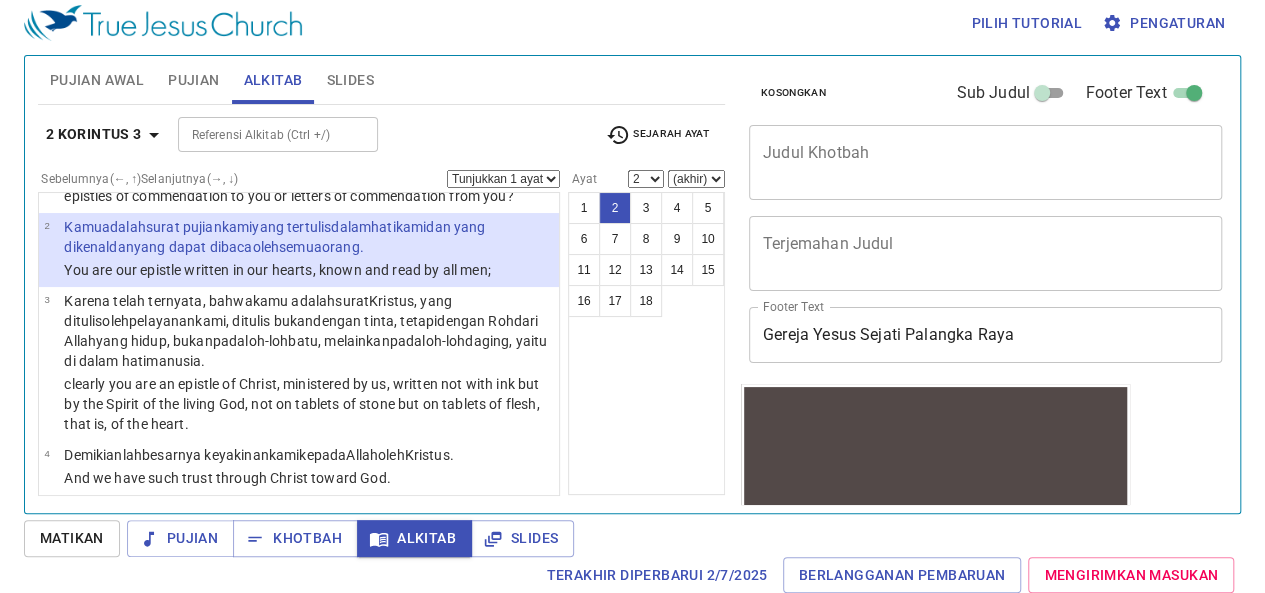 click on "1 2 3 4 5 6 7 8 9 10 11 12 13 14 15 16 17 18" at bounding box center [646, 343] 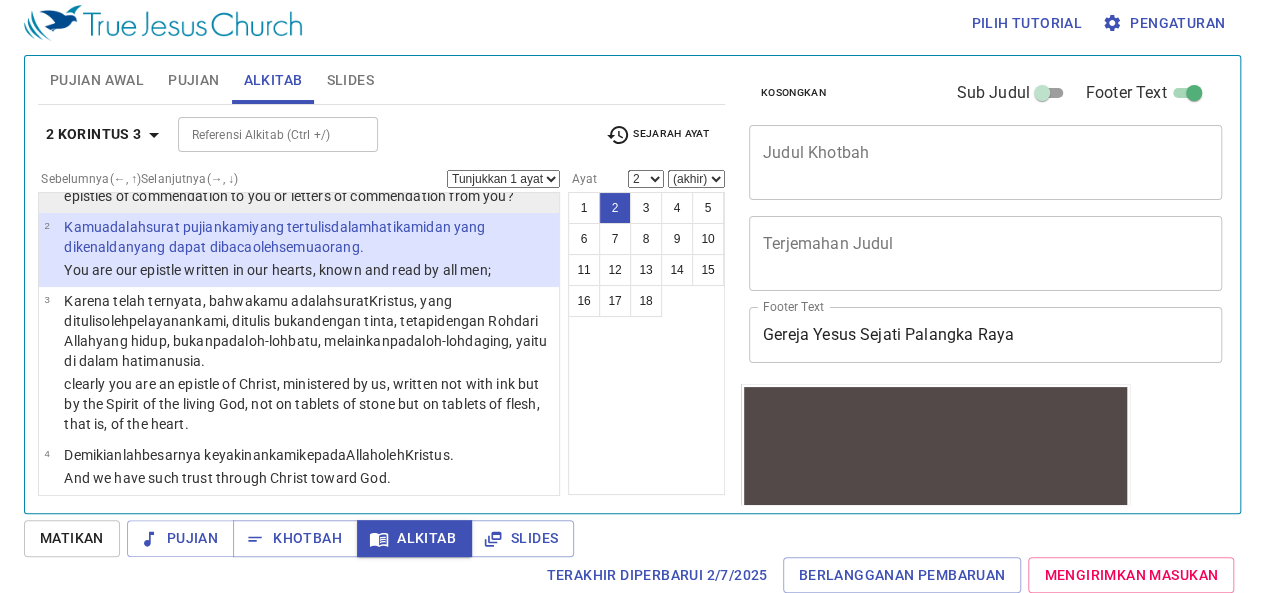 click on "Do we begin again to commend ourselves? Or do we need, as some others, epistles of commendation to you or letters of commendation from you?" at bounding box center [308, 186] 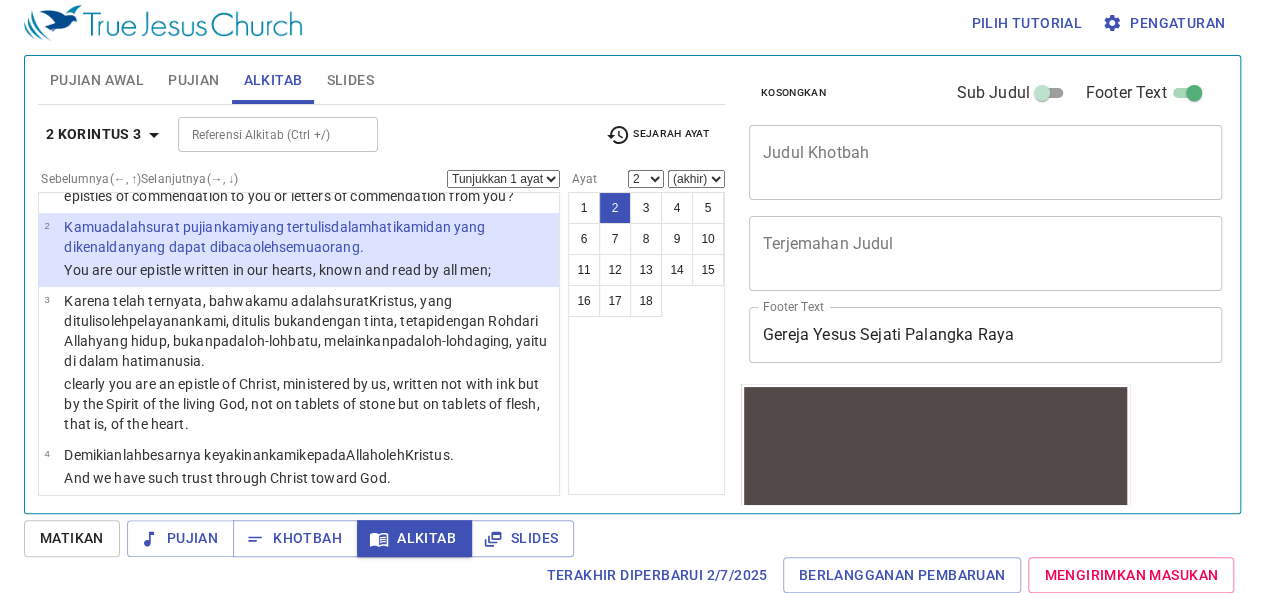 select on "1" 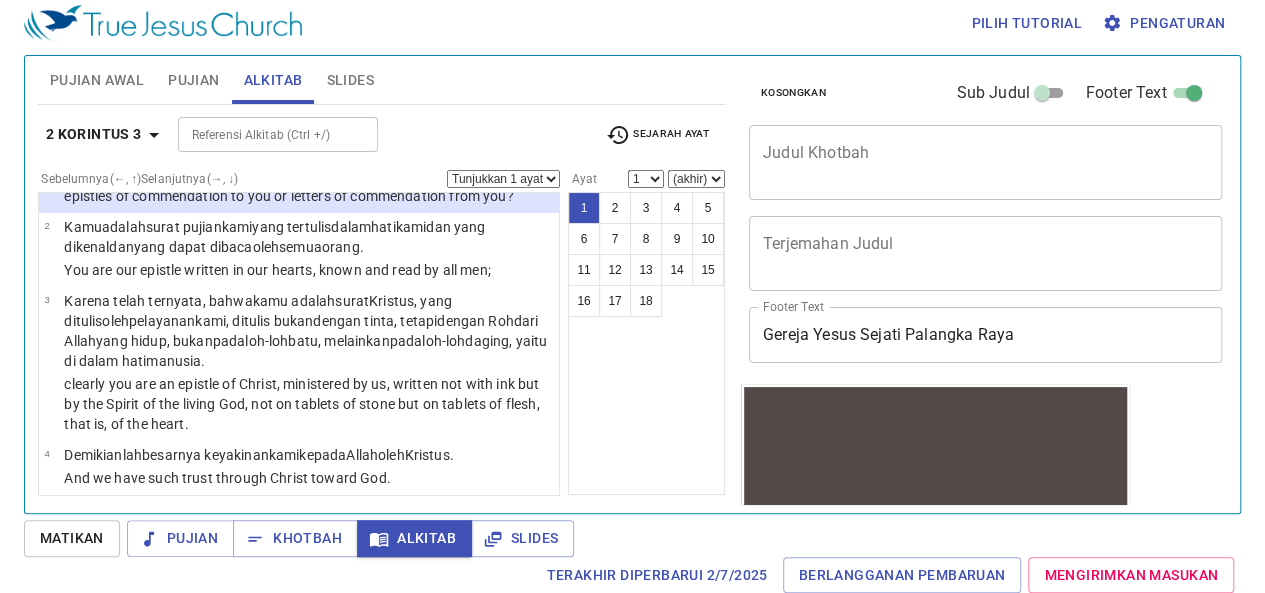 scroll, scrollTop: 0, scrollLeft: 0, axis: both 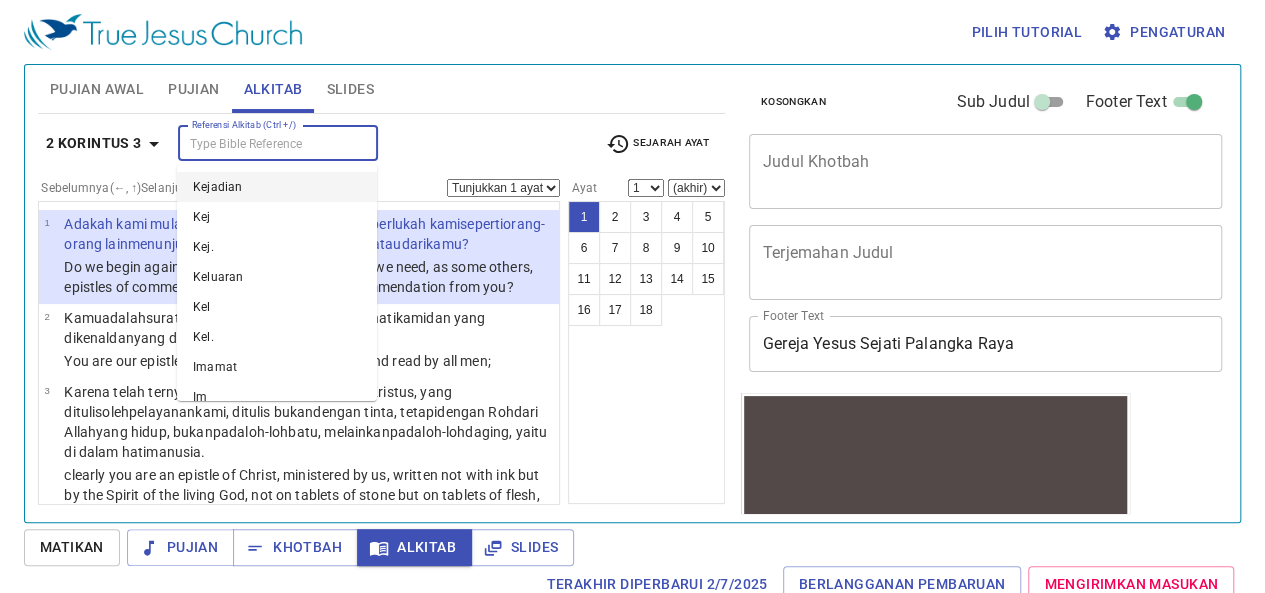 click on "Referensi Alkitab (Ctrl +/)" at bounding box center (261, 143) 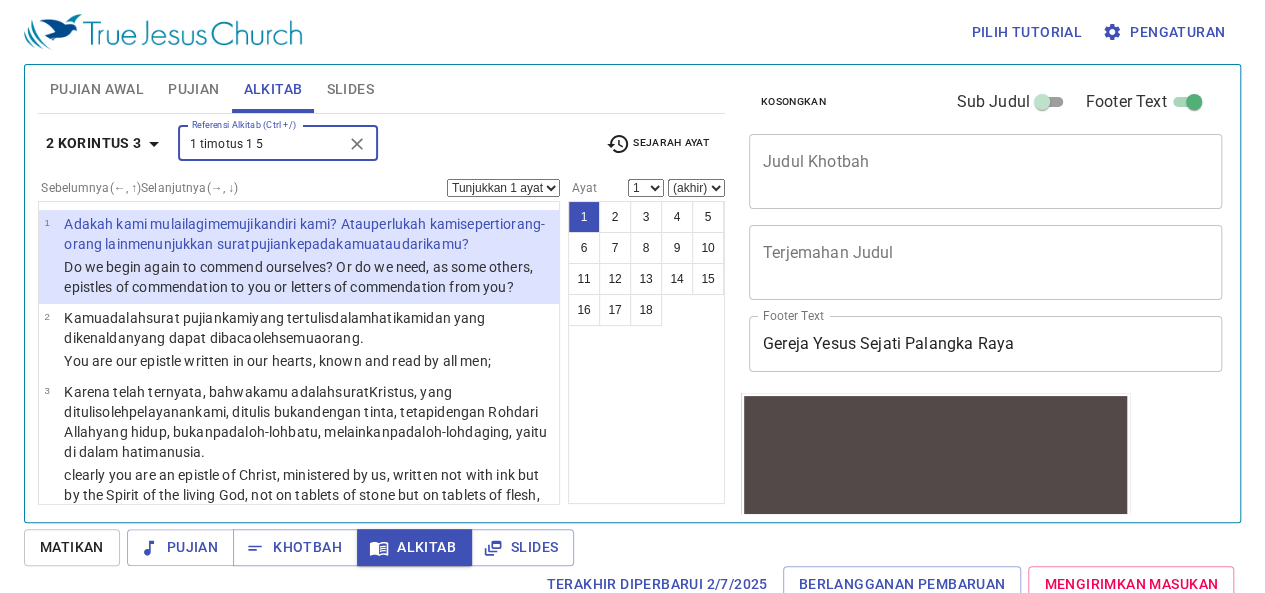 click on "1 timotus 1 5" at bounding box center [261, 143] 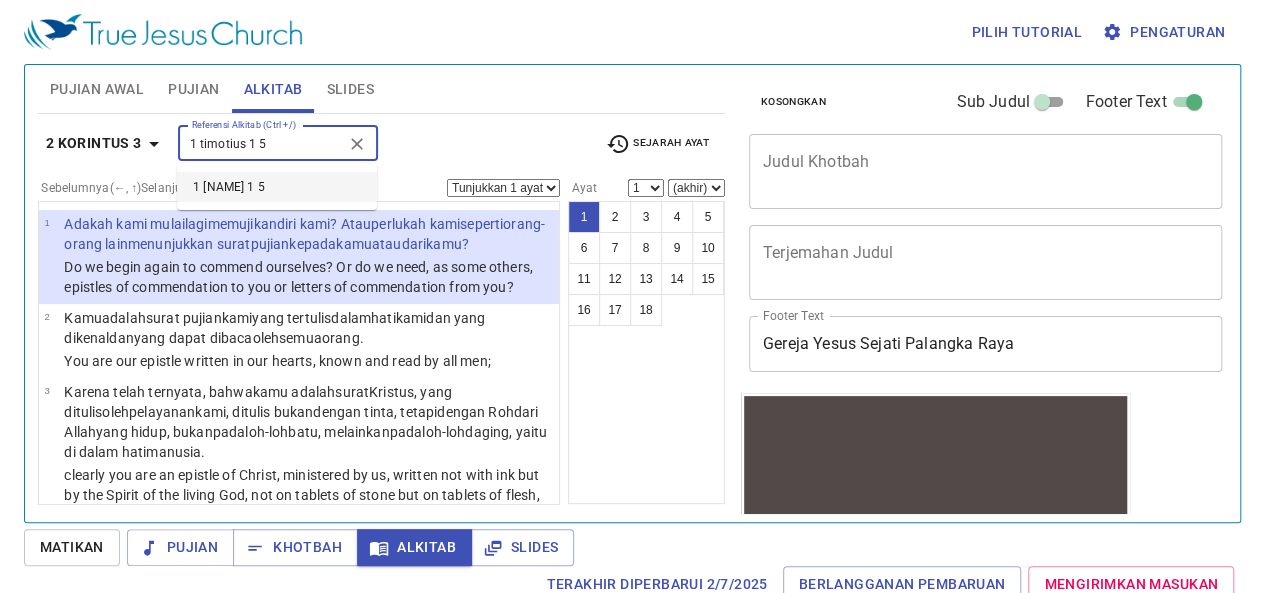 type on "1 timotius 1 5" 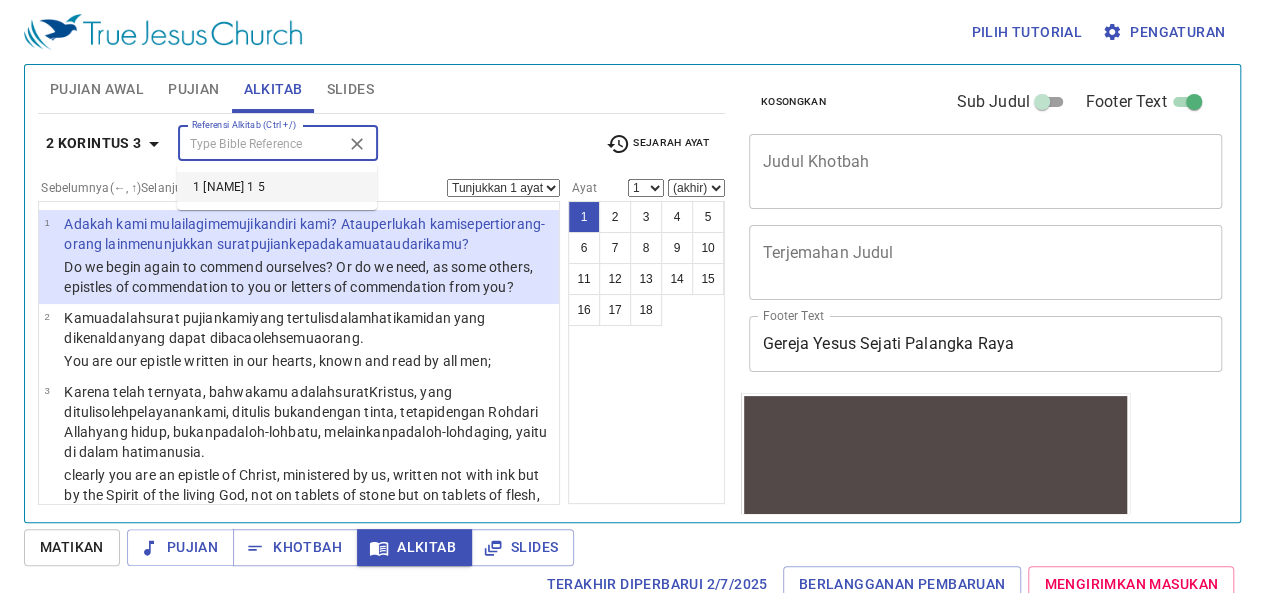 select on "5" 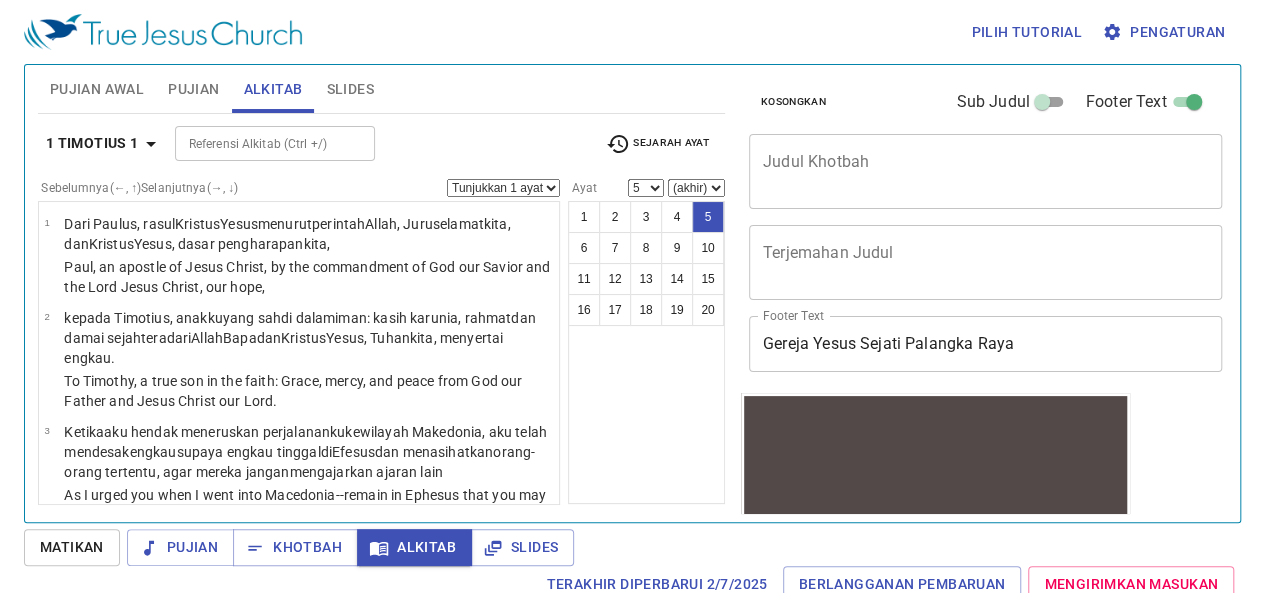 scroll, scrollTop: 9, scrollLeft: 0, axis: vertical 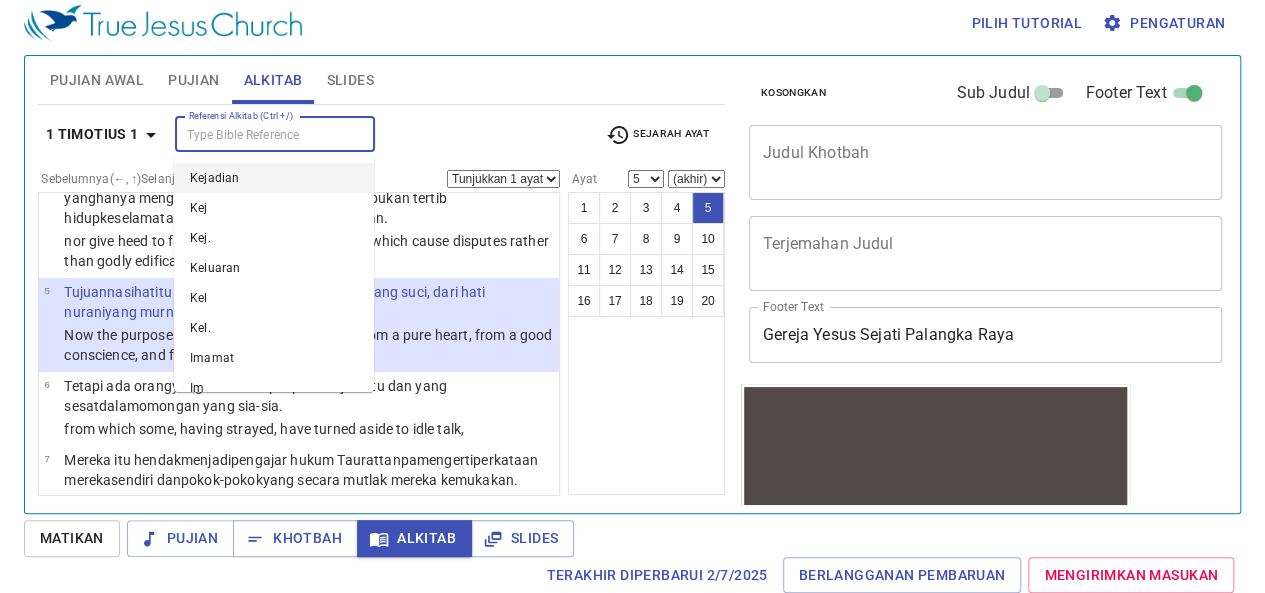 click on "Referensi Alkitab (Ctrl +/)" at bounding box center [258, 134] 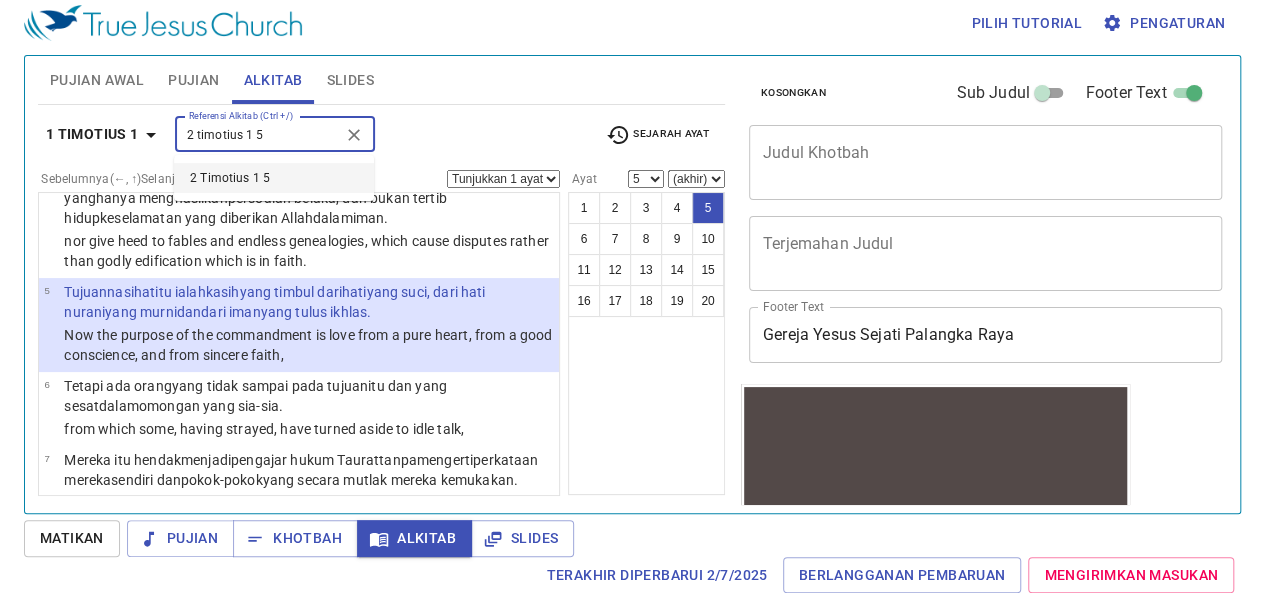 type on "2 timotius 1 5" 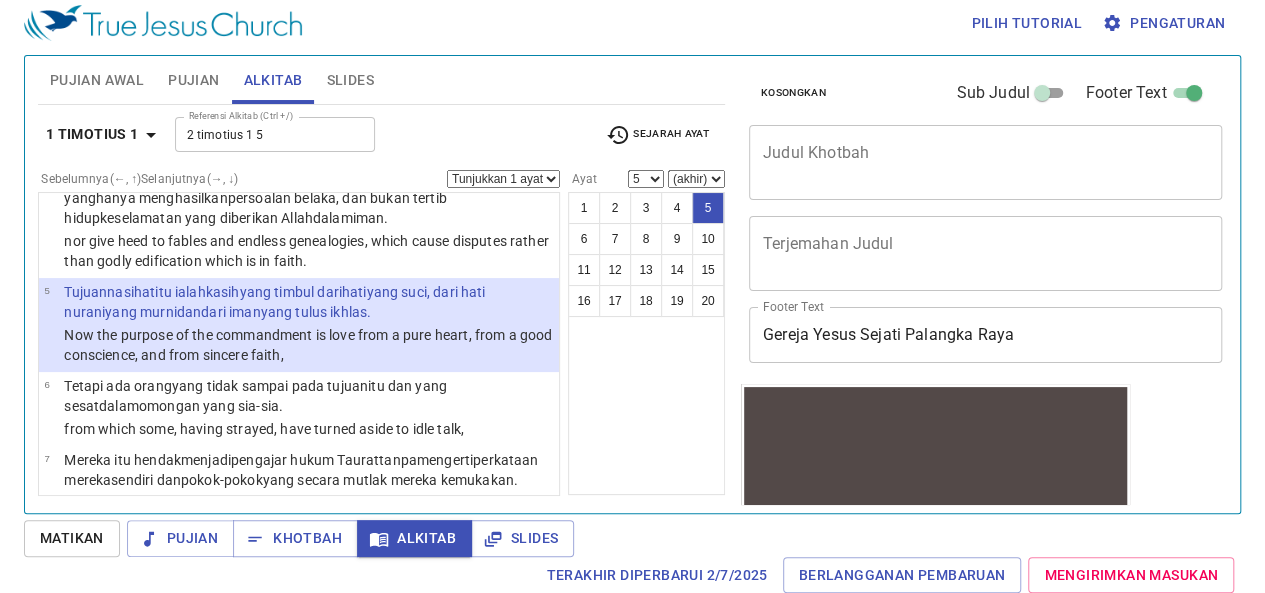 click on "Tujuan  nasihat  itu ialah  kasih  yang timbul dari  hati  yang suci , dari hati nurani  yang murni  dan  dari iman  yang tulus ikhlas ." at bounding box center (308, 302) 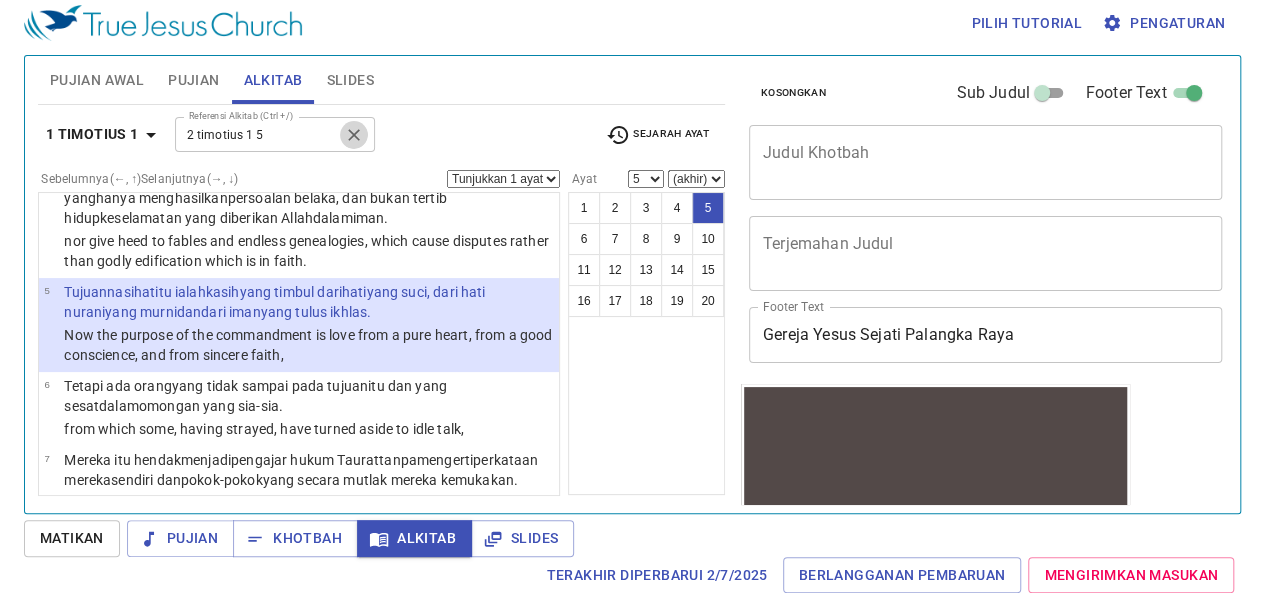 click 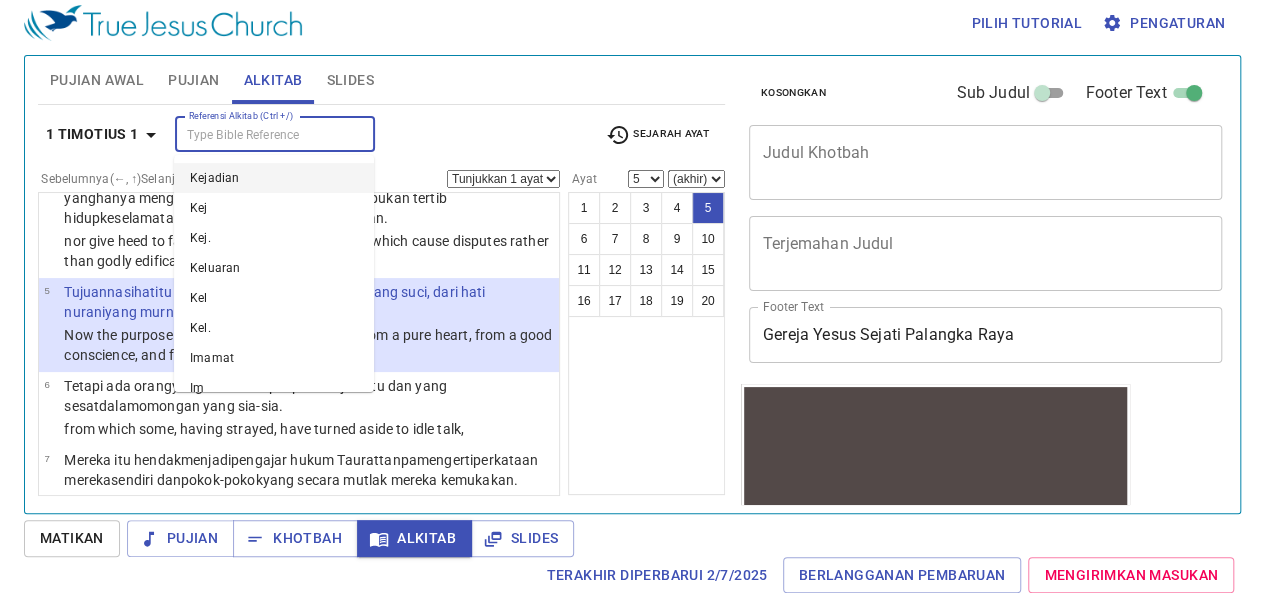 click on "Referensi Alkitab (Ctrl +/)" at bounding box center (258, 134) 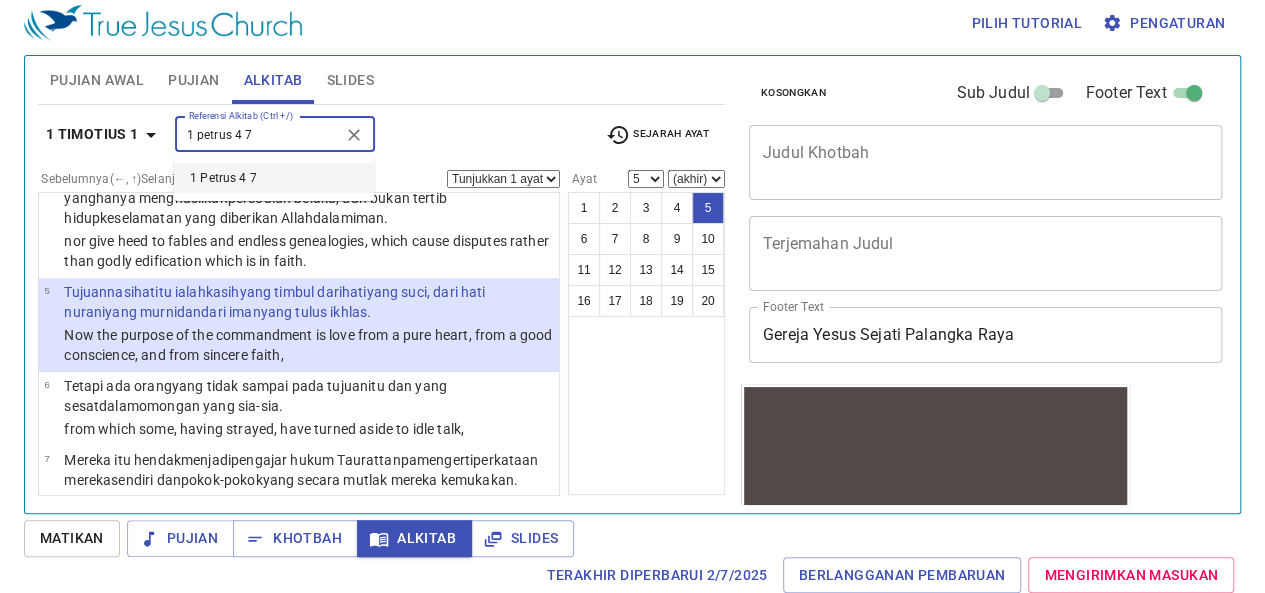 type on "1 petrus 4 7" 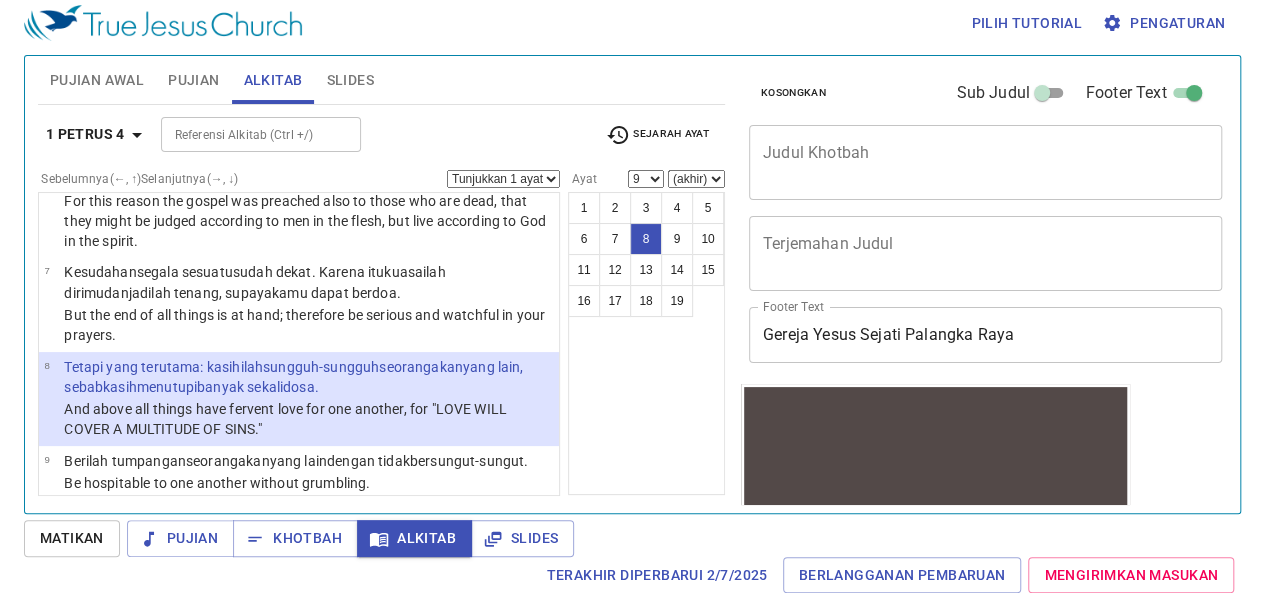 scroll, scrollTop: 825, scrollLeft: 0, axis: vertical 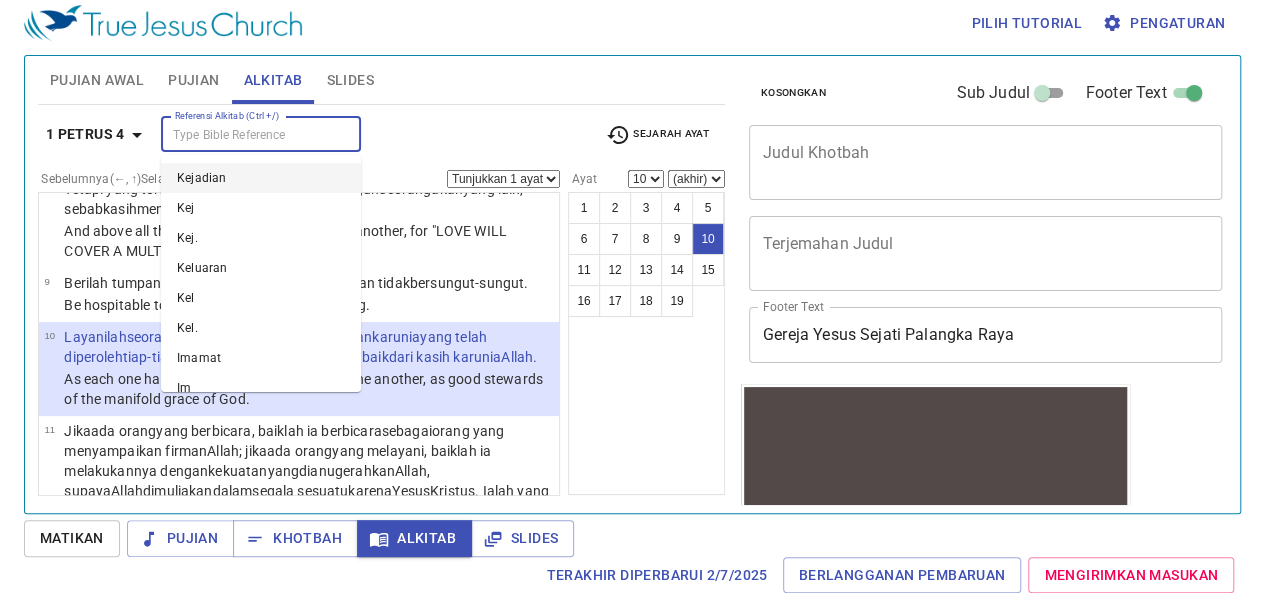 click on "Referensi Alkitab (Ctrl +/)" at bounding box center (244, 134) 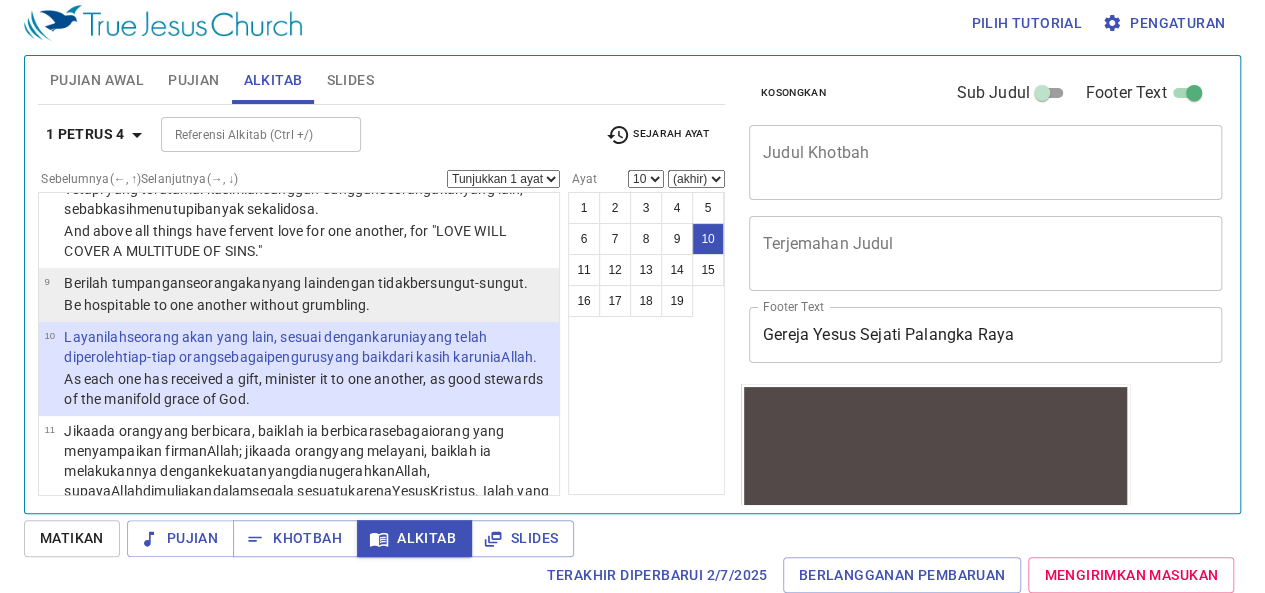 click on "bersungut-sungut ." at bounding box center [469, 283] 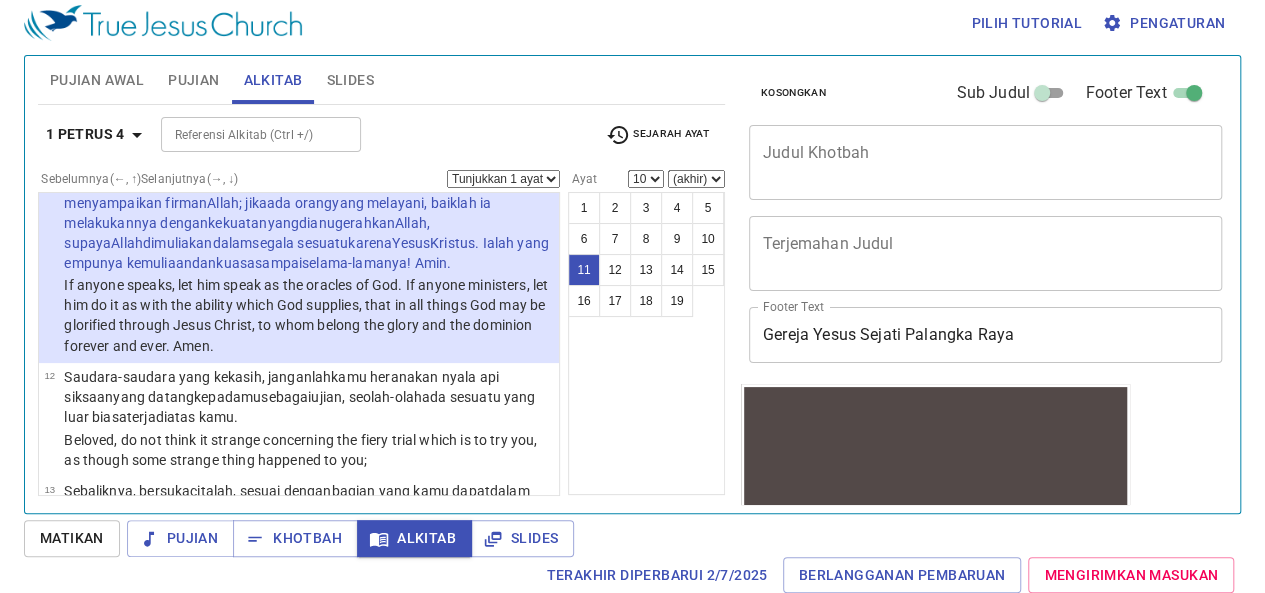 scroll, scrollTop: 919, scrollLeft: 0, axis: vertical 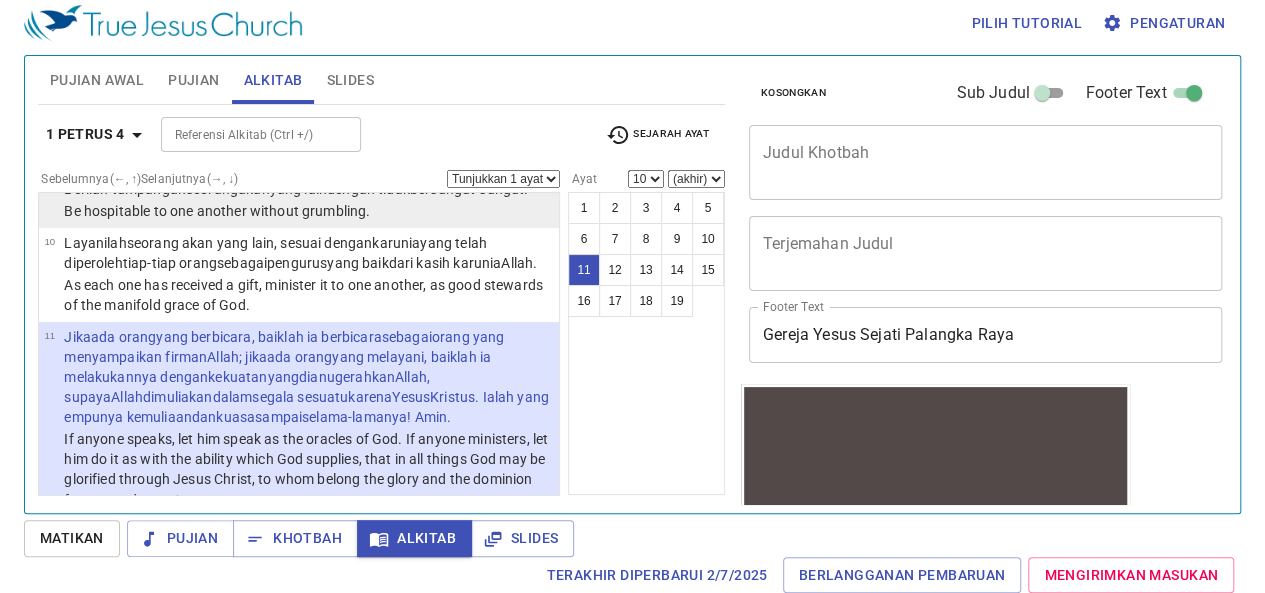 select on "11" 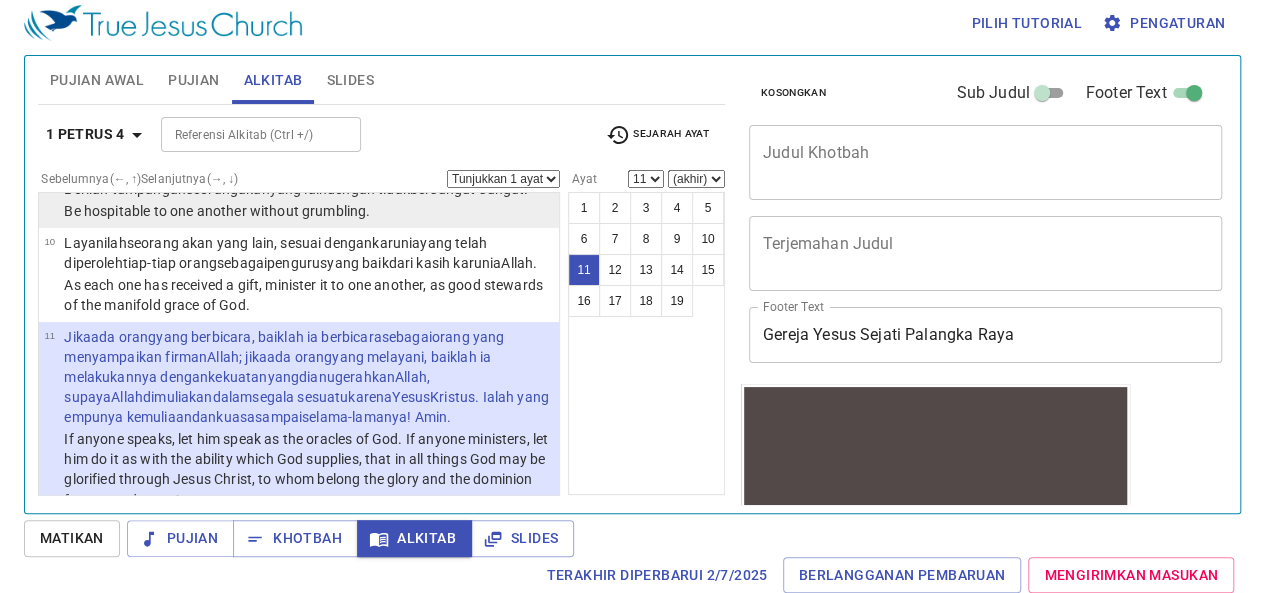 scroll, scrollTop: 1073, scrollLeft: 0, axis: vertical 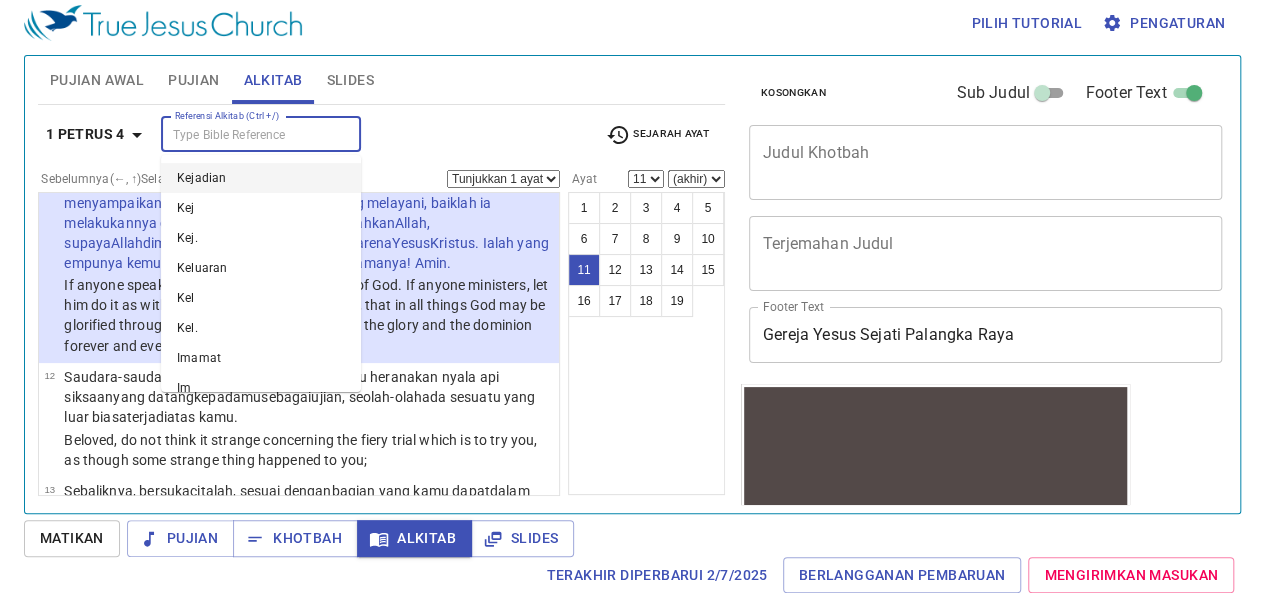 click on "Referensi Alkitab (Ctrl +/)" at bounding box center [244, 134] 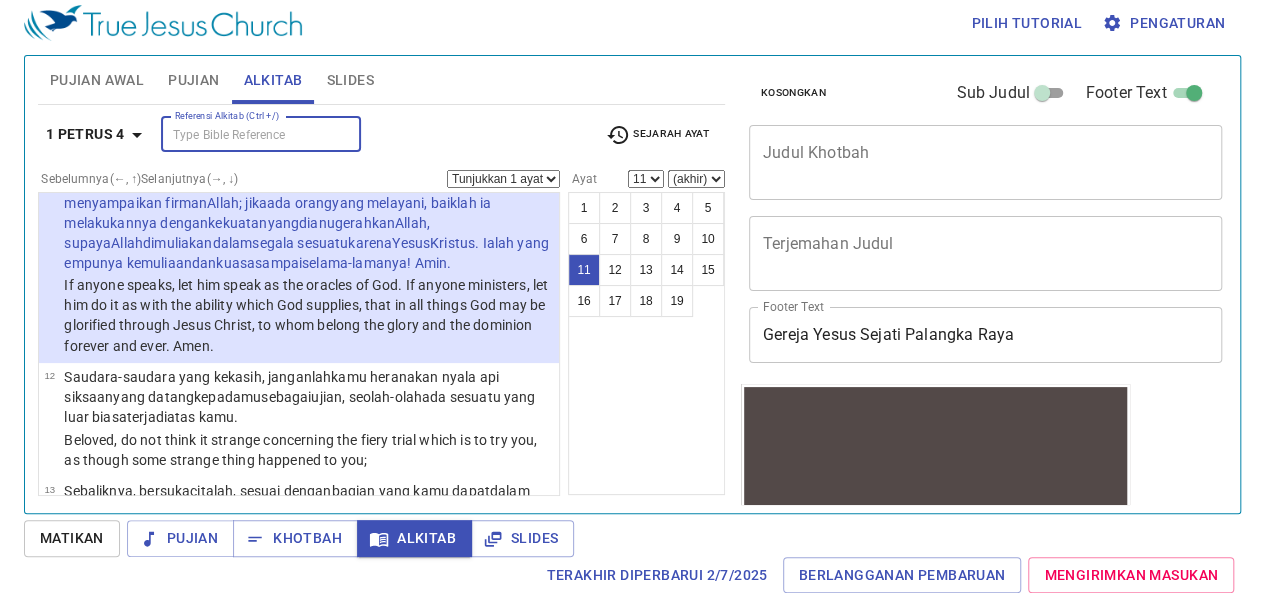 click on "Referensi Alkitab (Ctrl +/)" at bounding box center (244, 134) 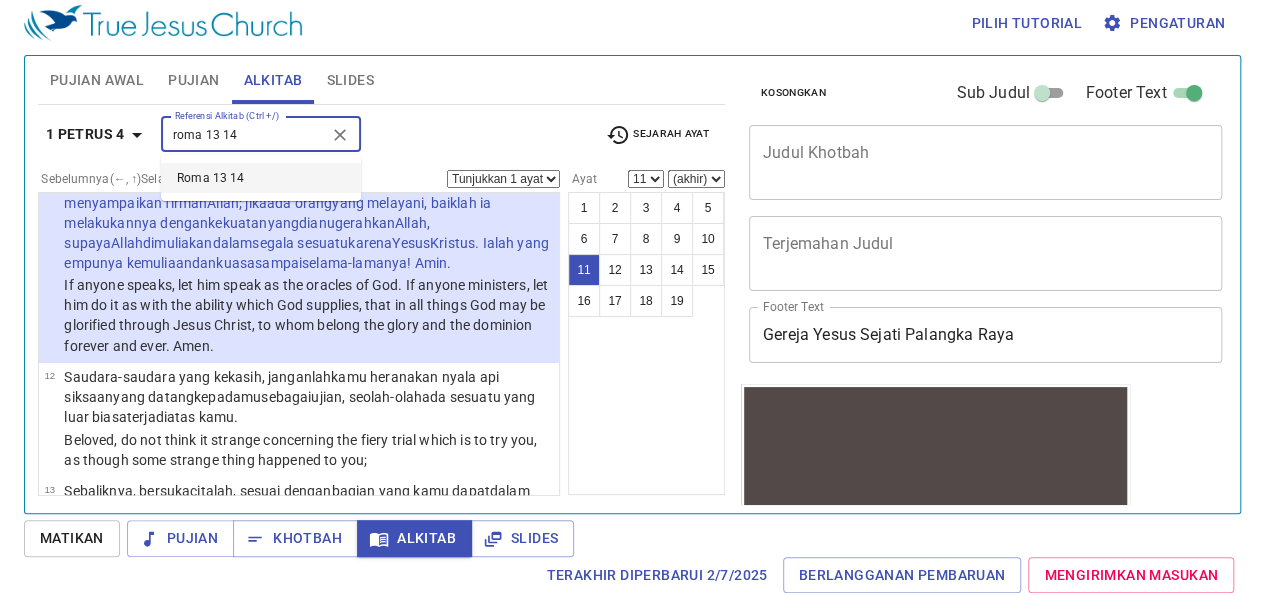 type on "roma 13 14" 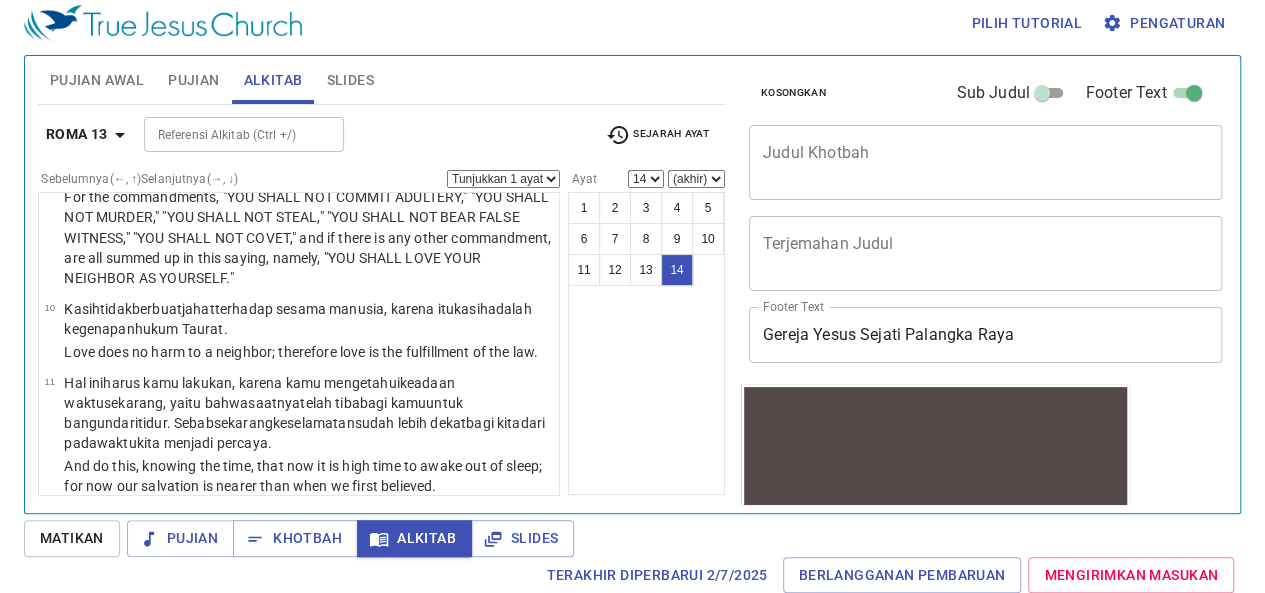 scroll, scrollTop: 1408, scrollLeft: 0, axis: vertical 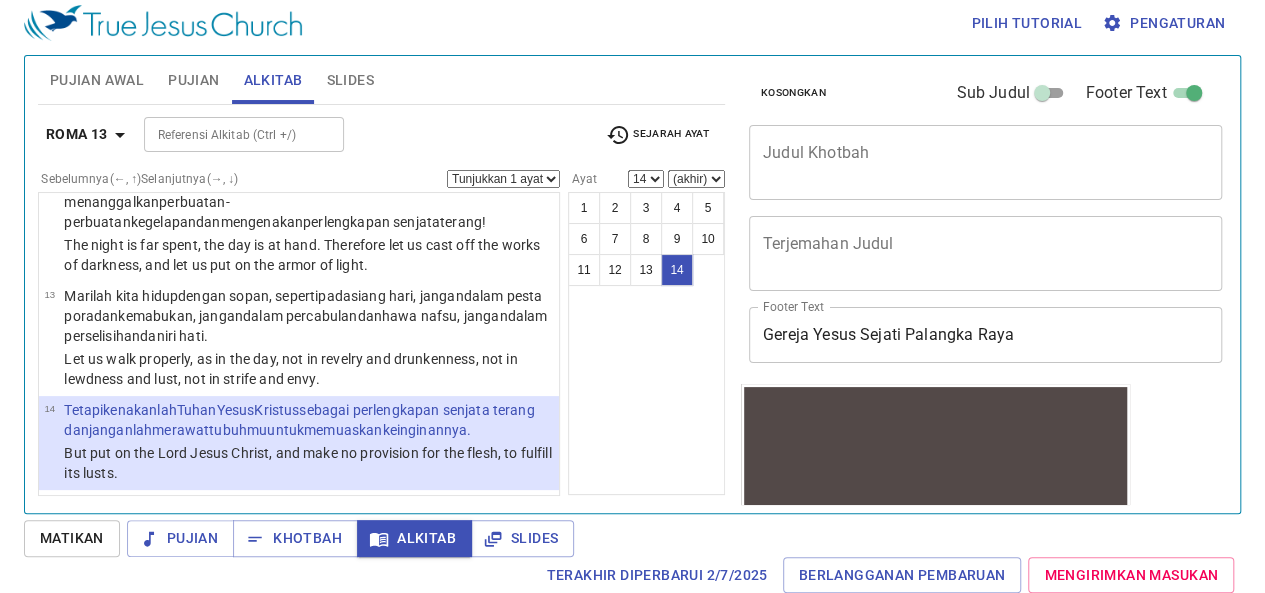 click on "1 2 3 4 5 6 7 8 9 10 11 12 13 14" at bounding box center [646, 343] 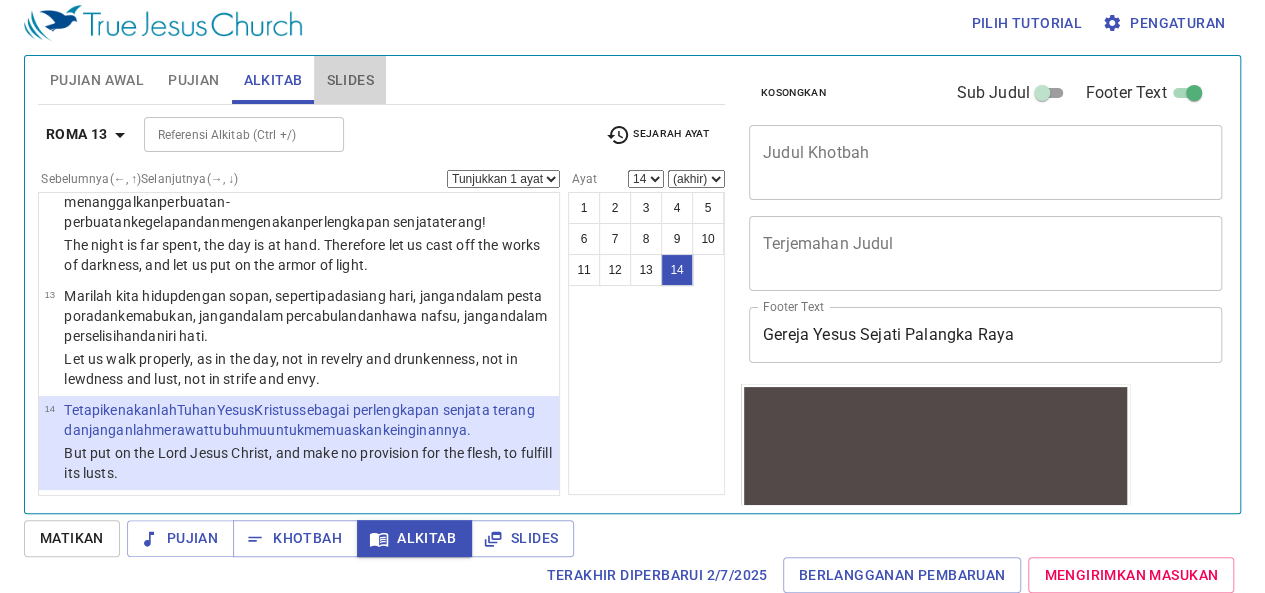 click on "Slides" at bounding box center [349, 80] 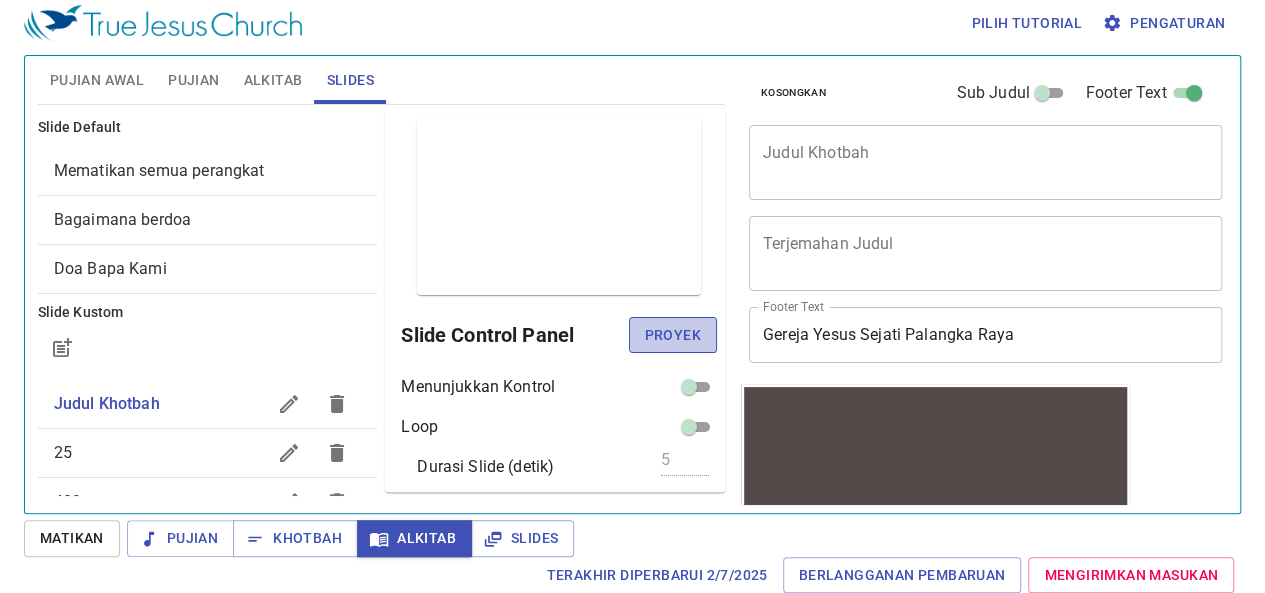 click on "Proyek" at bounding box center (673, 335) 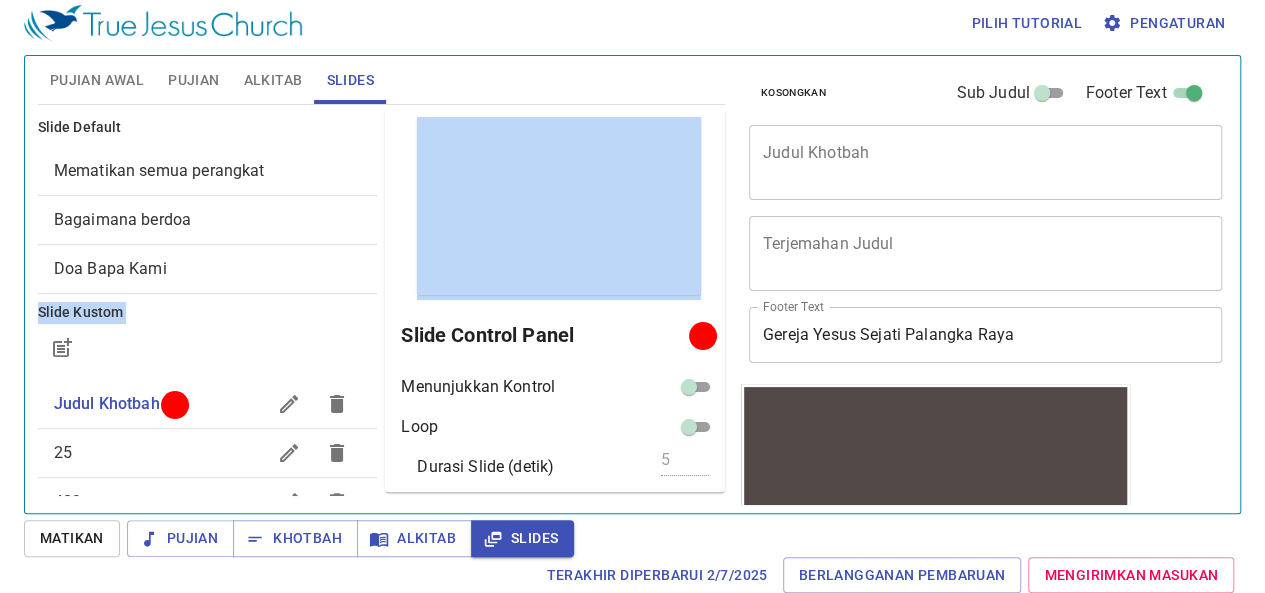 drag, startPoint x: 328, startPoint y: 277, endPoint x: 320, endPoint y: 294, distance: 18.788294 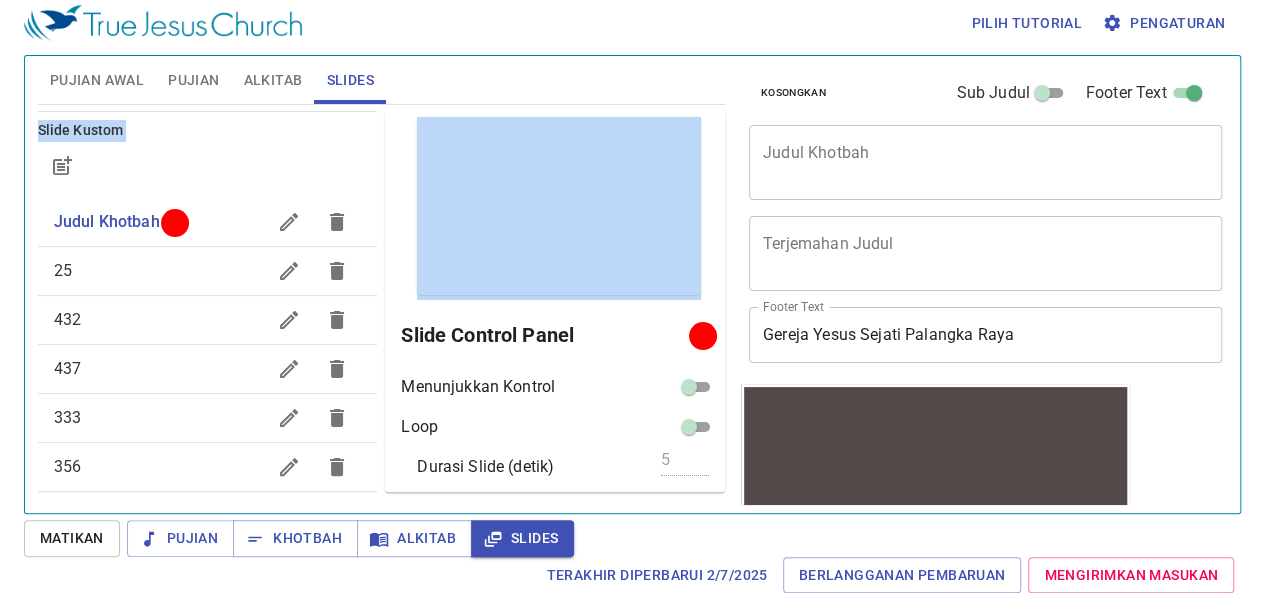 scroll, scrollTop: 270, scrollLeft: 0, axis: vertical 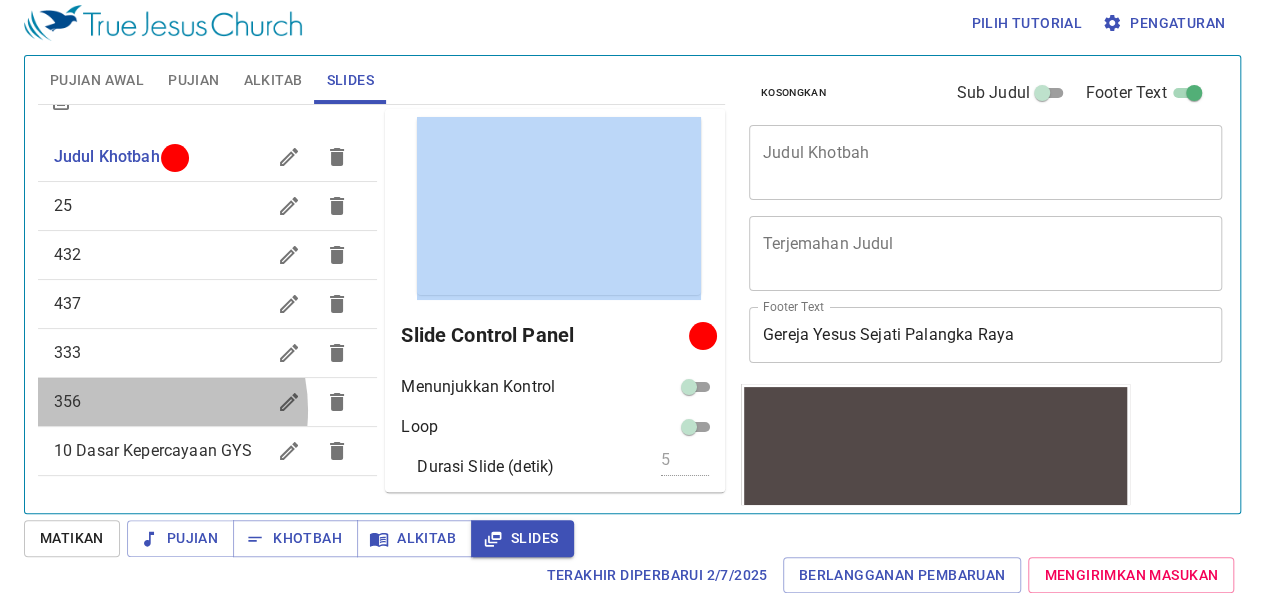 click on "356" at bounding box center [160, 402] 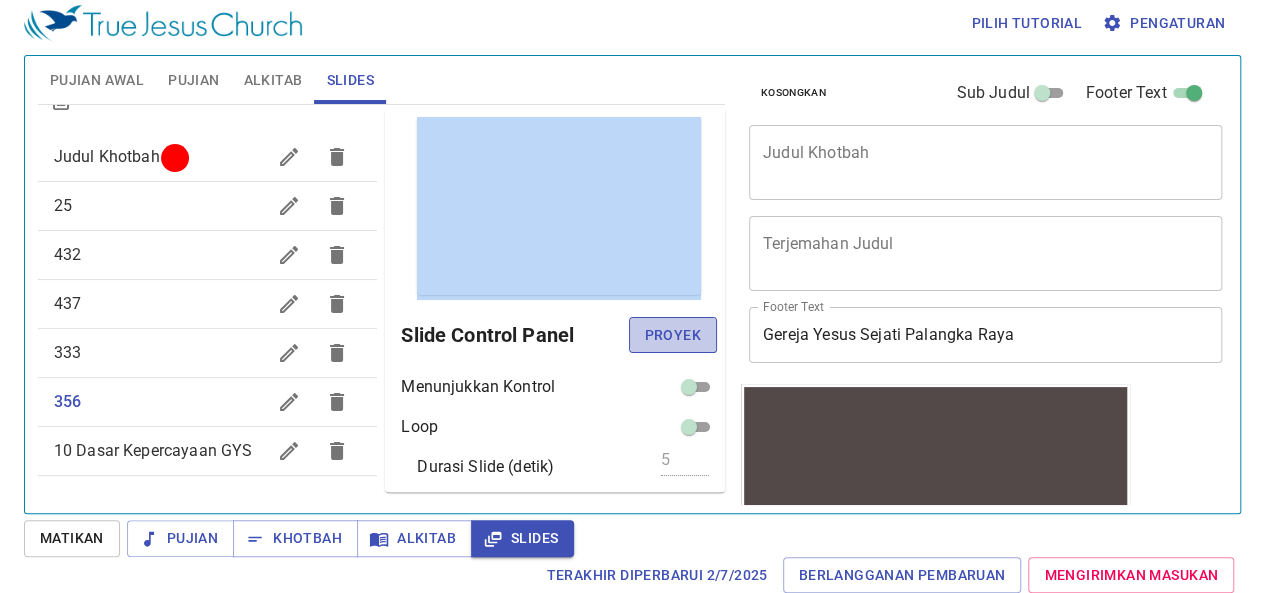 click on "Proyek" at bounding box center (673, 335) 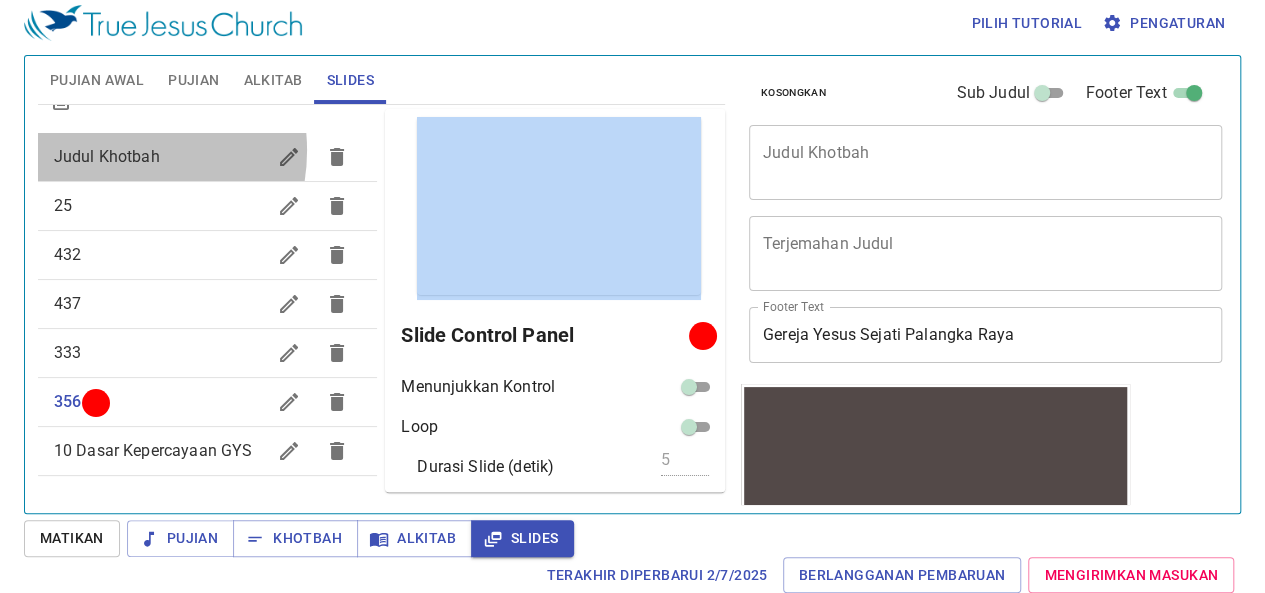click on "Judul Khotbah" at bounding box center [107, 156] 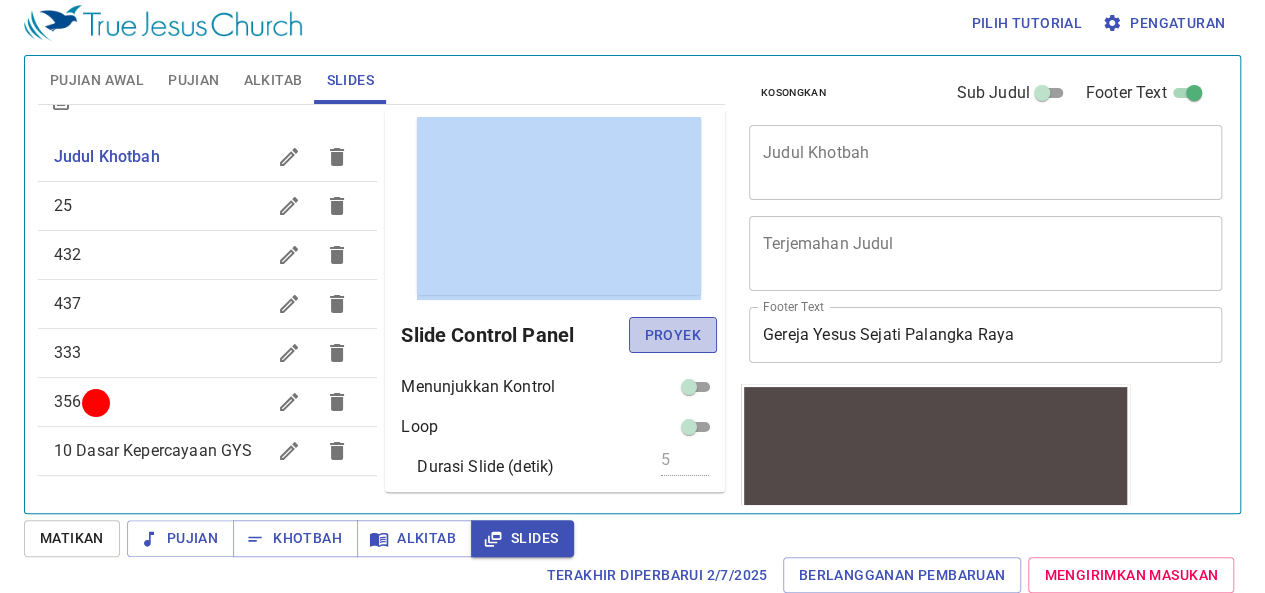 click on "Proyek" at bounding box center (673, 335) 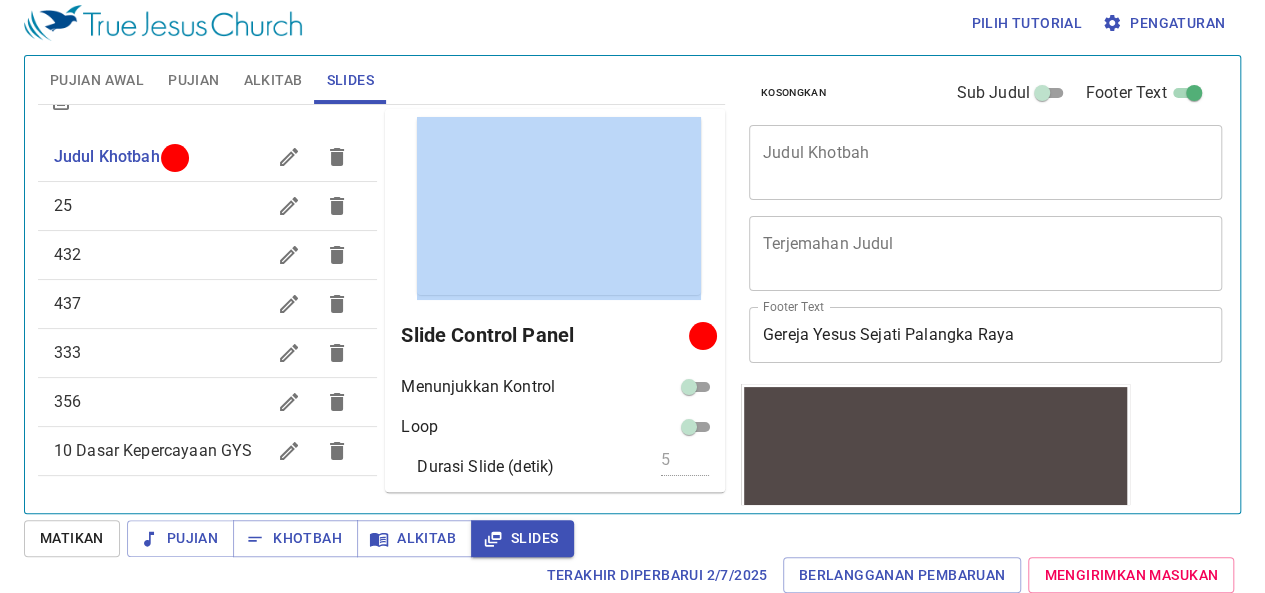 scroll, scrollTop: 2, scrollLeft: 0, axis: vertical 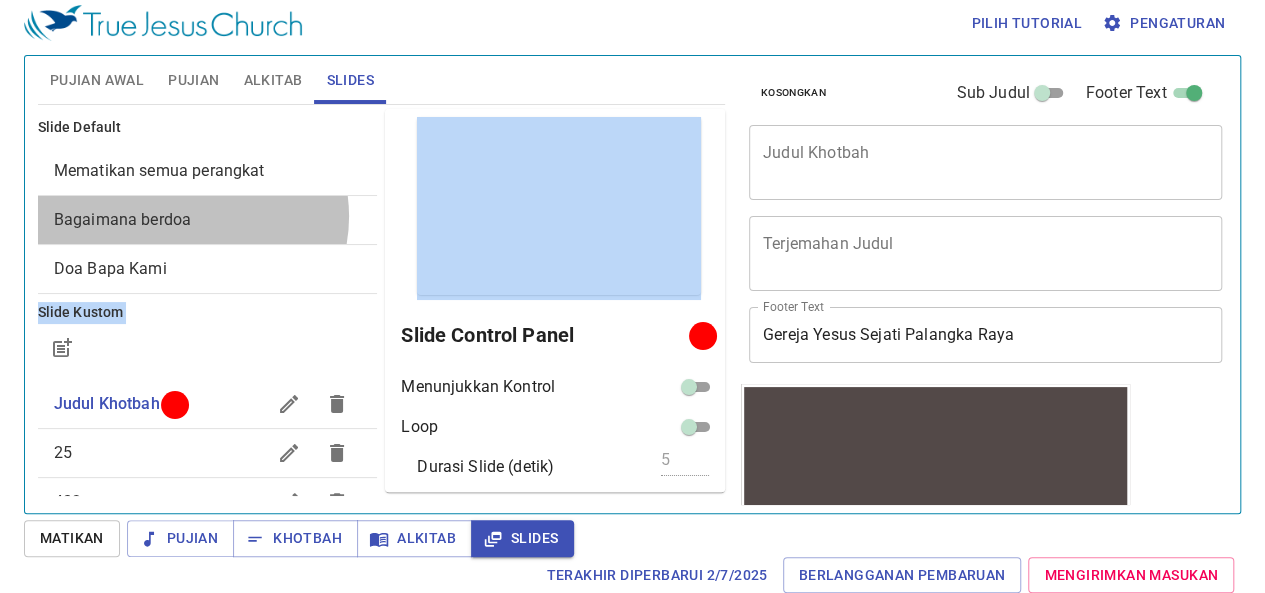 click on "Bagaimana berdoa" at bounding box center (208, 220) 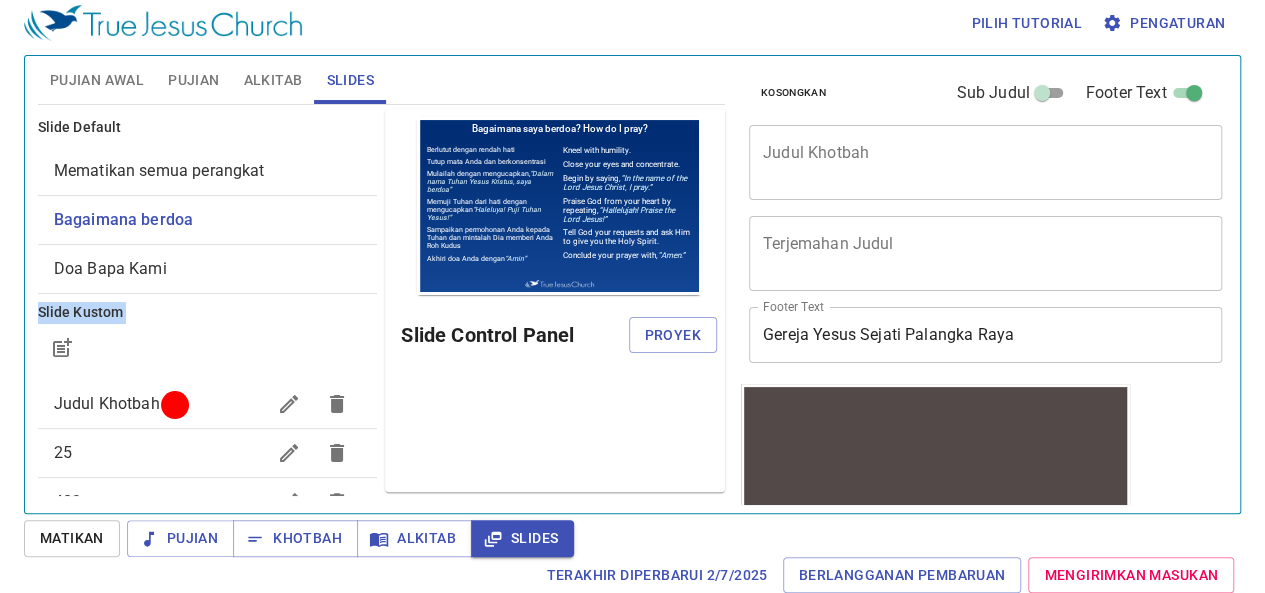 scroll, scrollTop: 0, scrollLeft: 0, axis: both 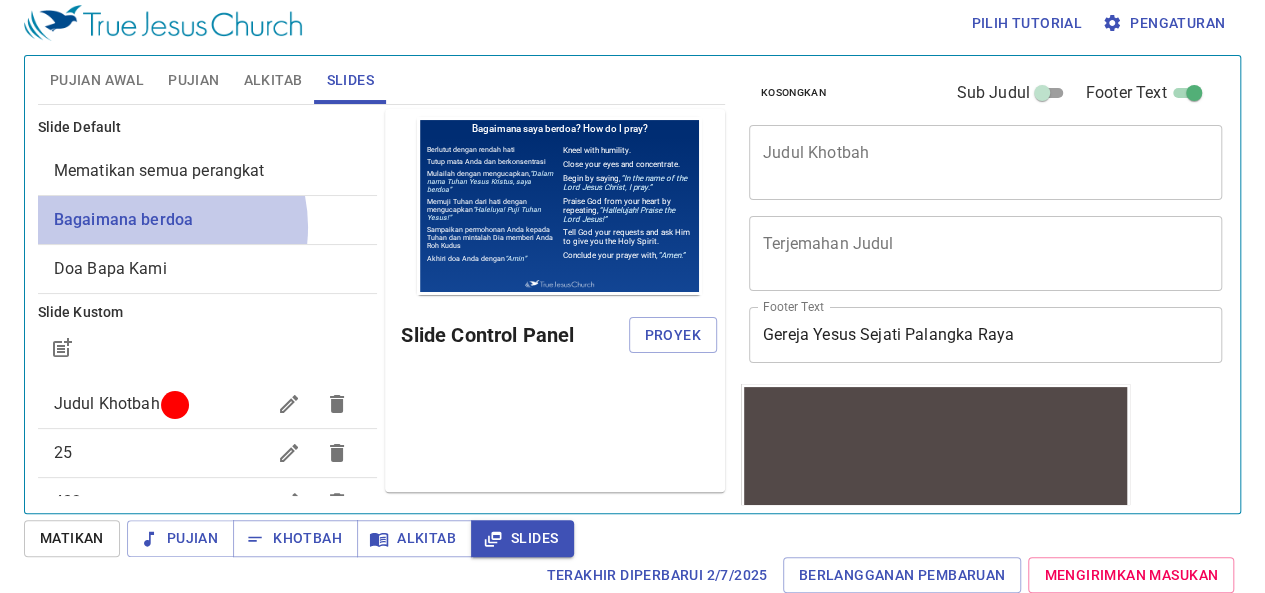 click on "Bagaimana berdoa" at bounding box center [123, 219] 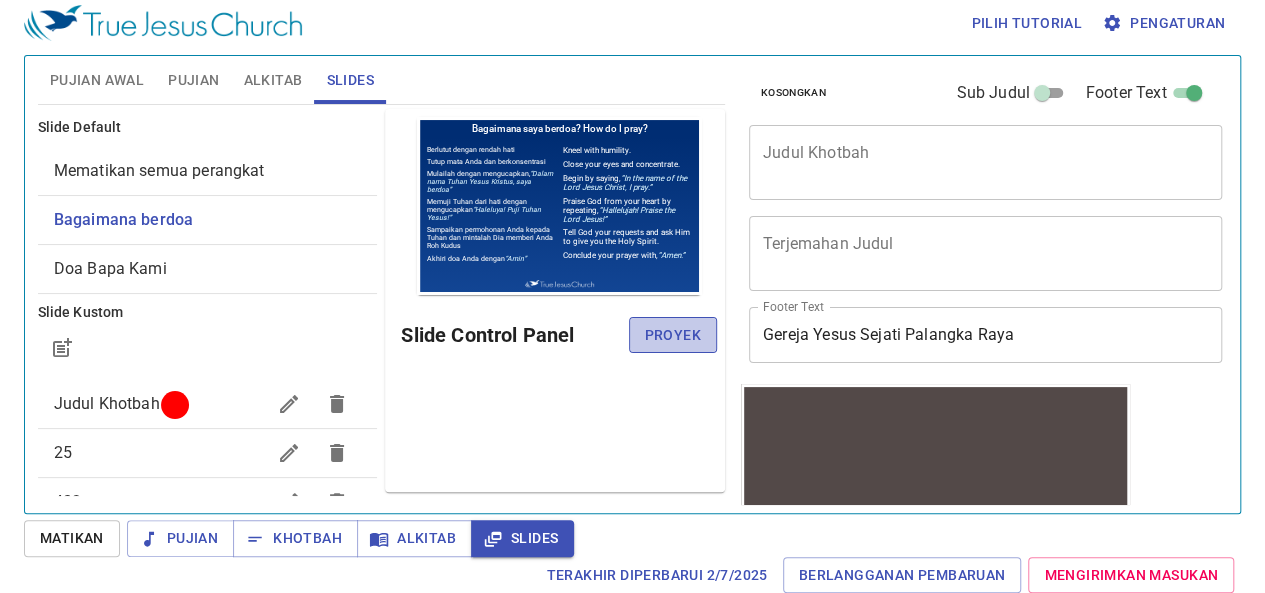 drag, startPoint x: 676, startPoint y: 341, endPoint x: 665, endPoint y: 337, distance: 11.7046995 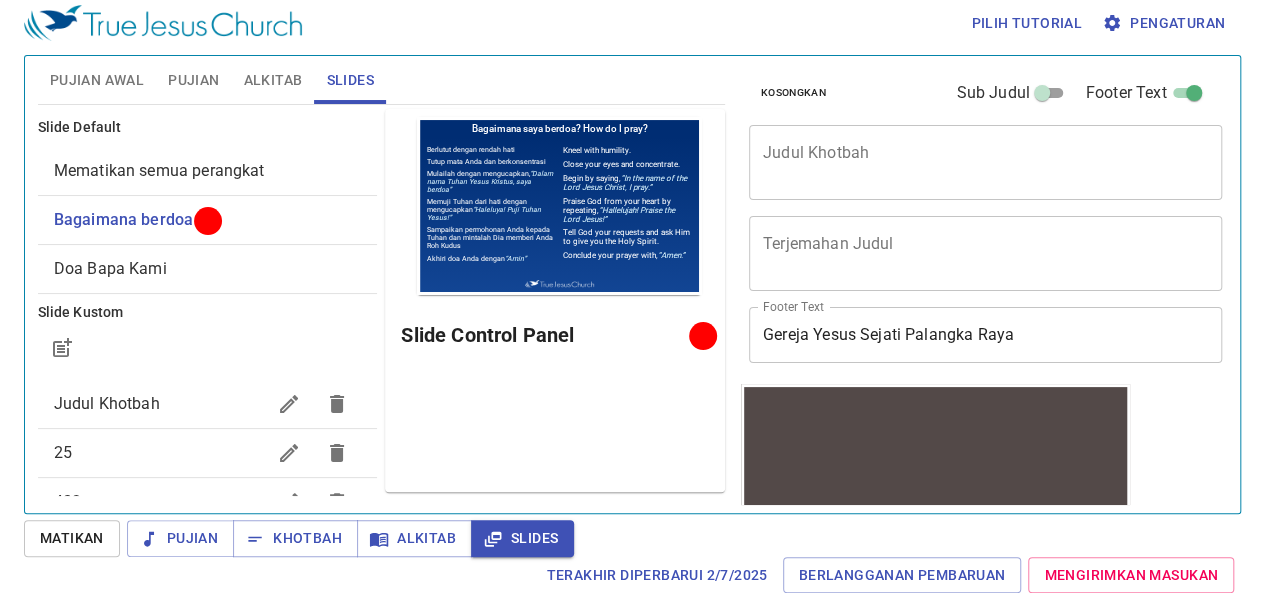 click on "Slide Control Panel" at bounding box center [548, 335] 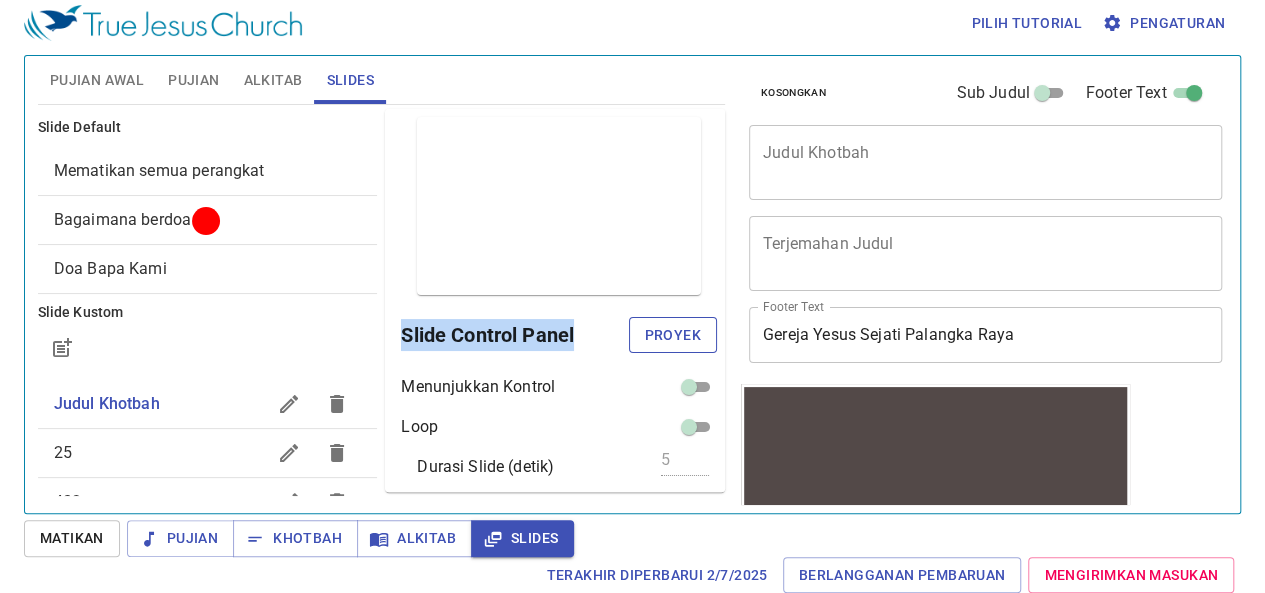 click on "Proyek" at bounding box center (673, 335) 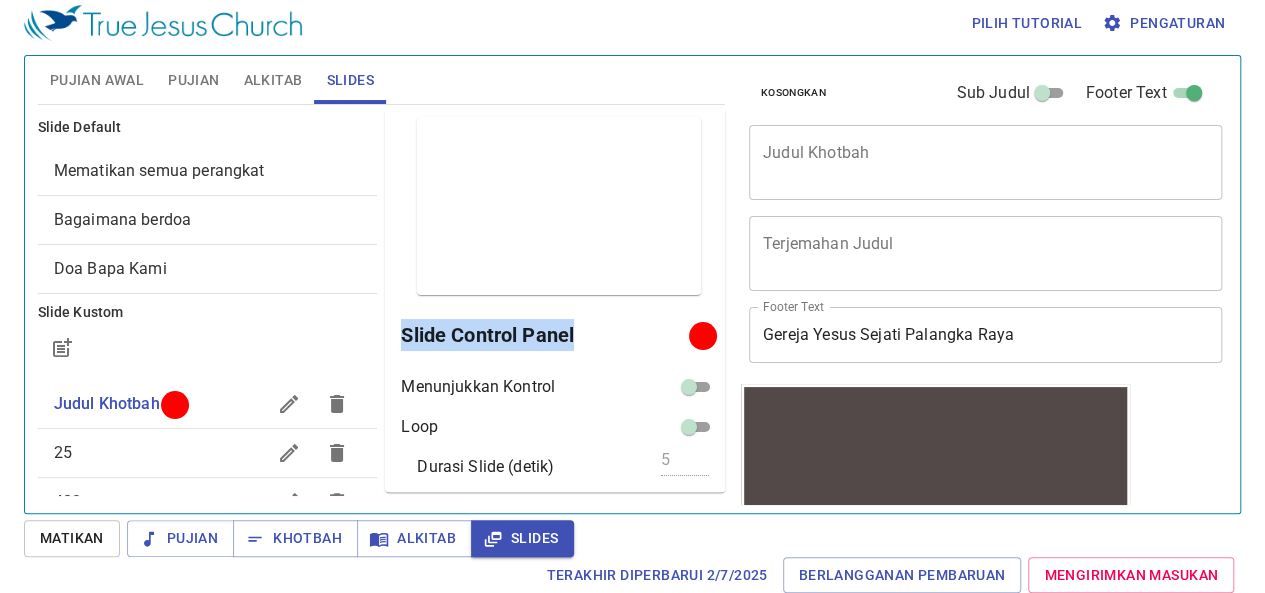 scroll, scrollTop: 8, scrollLeft: 0, axis: vertical 